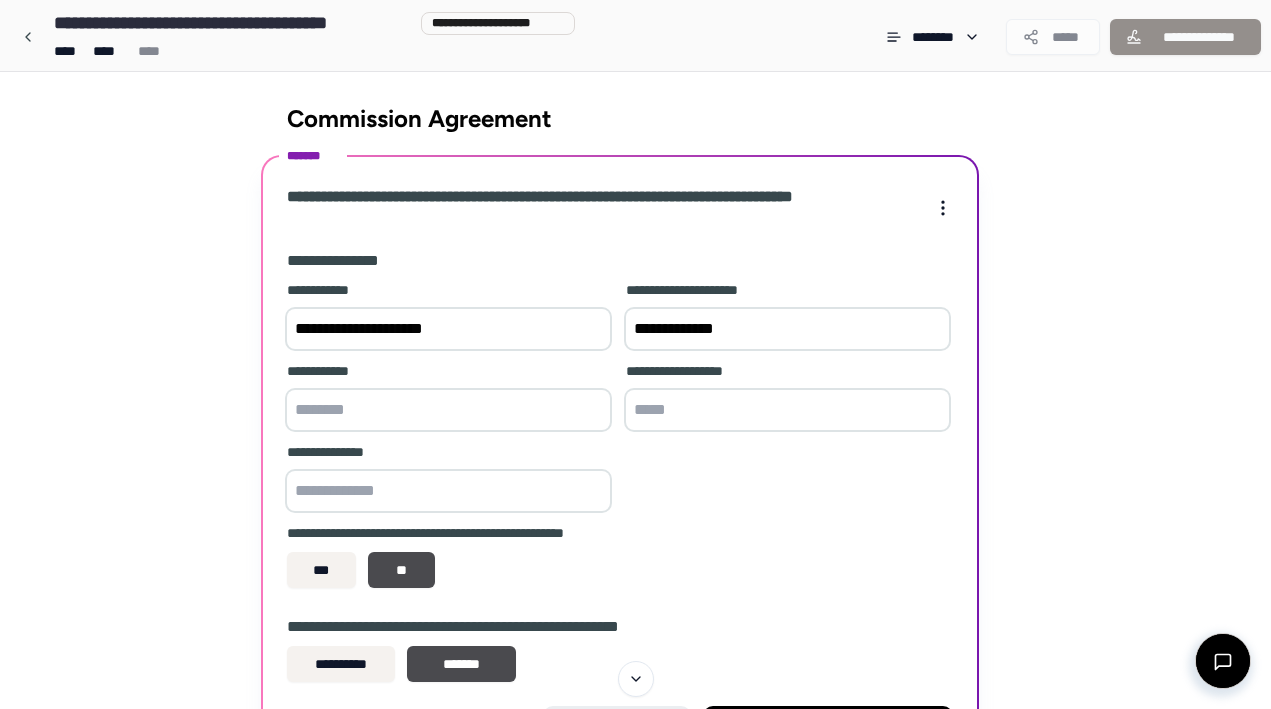 scroll, scrollTop: 0, scrollLeft: 0, axis: both 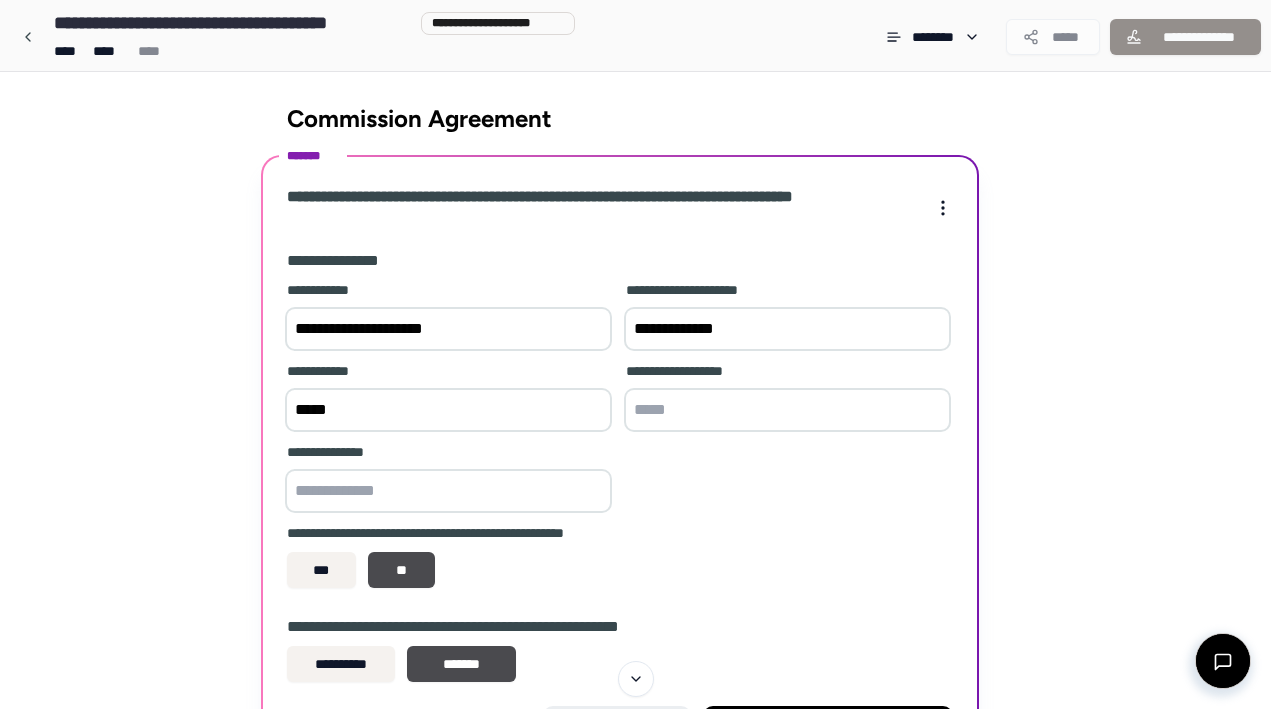 click at bounding box center (787, 410) 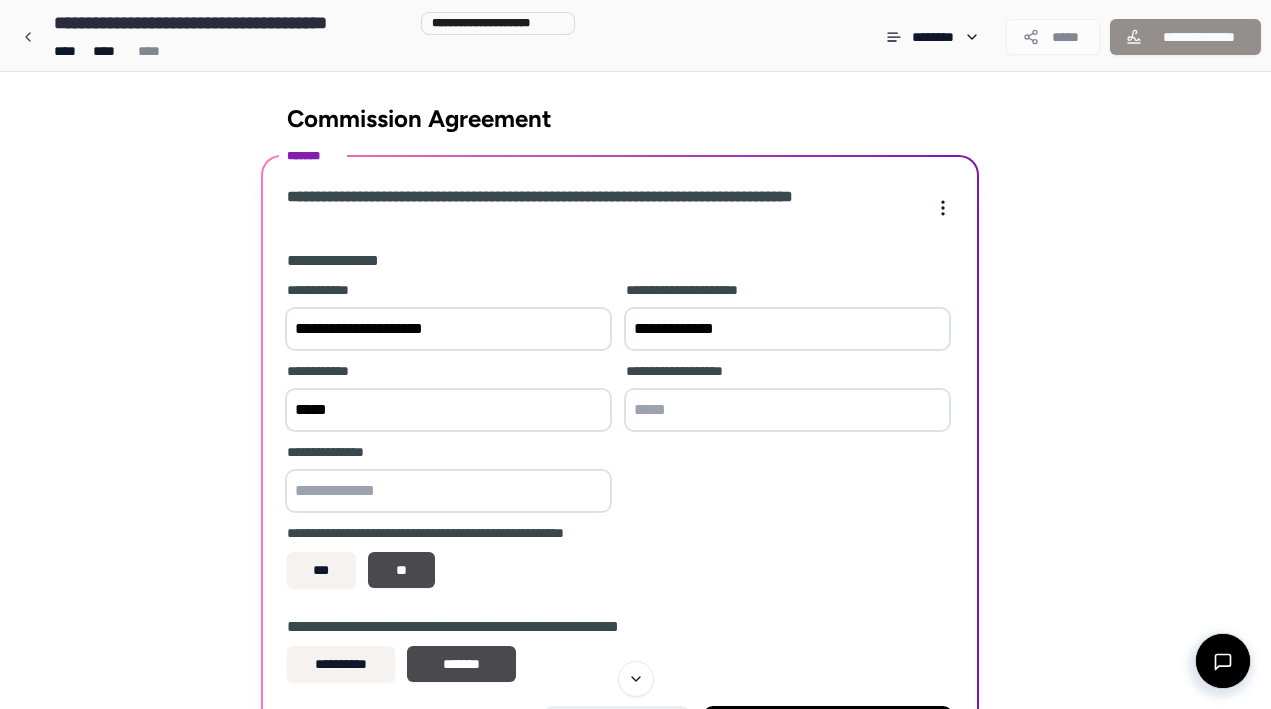 click on "*****" at bounding box center (448, 410) 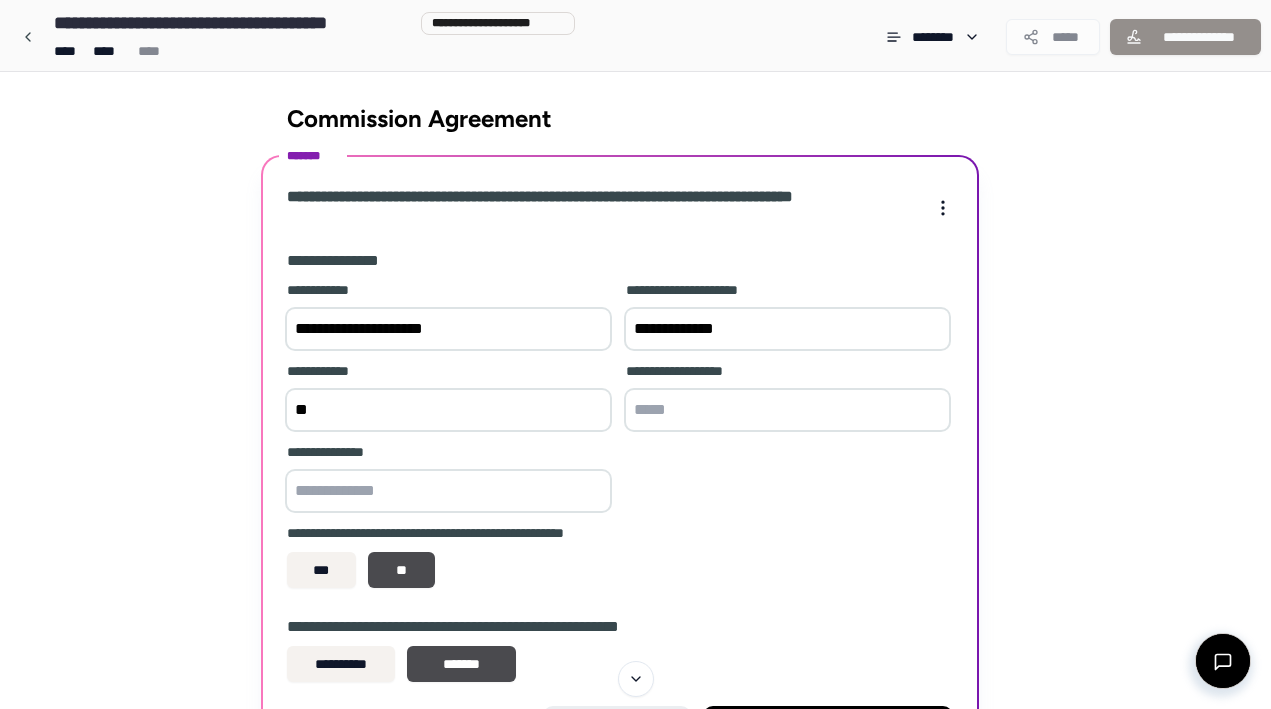 type on "*" 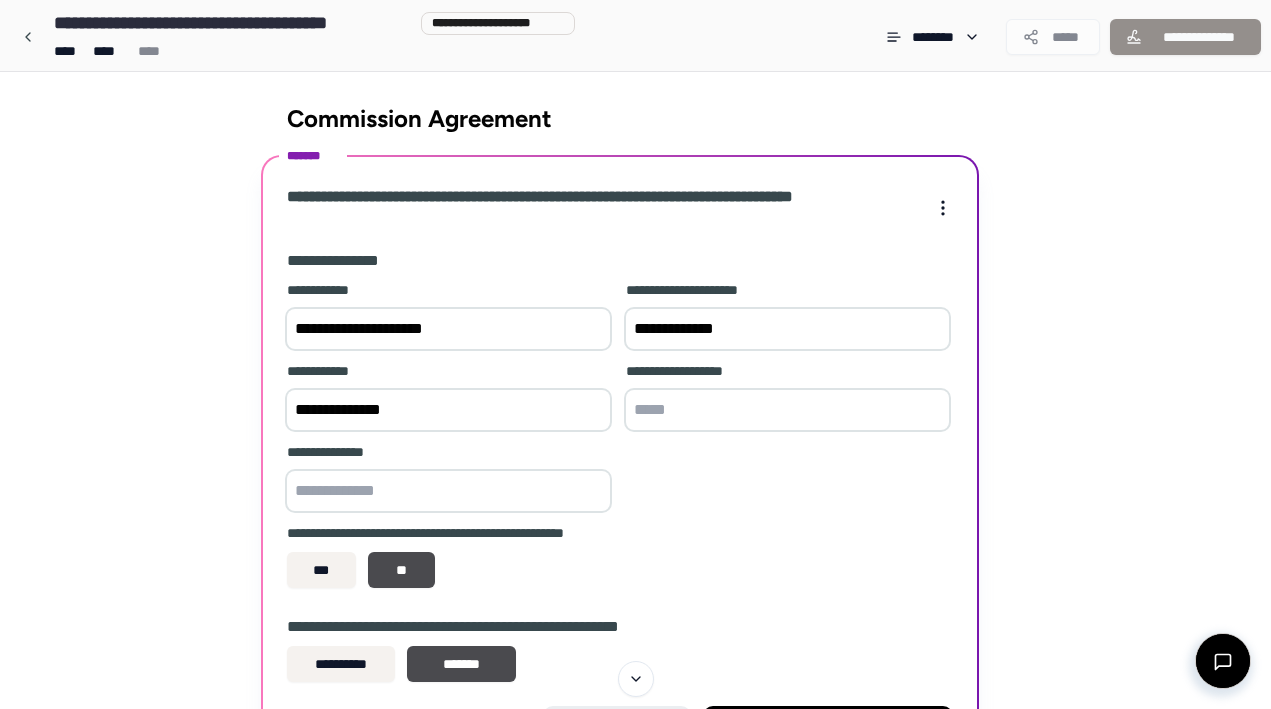 type on "**********" 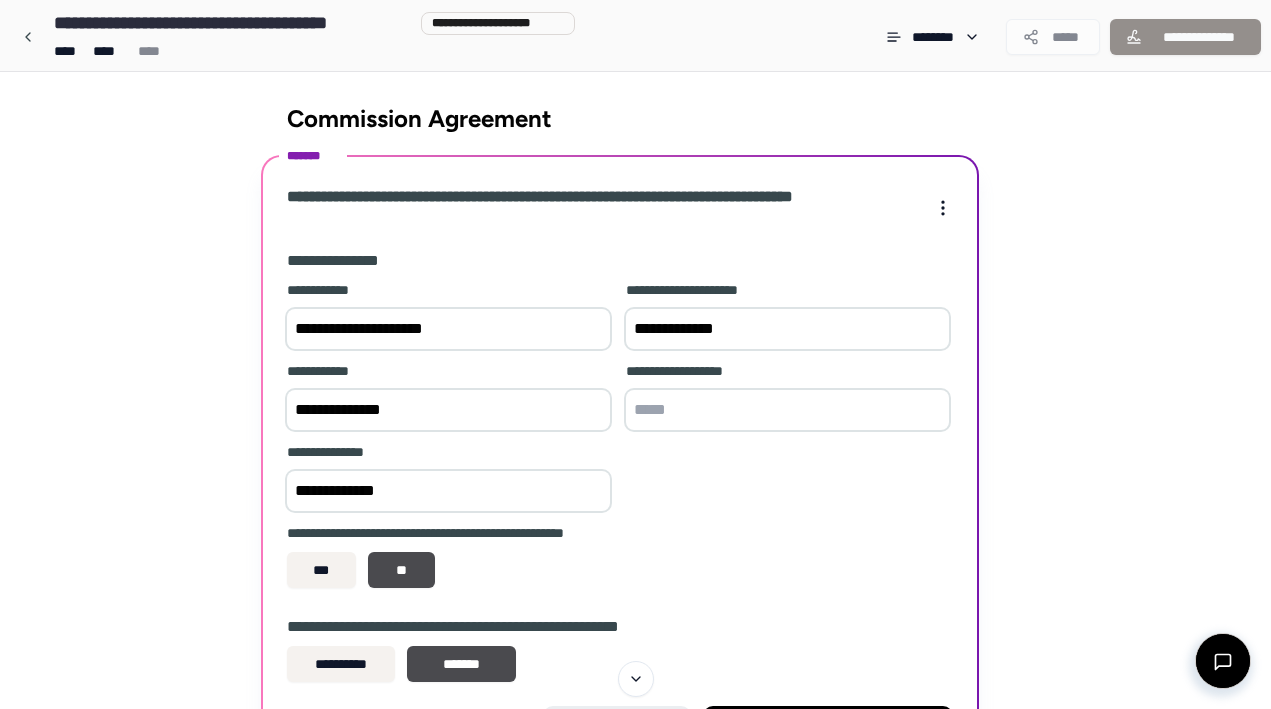 type on "**********" 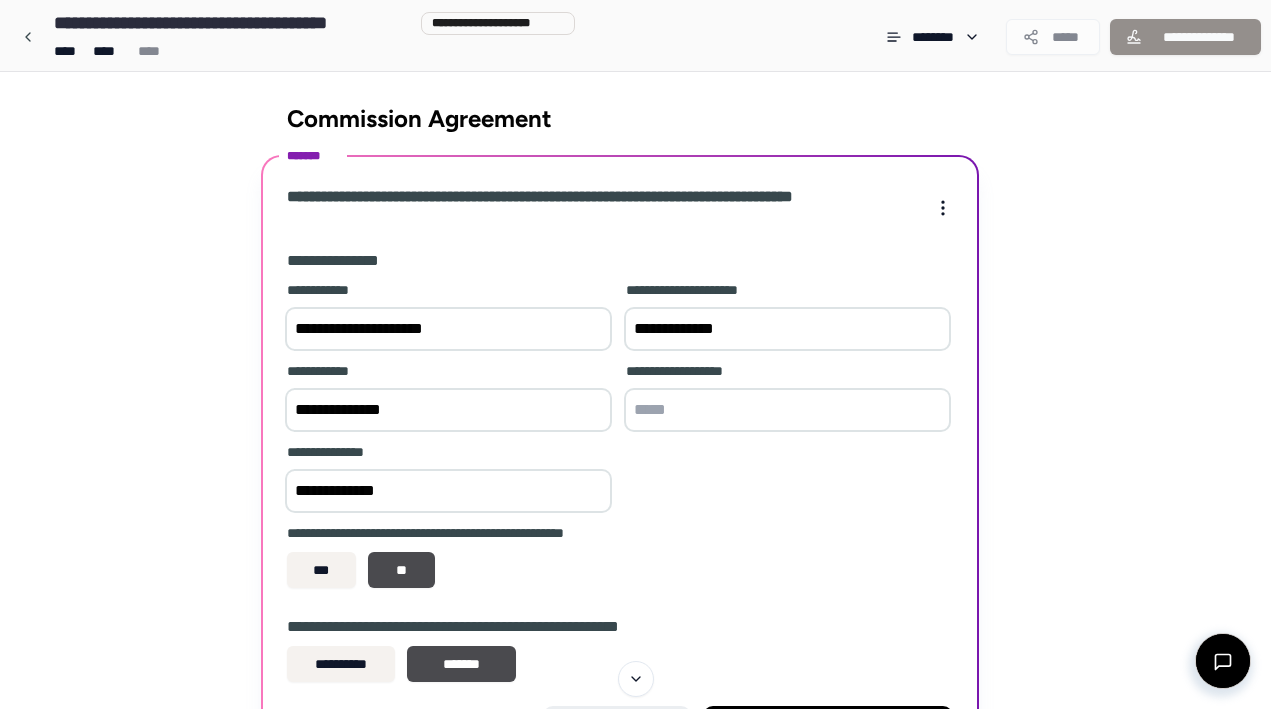 click at bounding box center [787, 410] 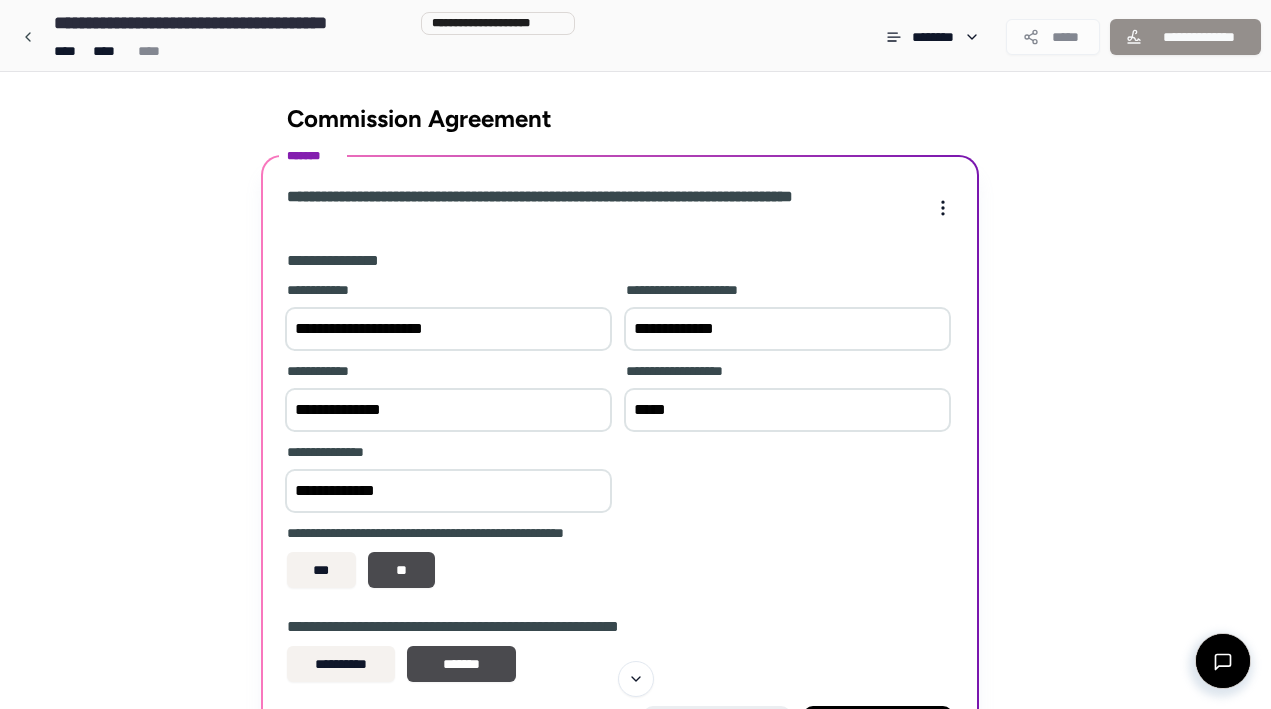 type on "*****" 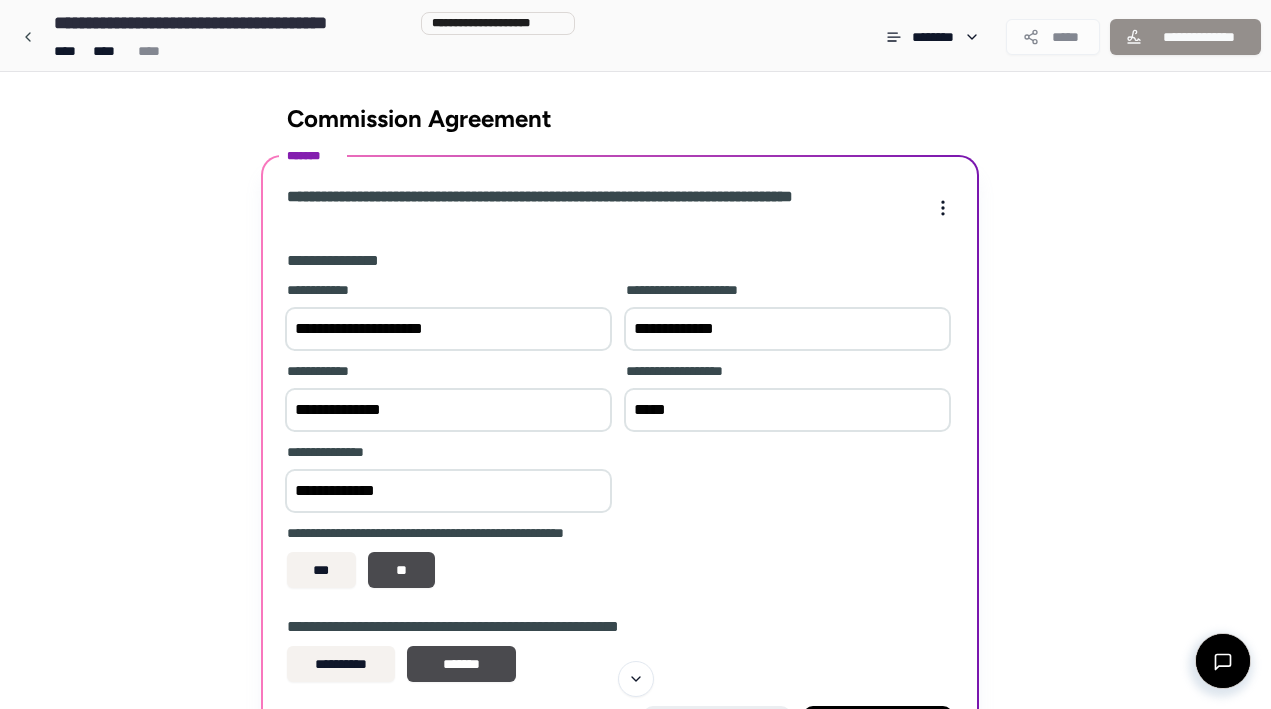 click on "**********" at bounding box center (620, 463) 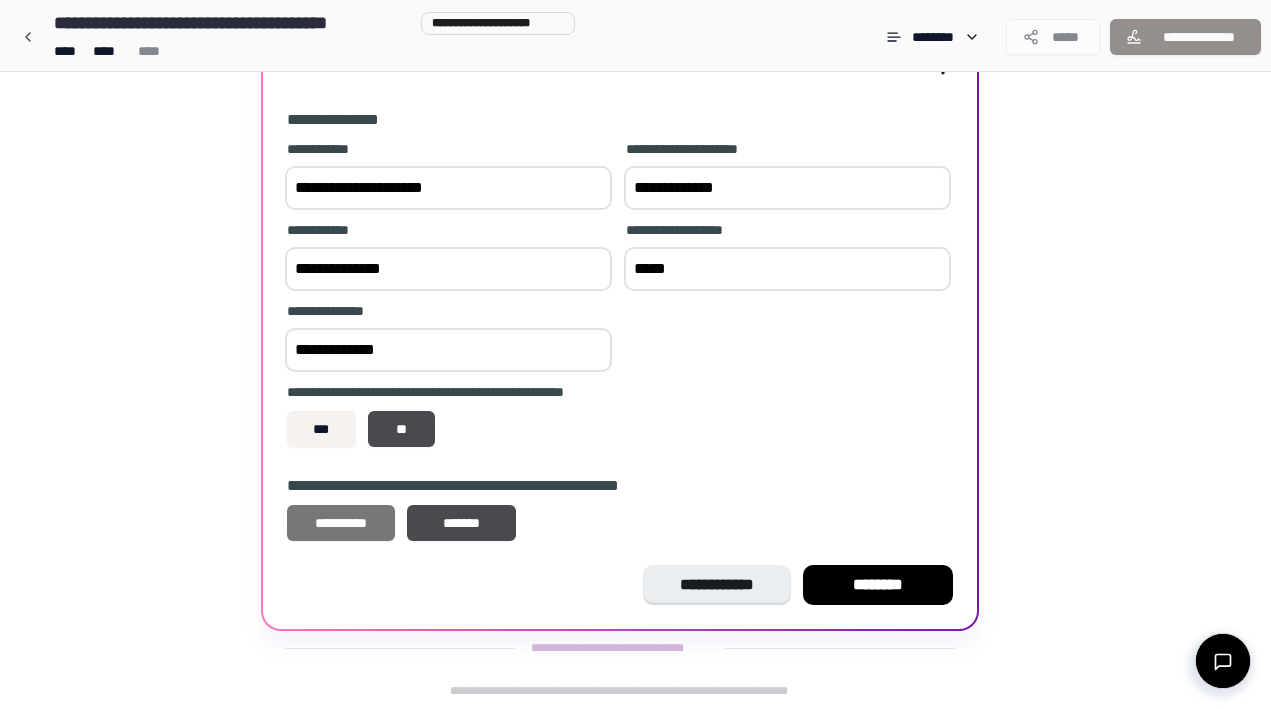 click on "**********" at bounding box center [341, 523] 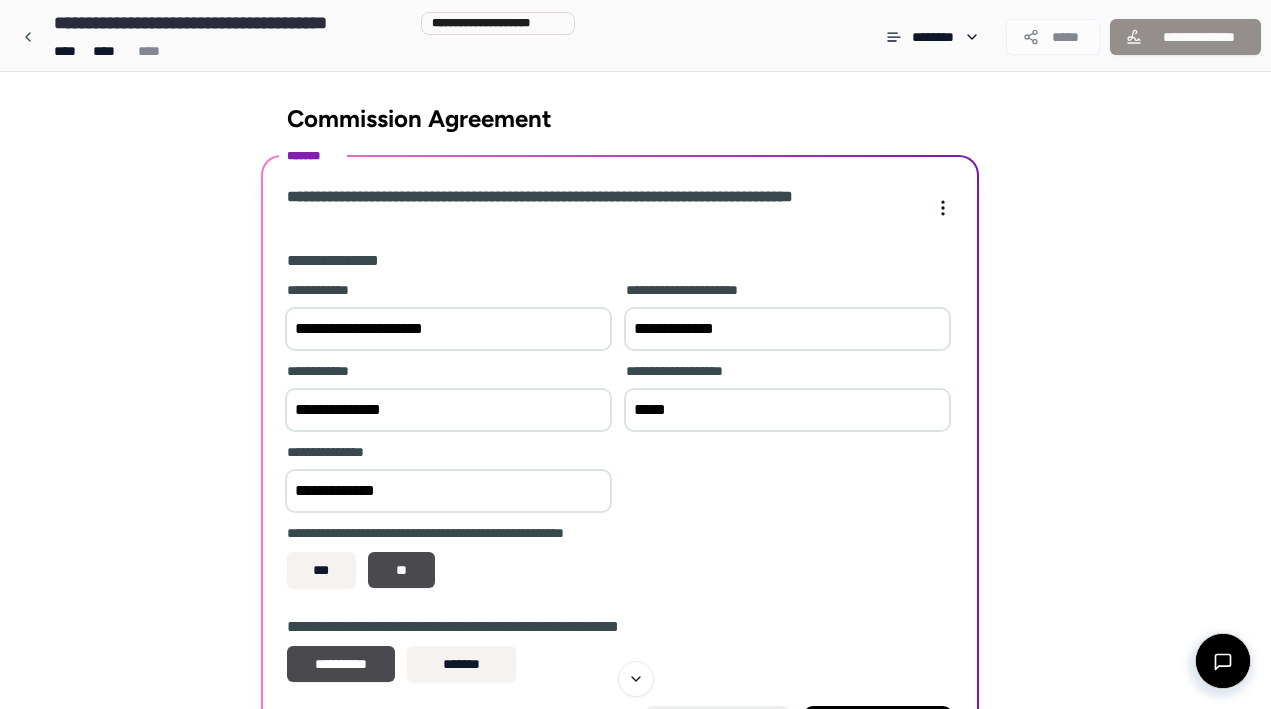 scroll, scrollTop: 141, scrollLeft: 0, axis: vertical 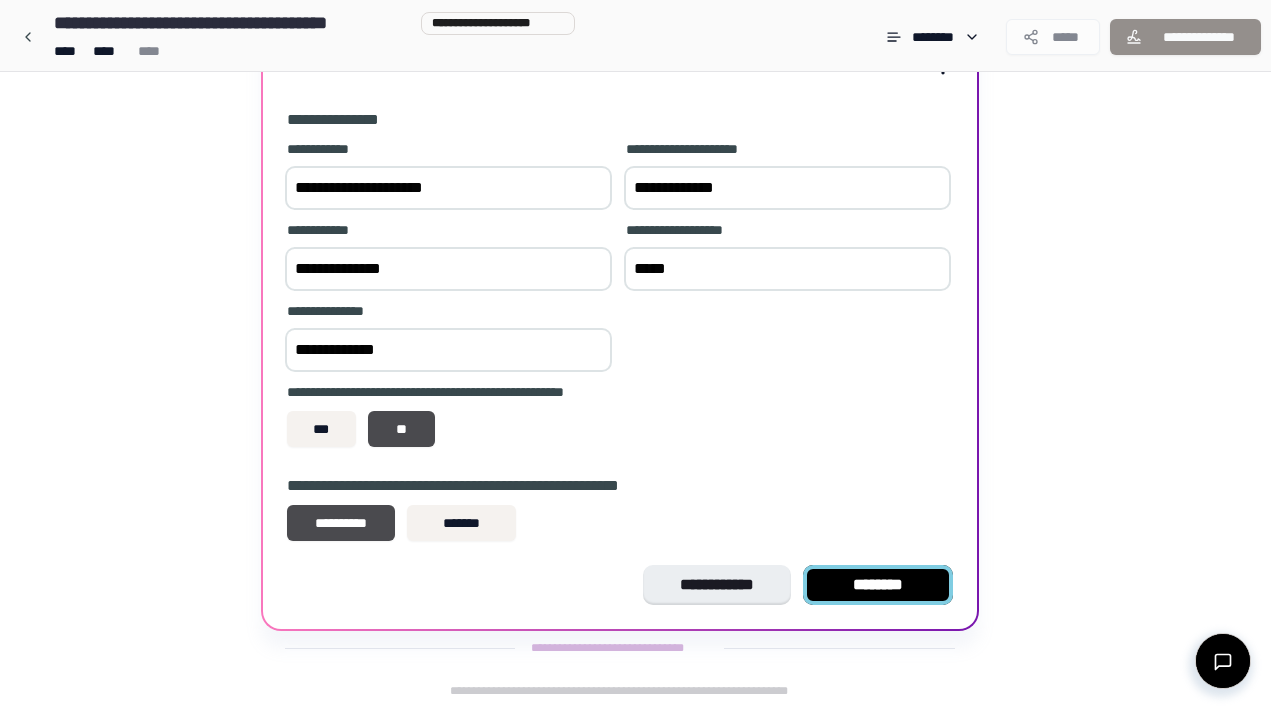 click on "********" at bounding box center (878, 585) 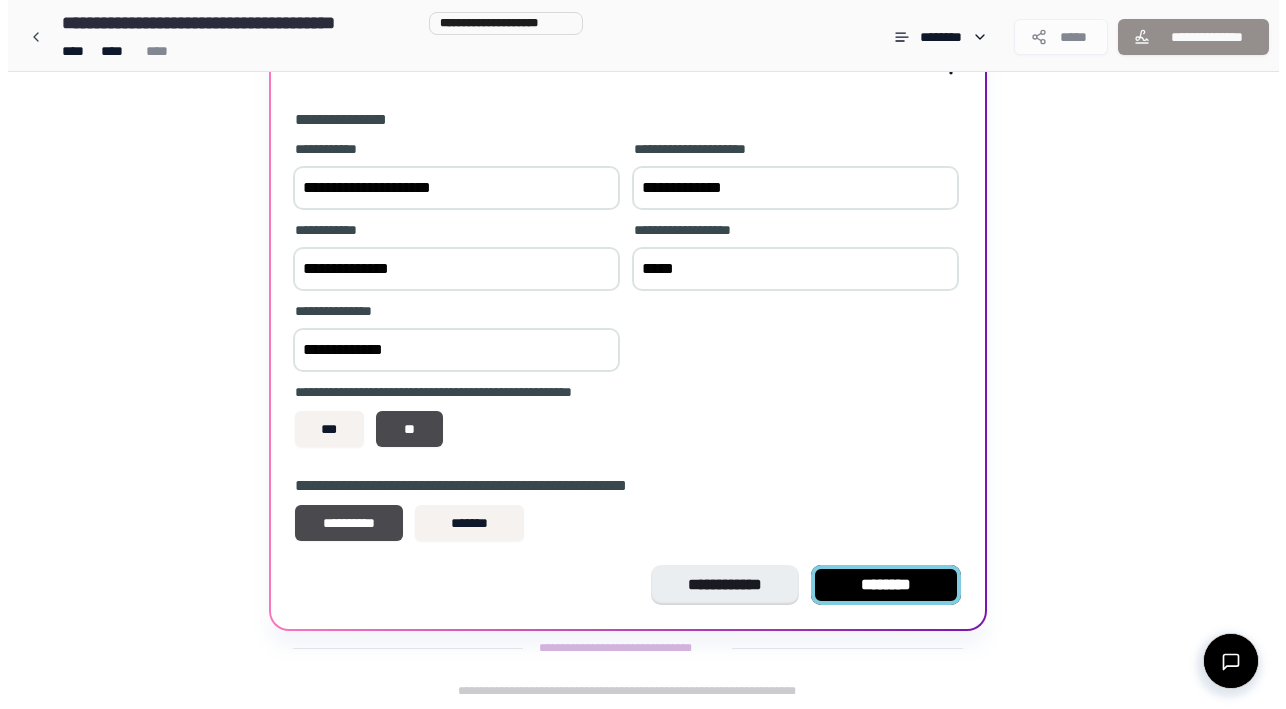 scroll, scrollTop: 0, scrollLeft: 0, axis: both 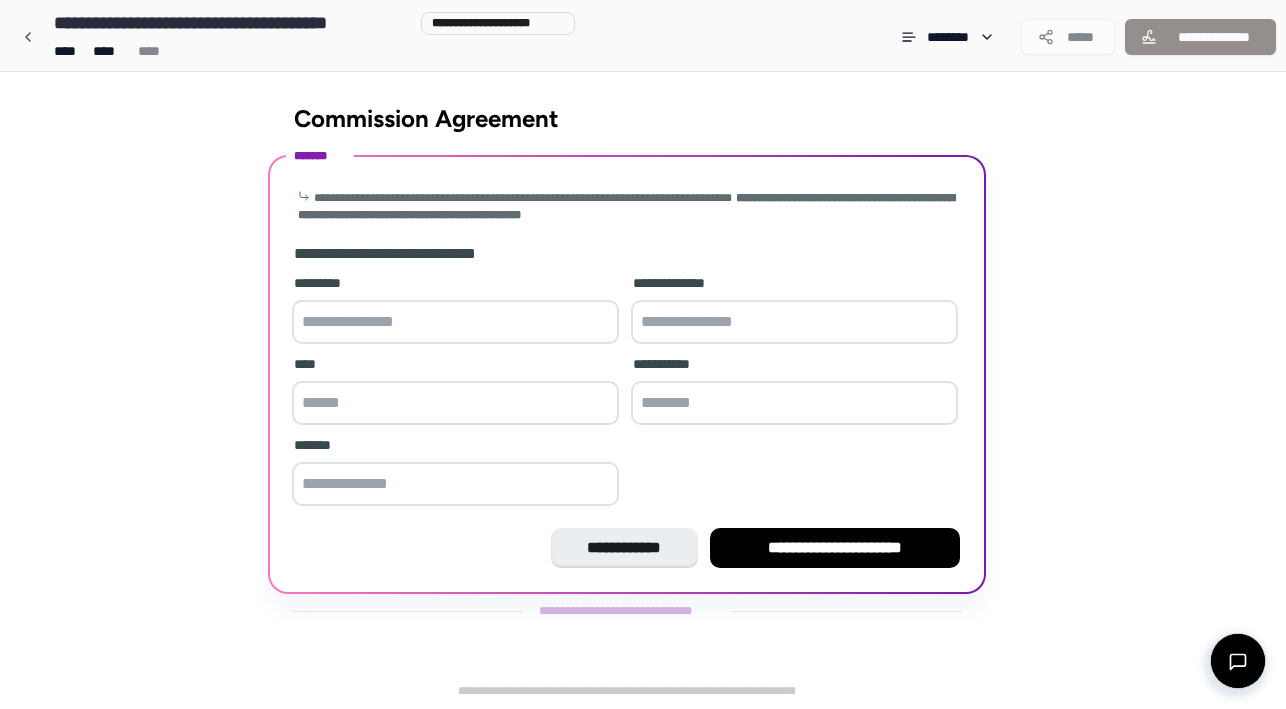 click at bounding box center [455, 322] 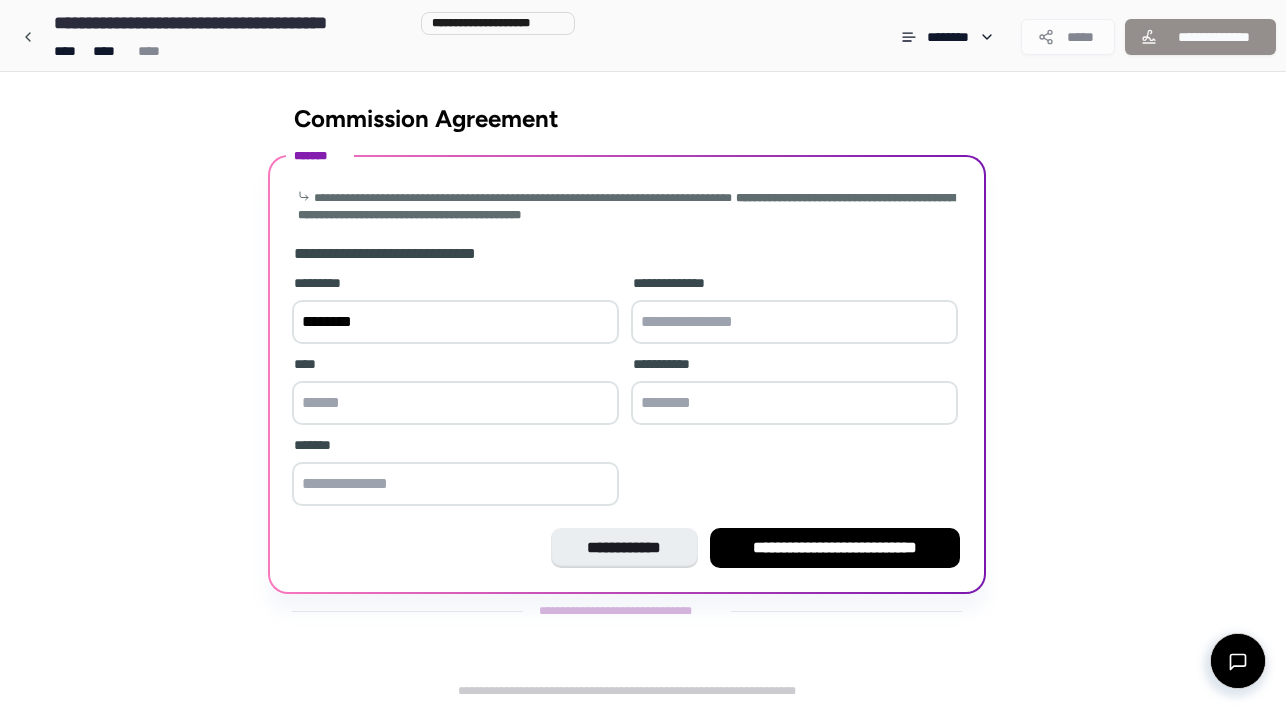 type on "********" 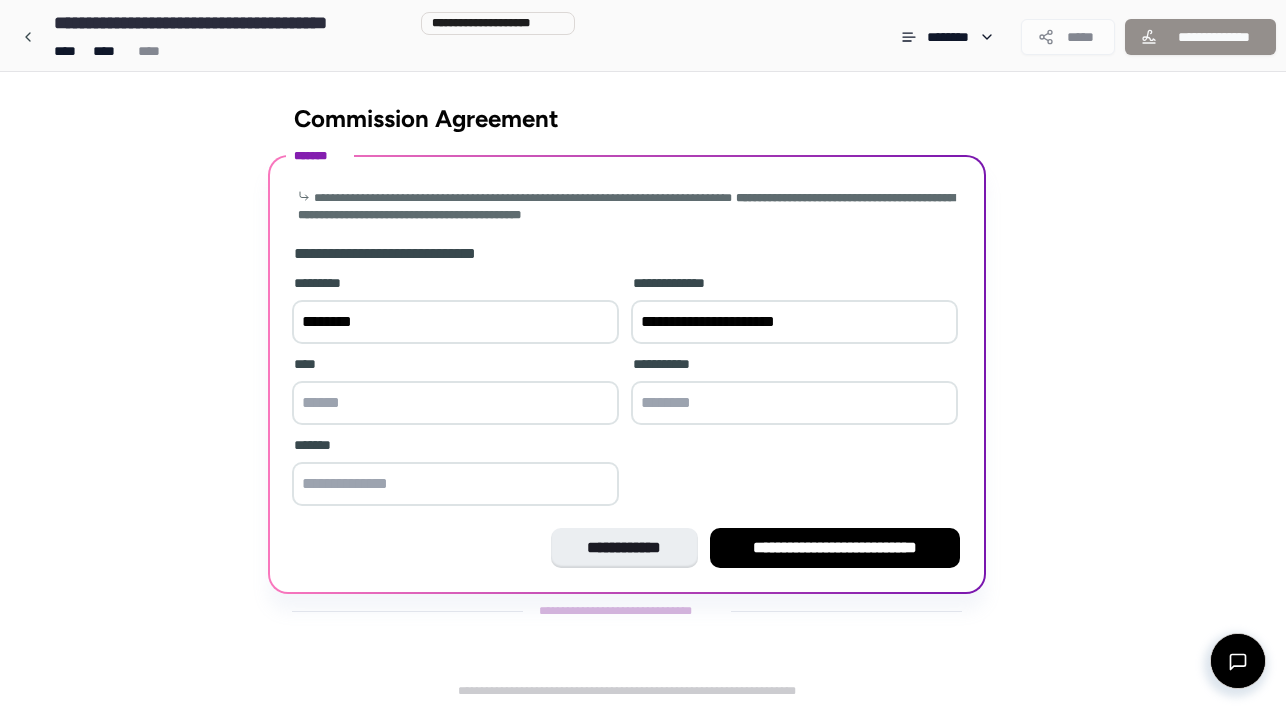 type on "**********" 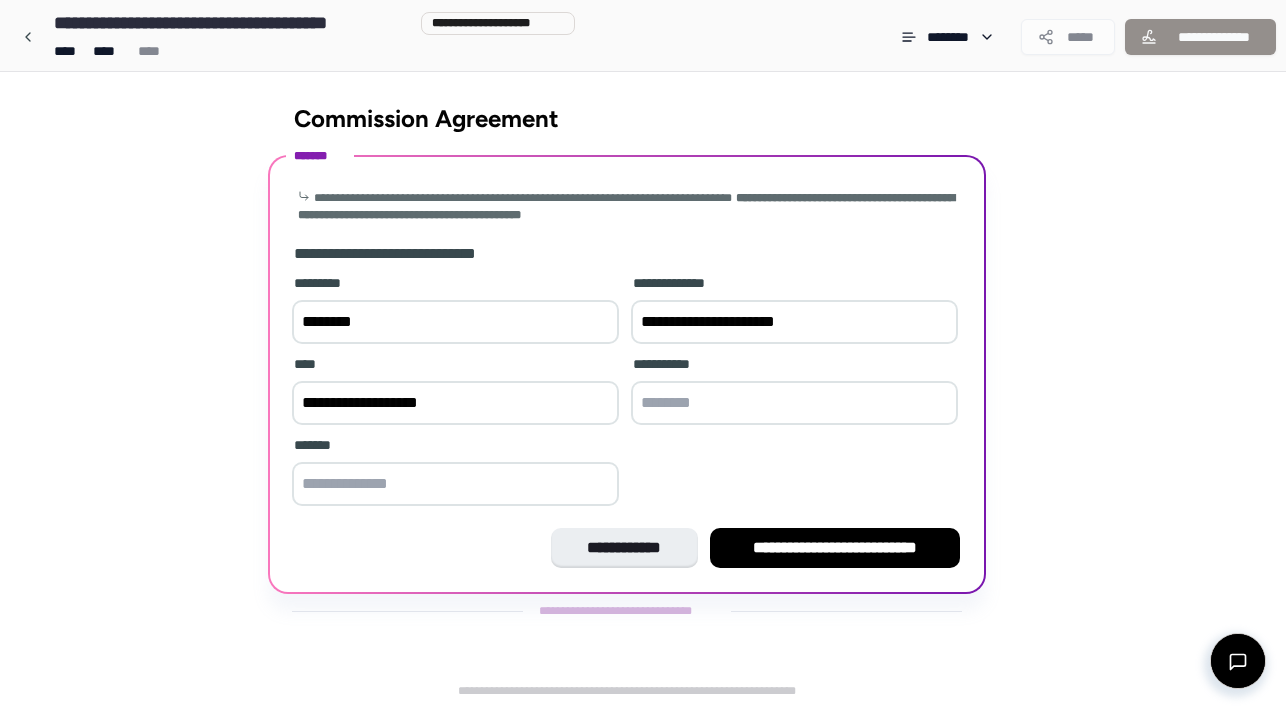 type on "**********" 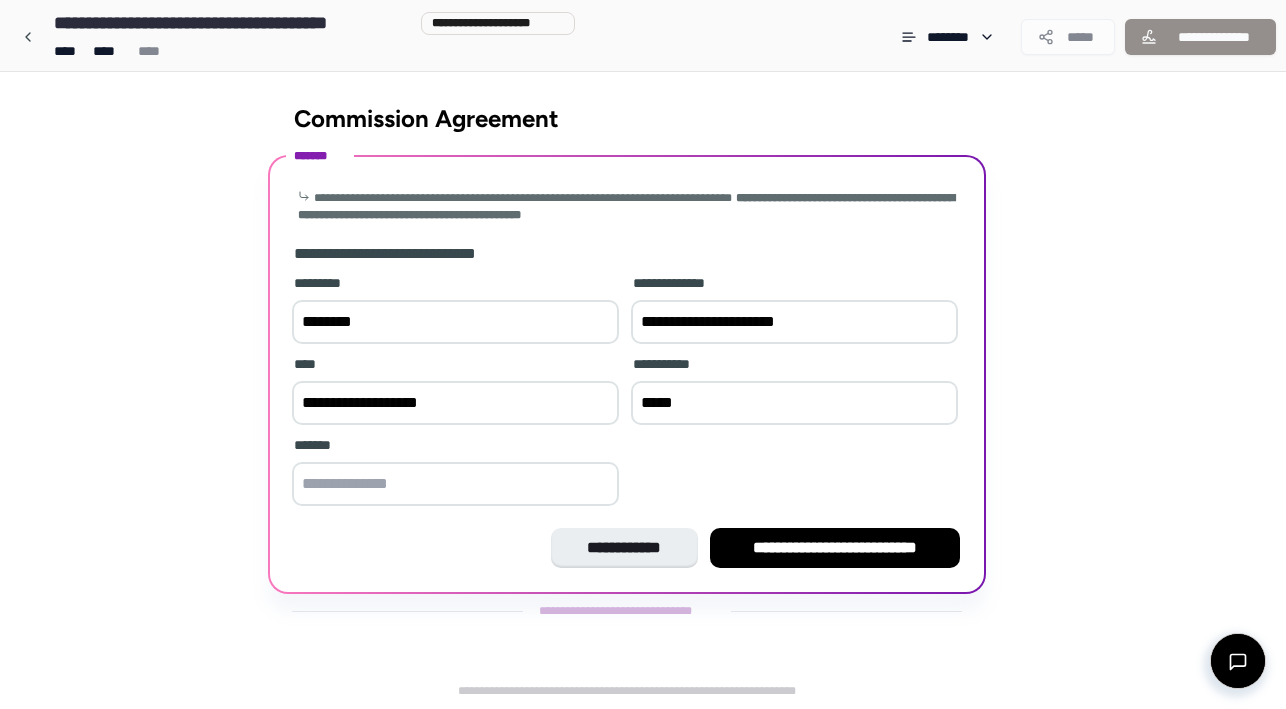 type on "*****" 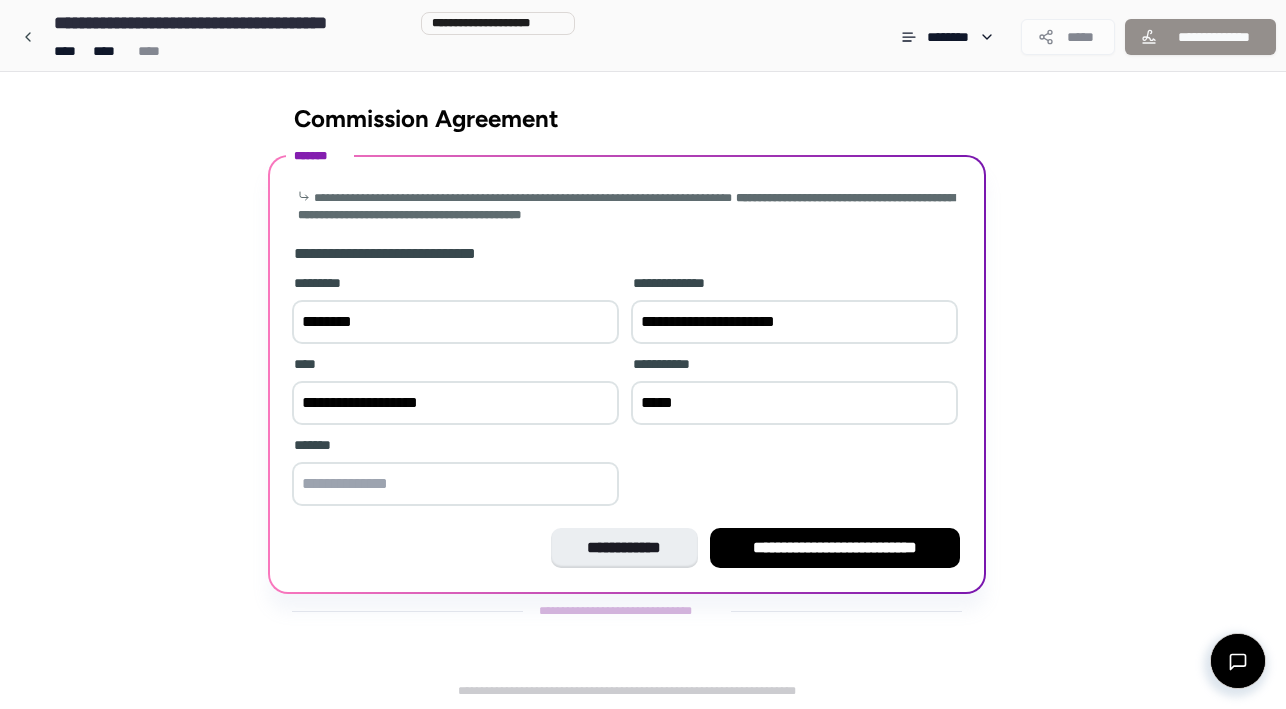 click at bounding box center (455, 484) 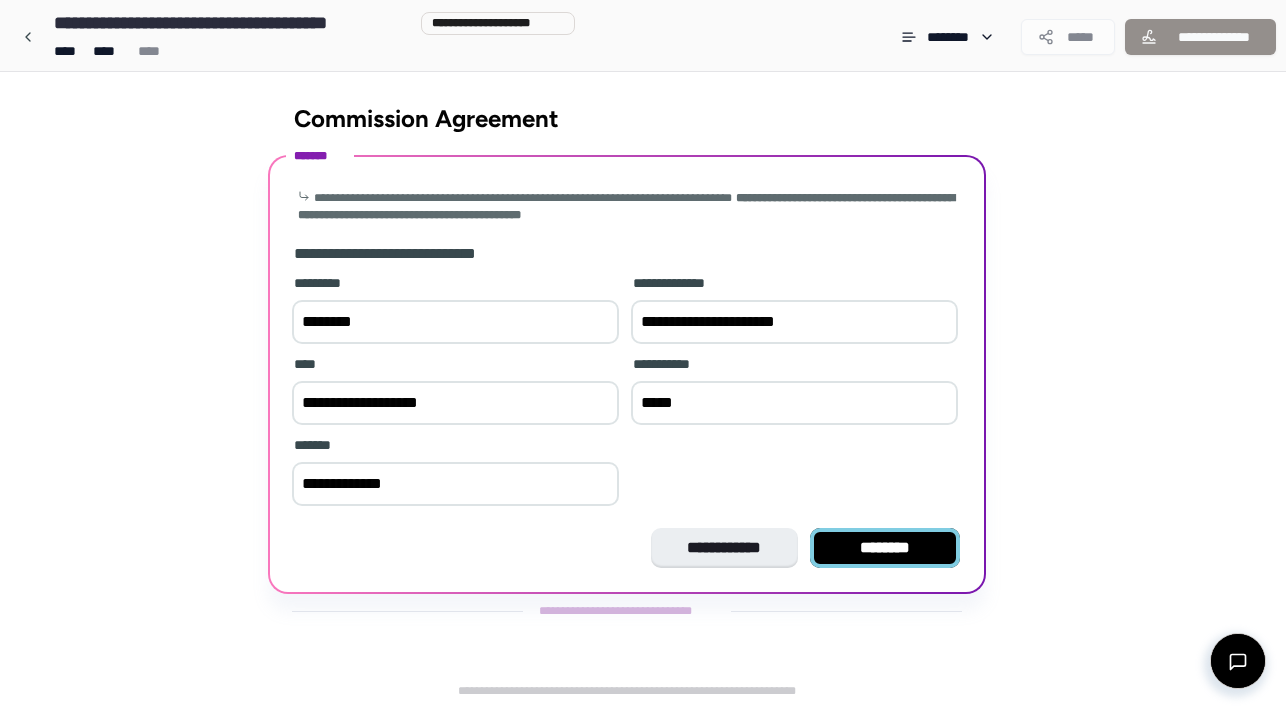 type on "**********" 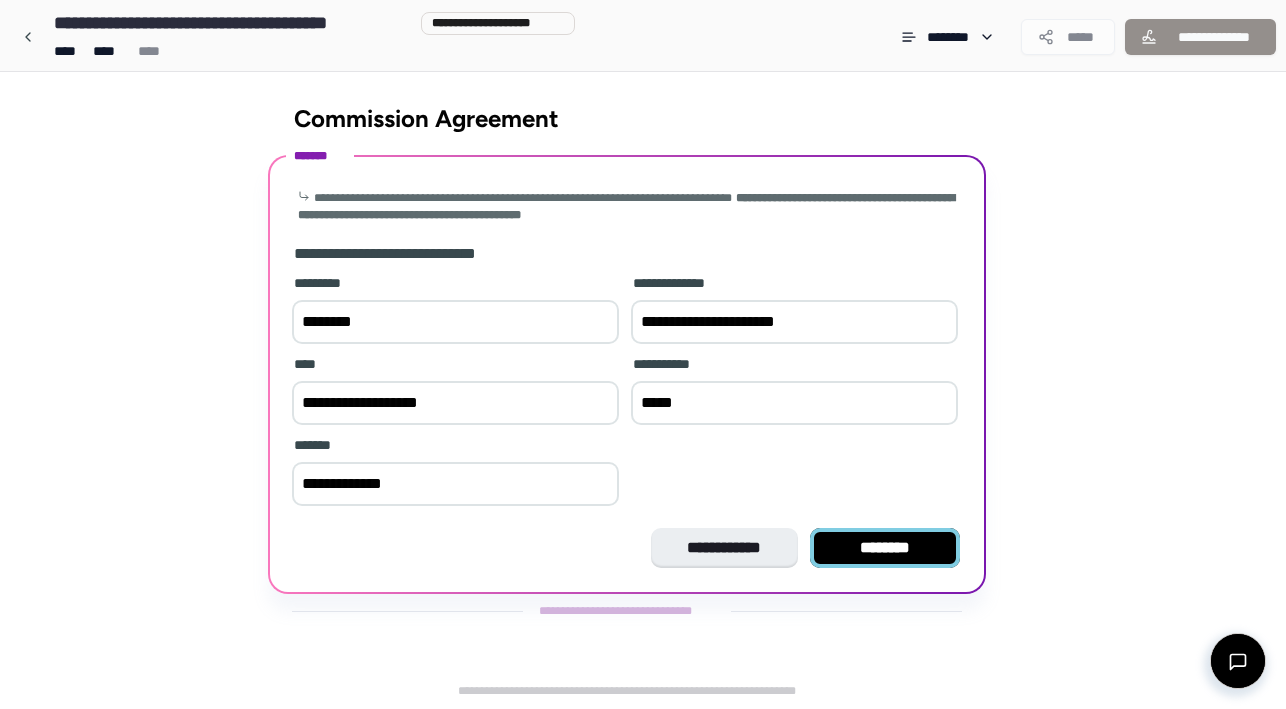 click on "********" at bounding box center [885, 548] 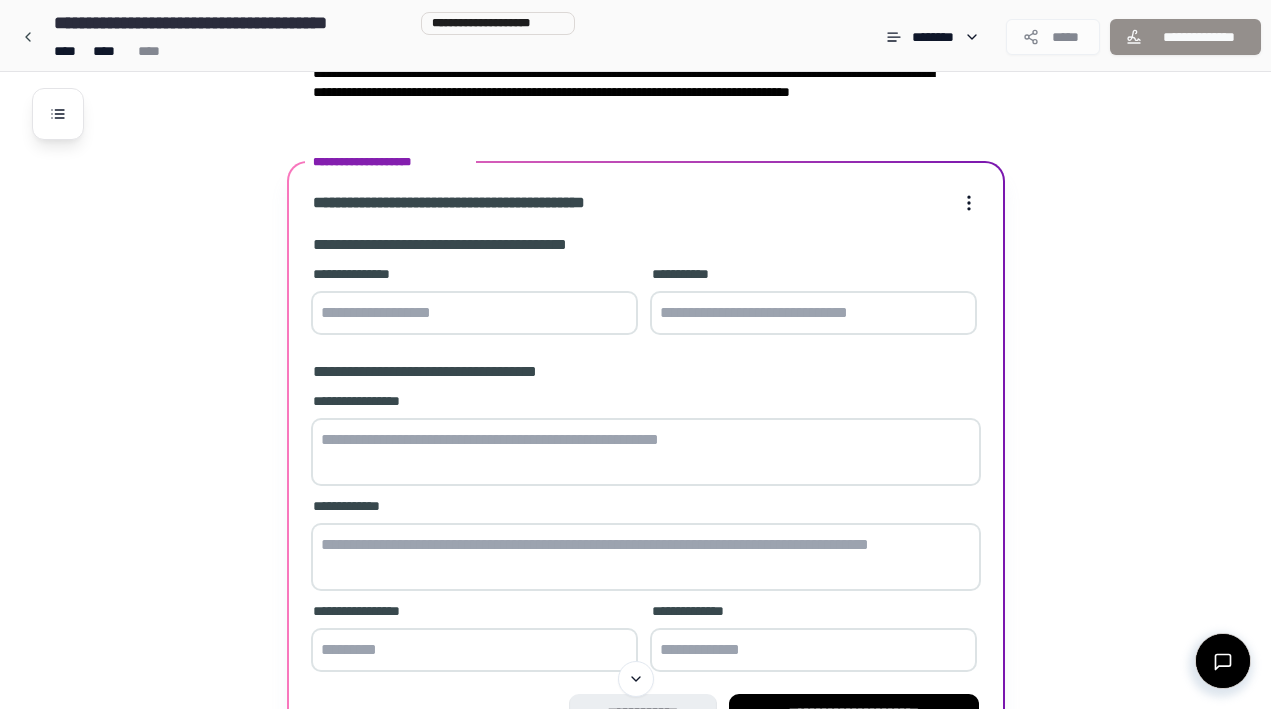 scroll, scrollTop: 444, scrollLeft: 0, axis: vertical 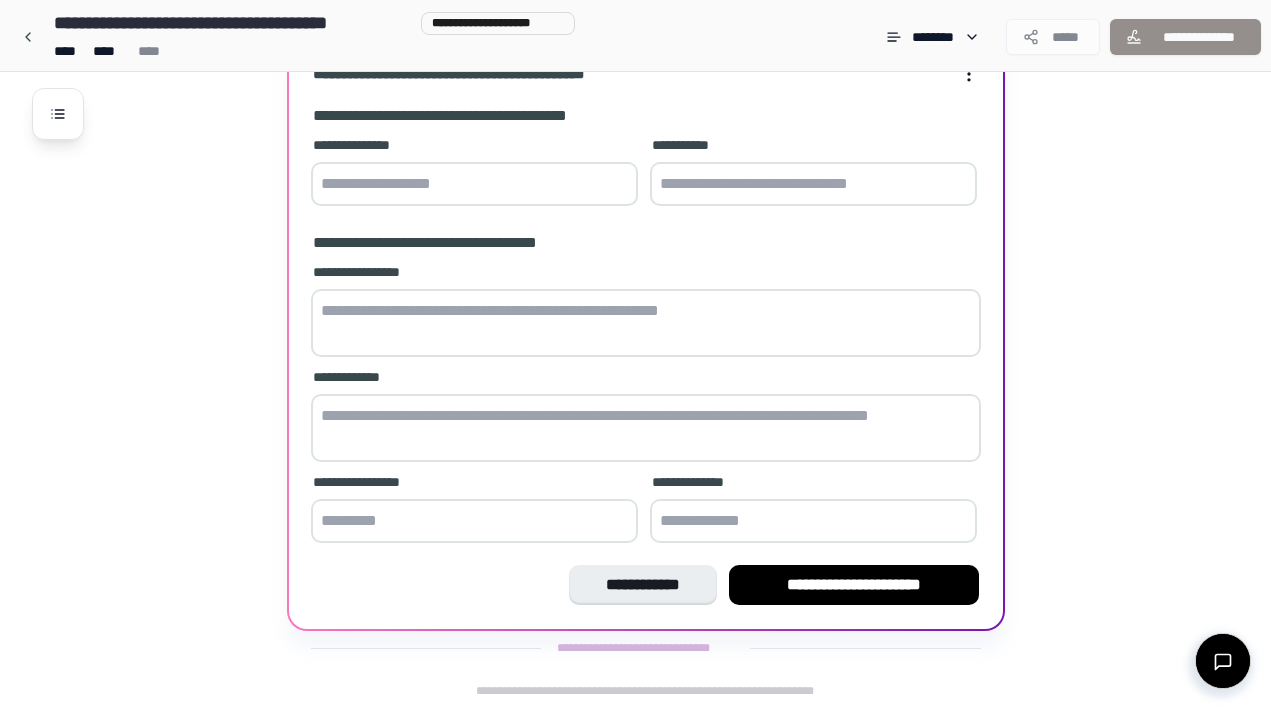 click at bounding box center [813, 184] 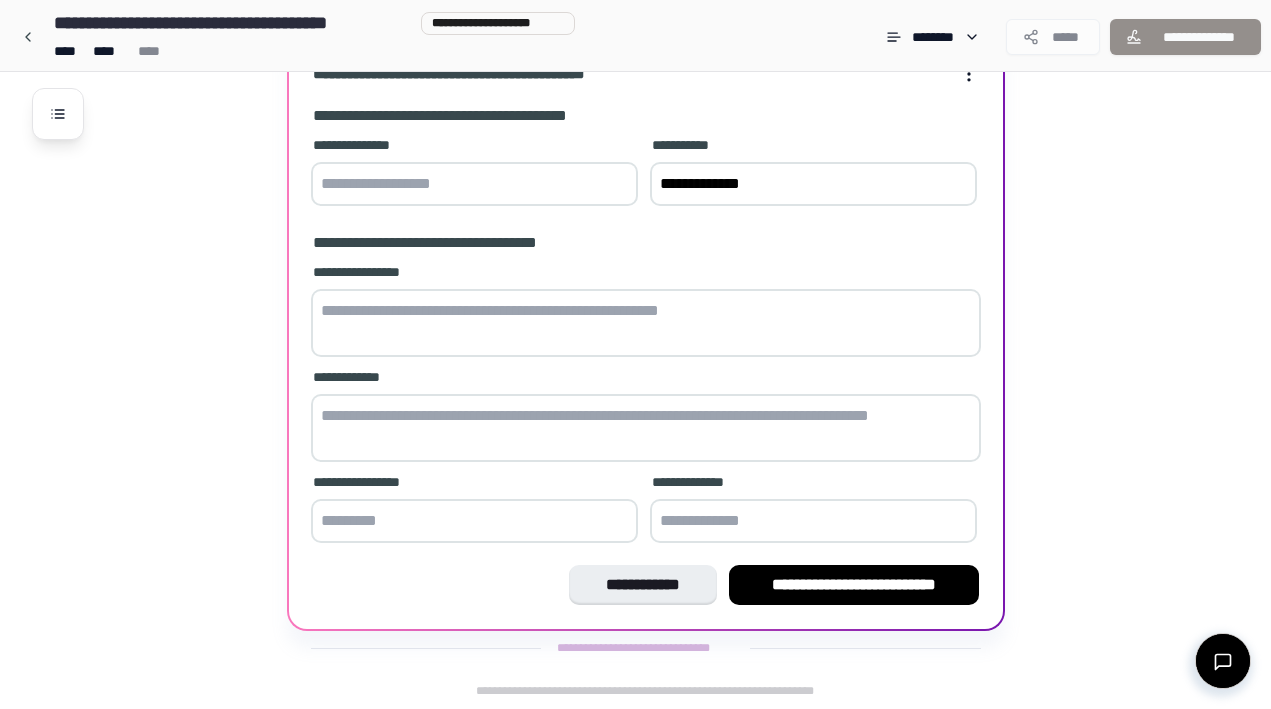 click on "**********" at bounding box center (813, 184) 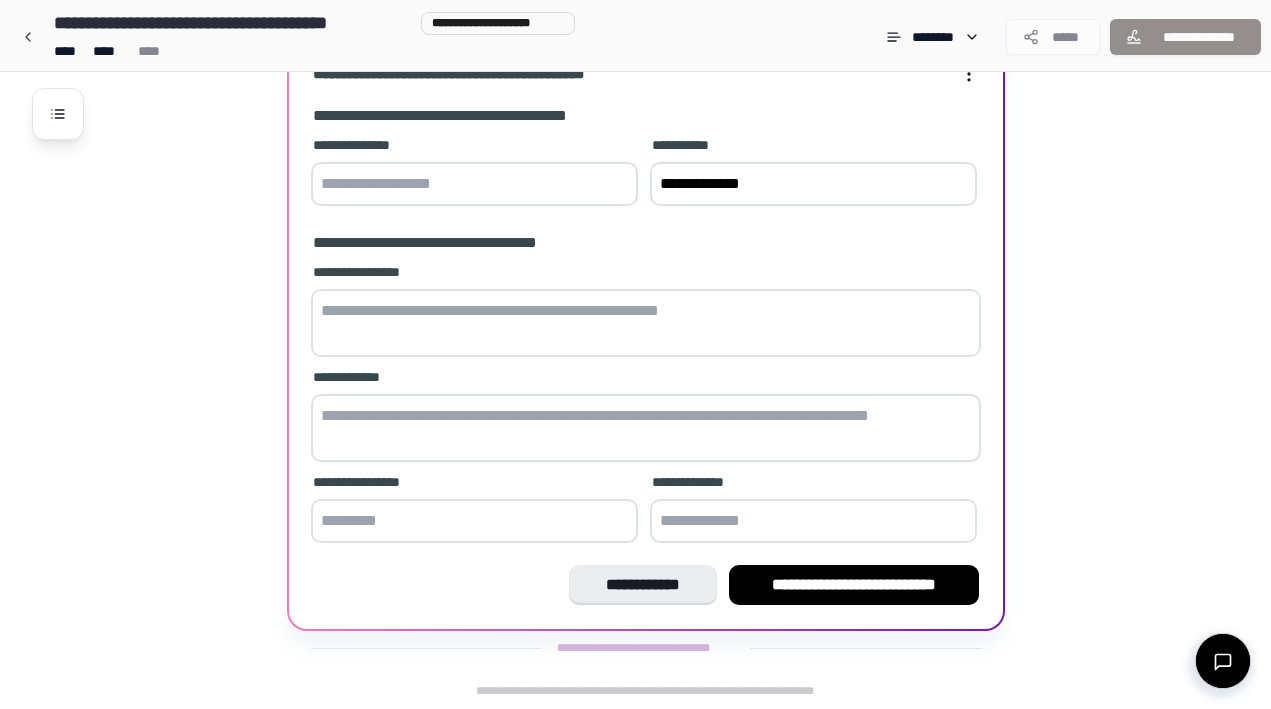 click at bounding box center [474, 184] 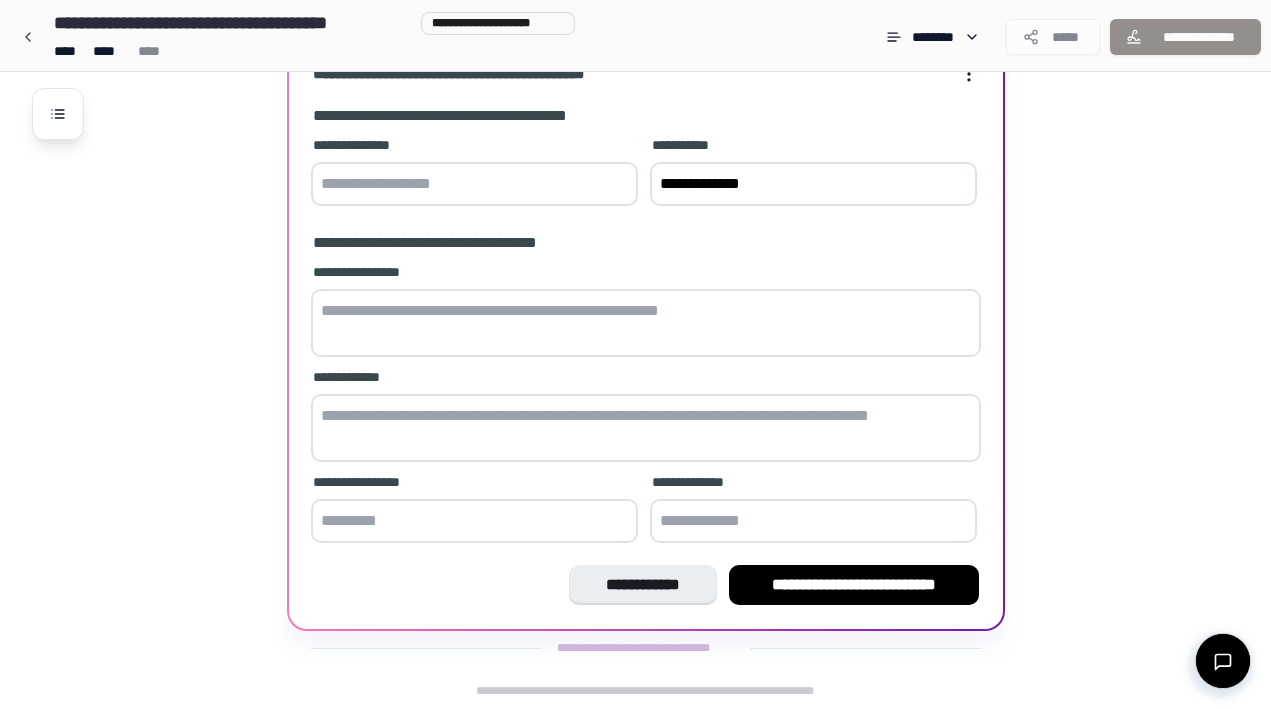 click at bounding box center (474, 521) 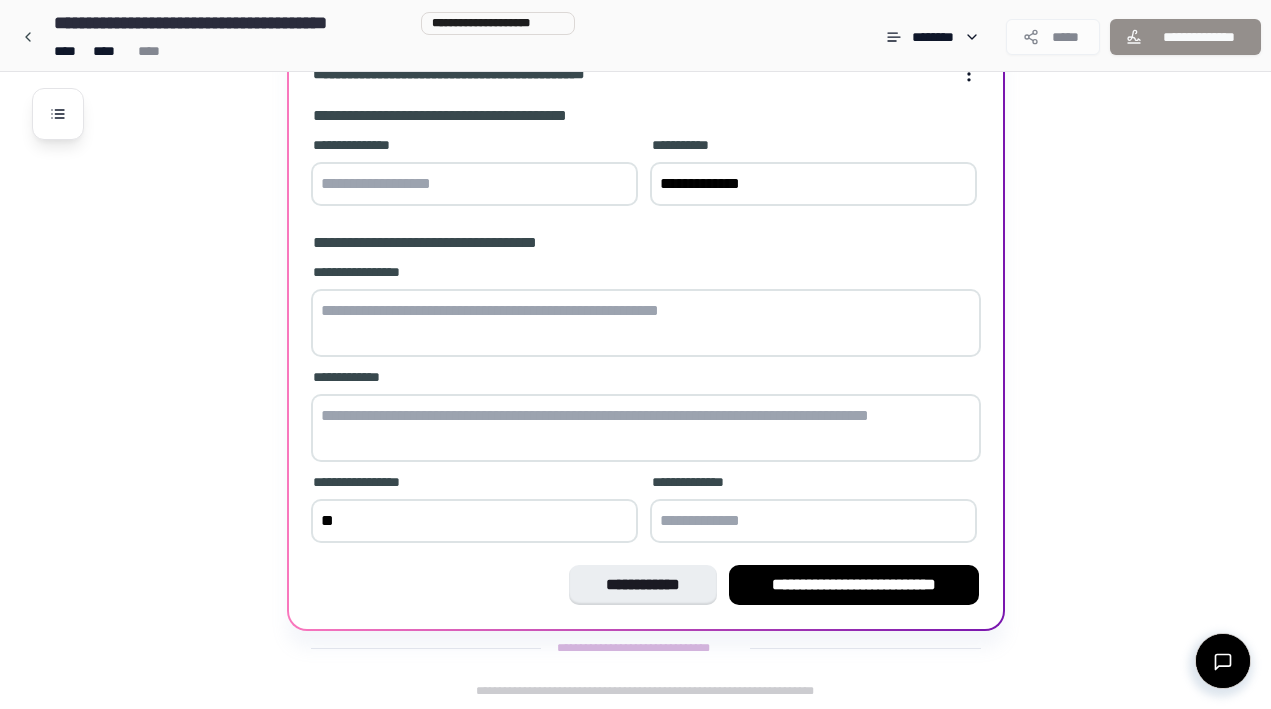 type on "*" 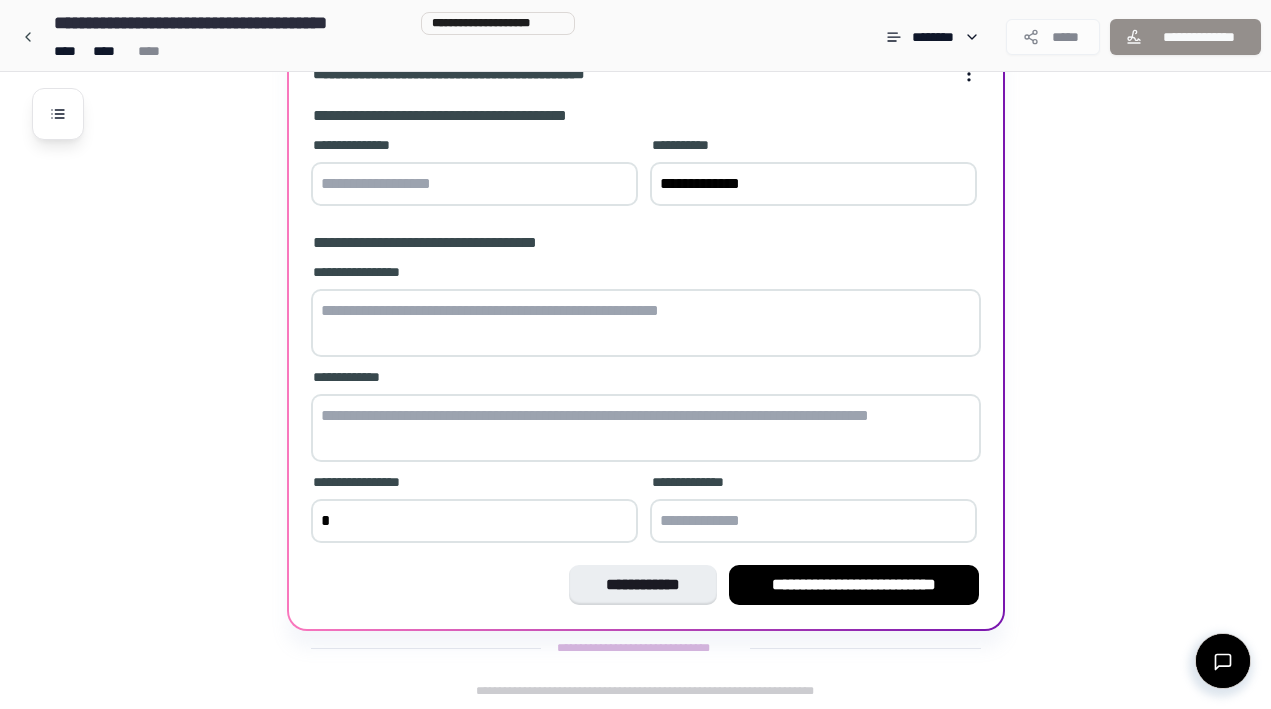 type 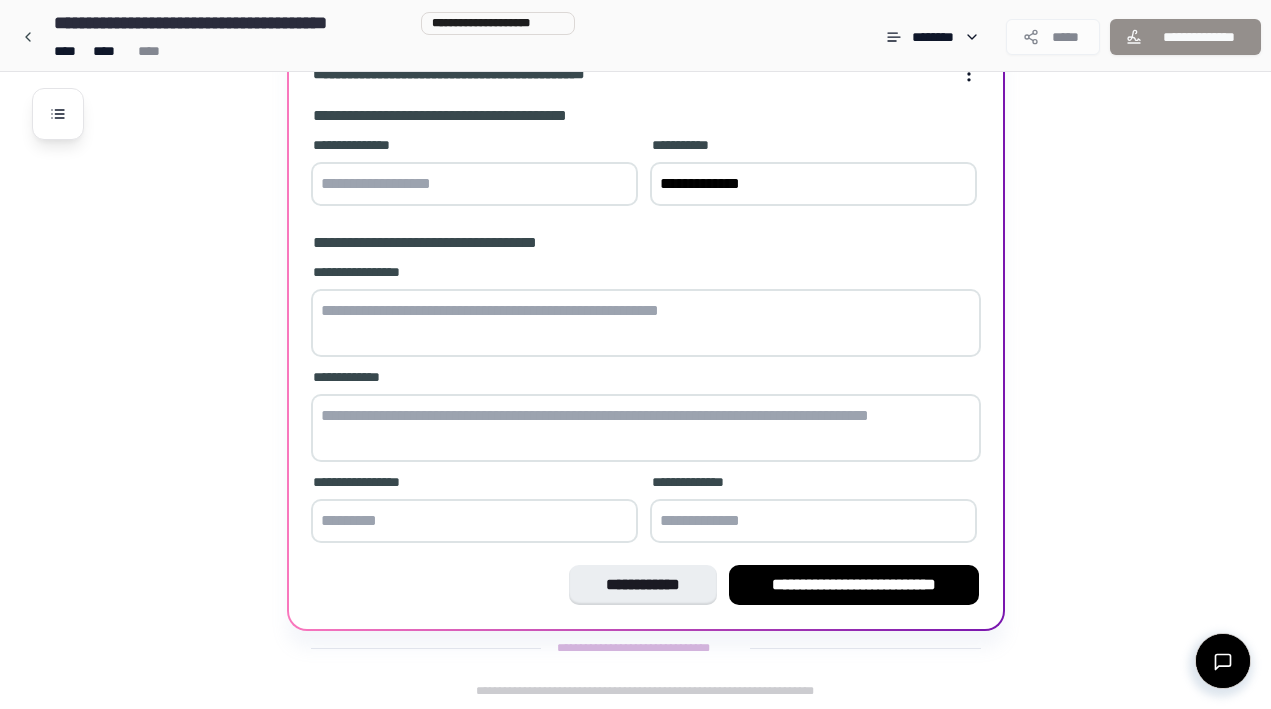 click at bounding box center [646, 428] 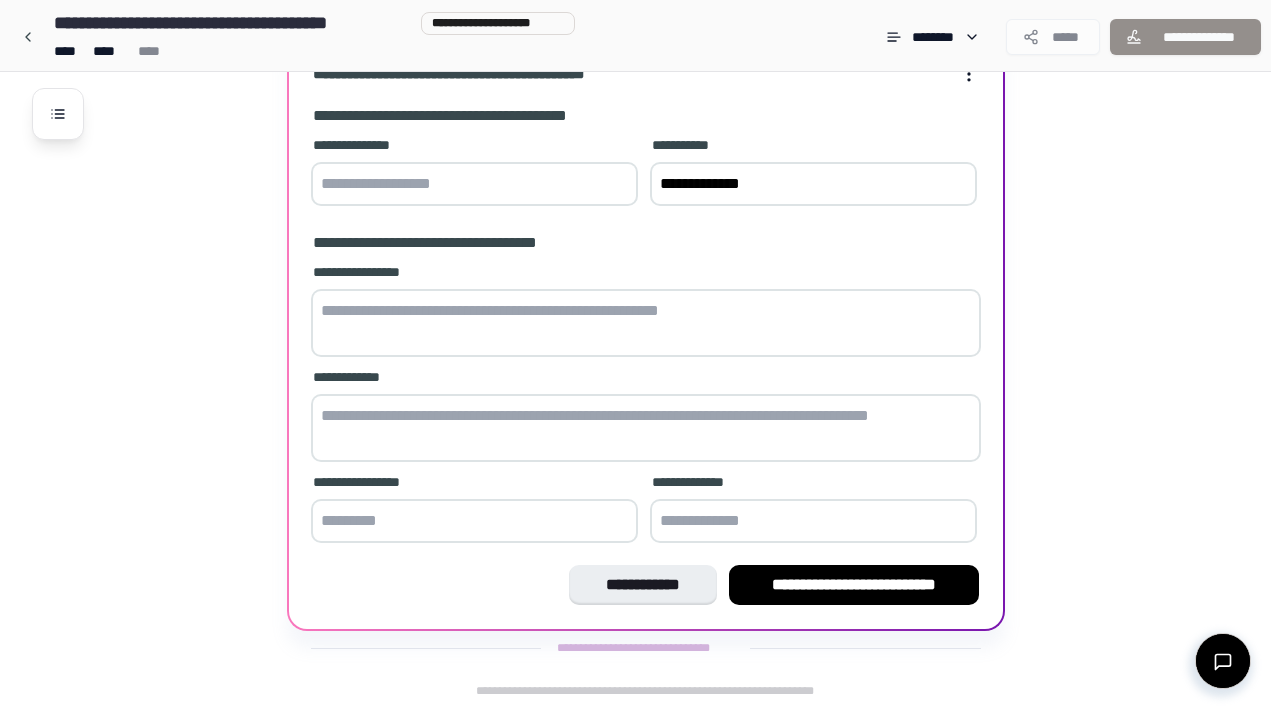 click at bounding box center (646, 323) 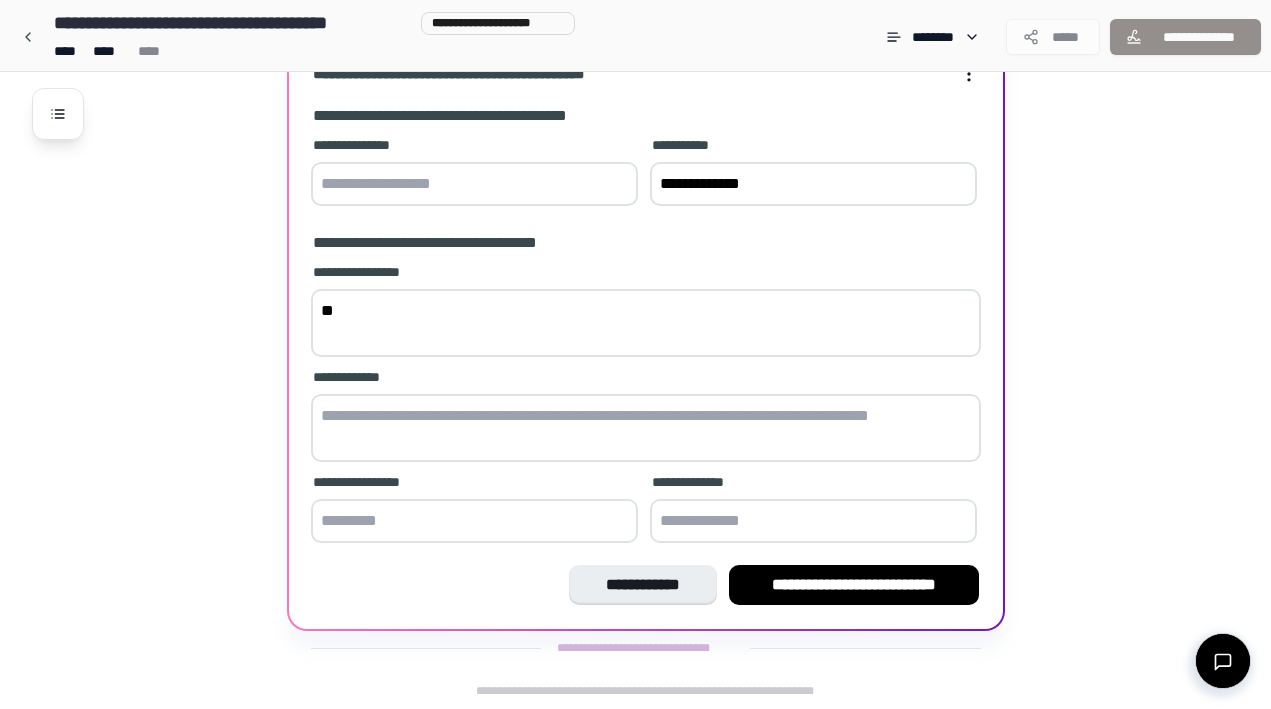 type on "*" 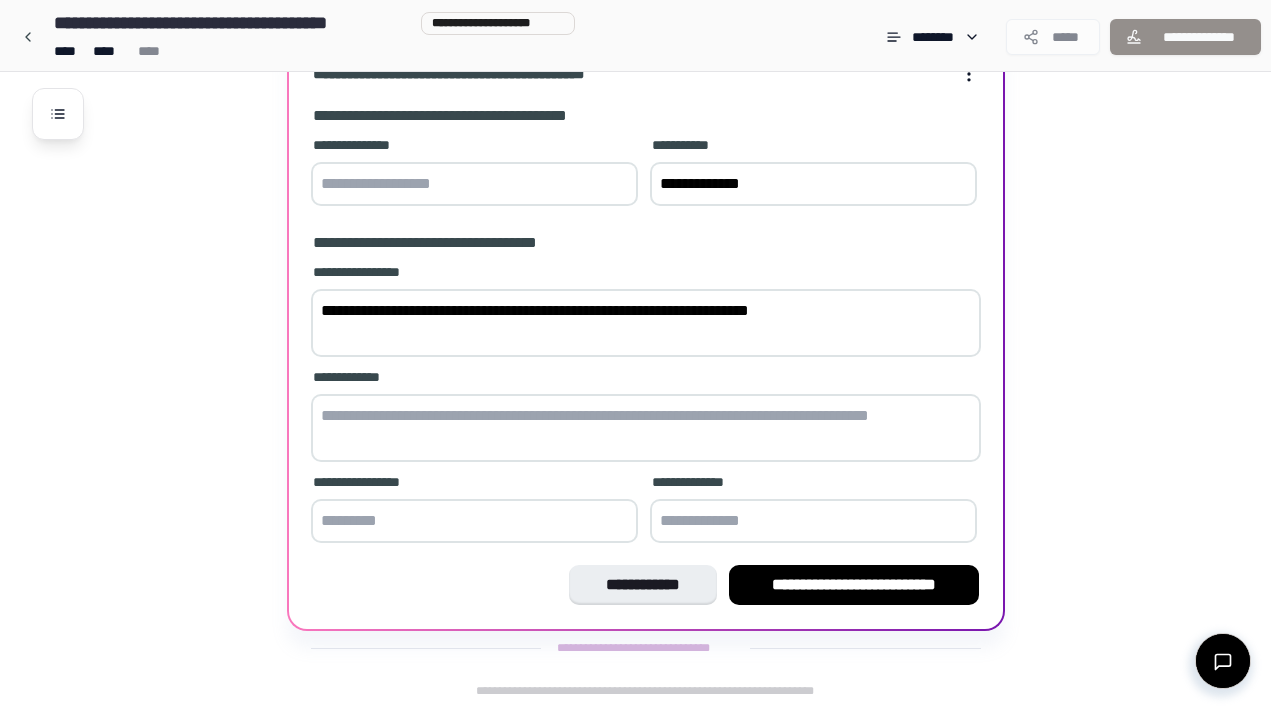 type on "**********" 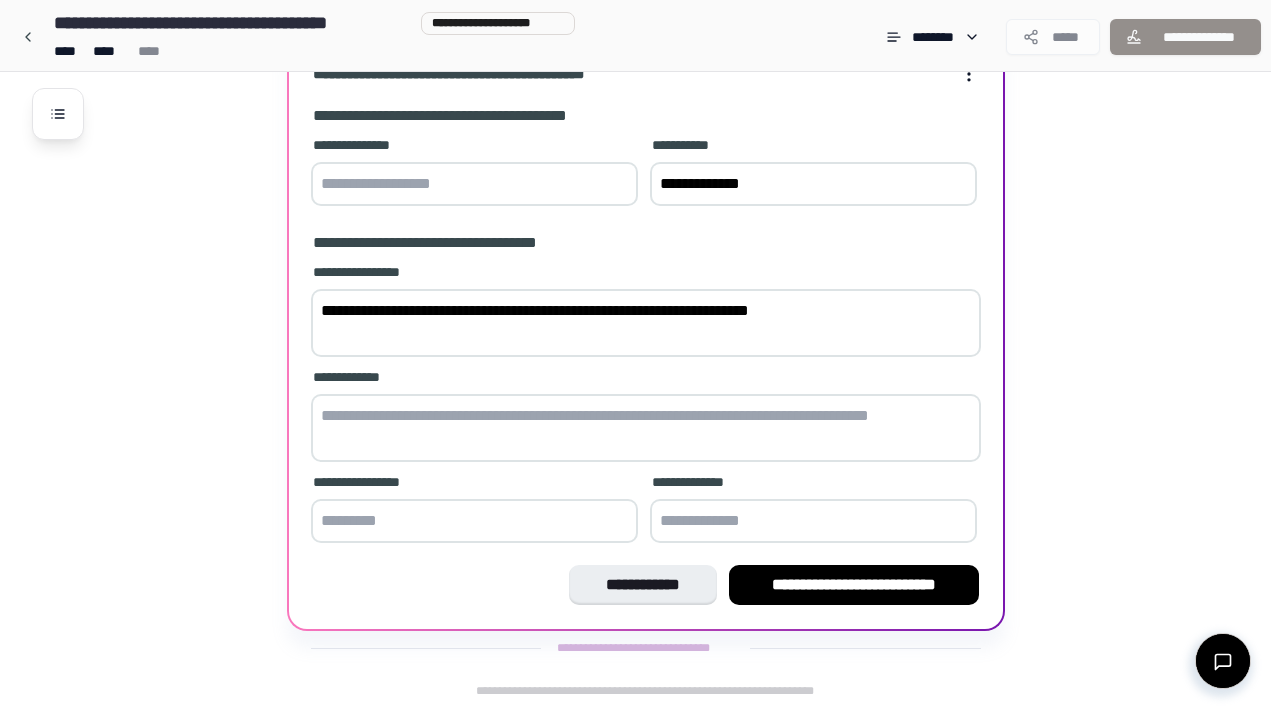 click at bounding box center (474, 184) 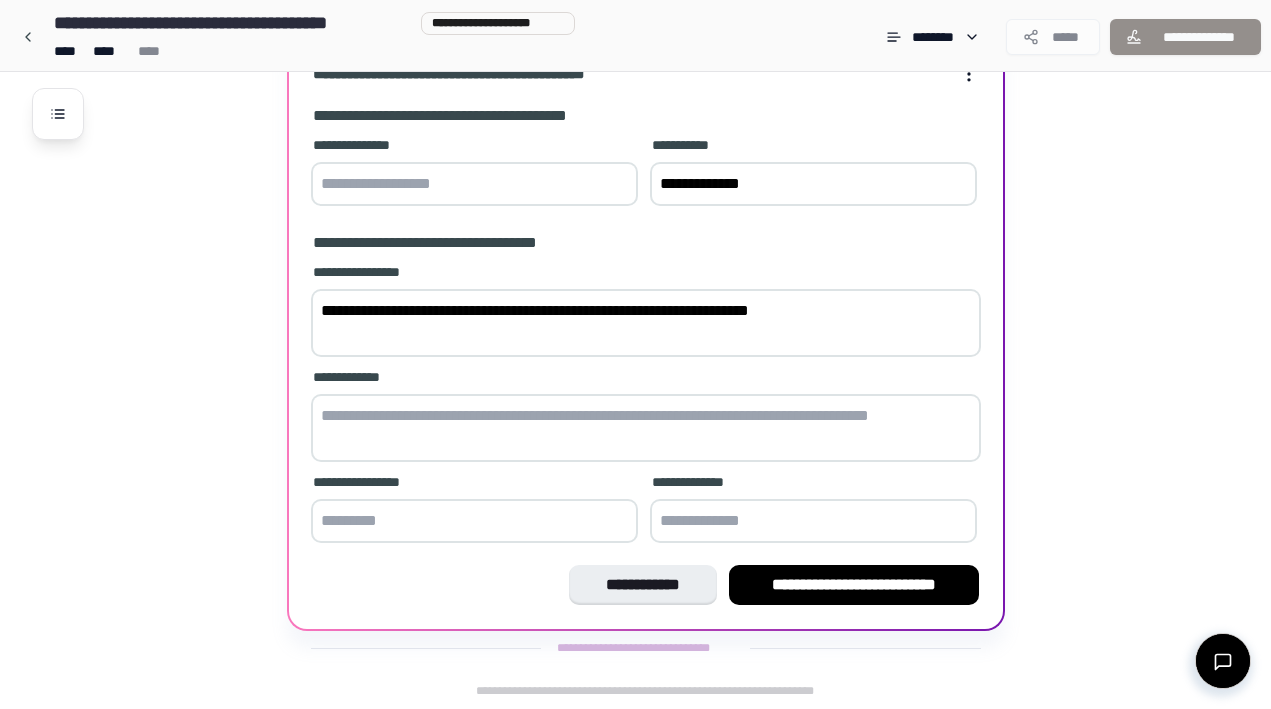 click at bounding box center (646, 428) 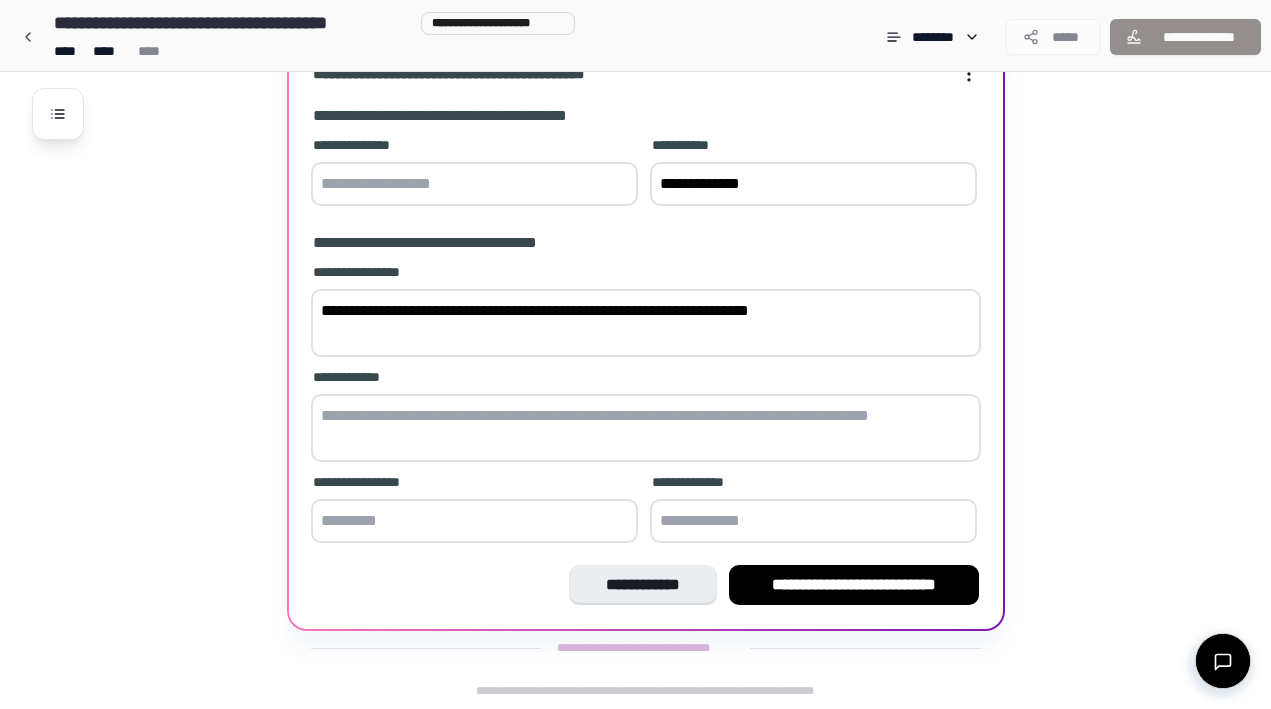 click on "**********" at bounding box center (813, 184) 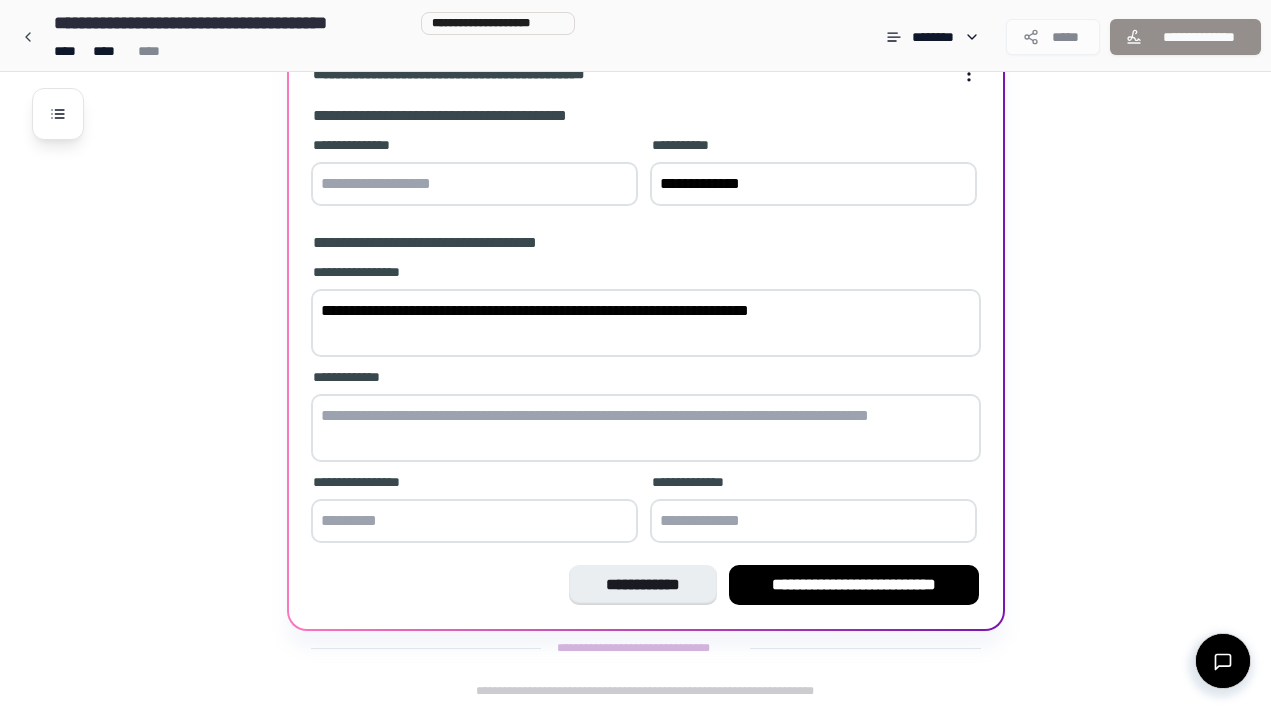 click at bounding box center (474, 184) 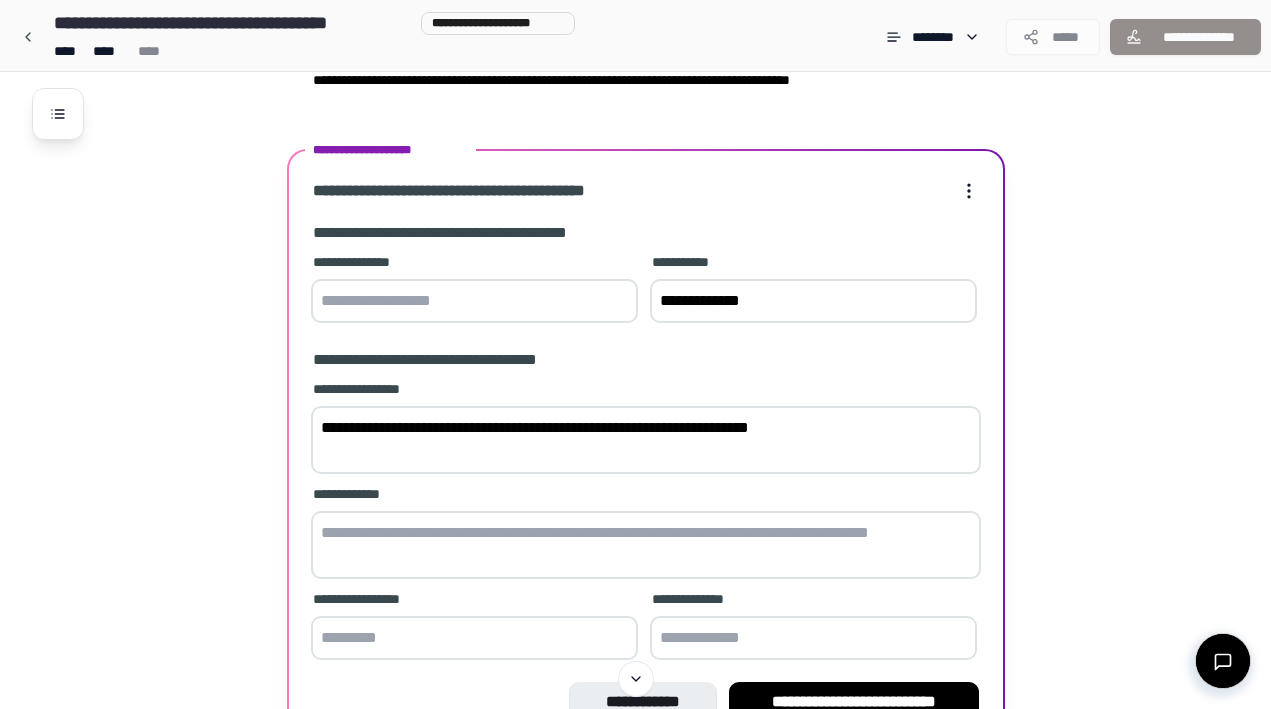 scroll, scrollTop: 427, scrollLeft: 0, axis: vertical 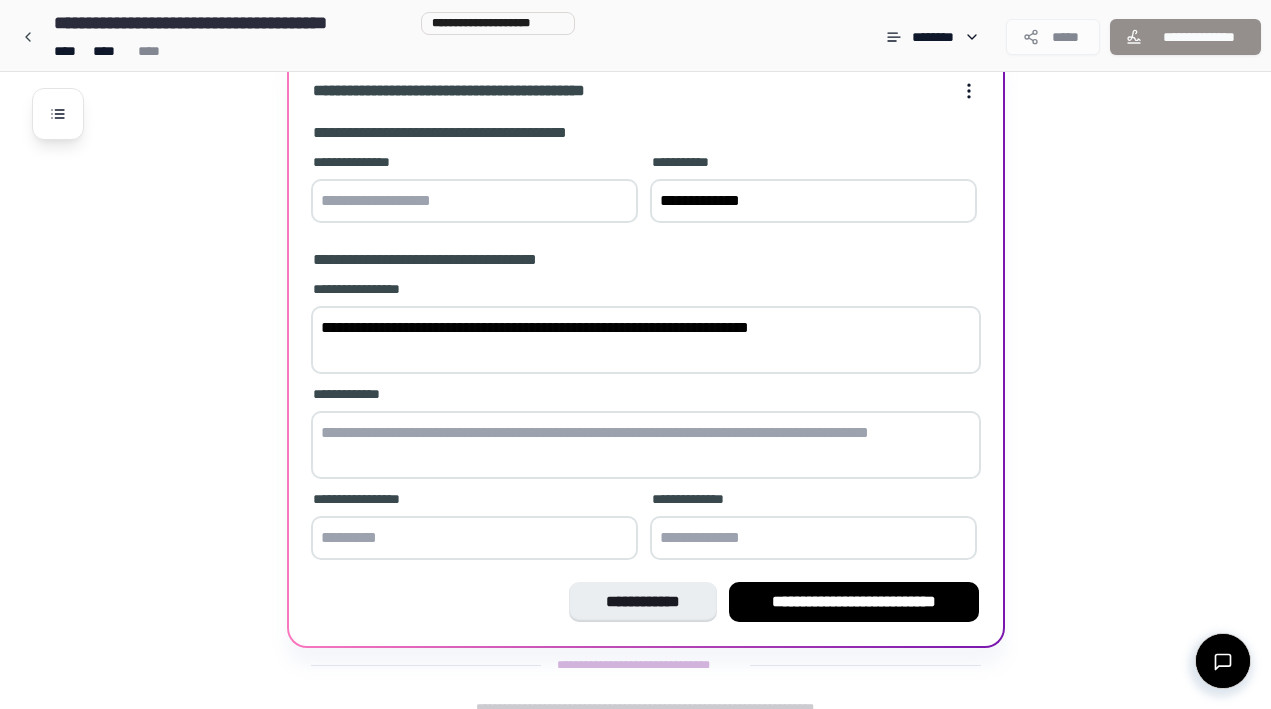 click on "**********" at bounding box center [813, 201] 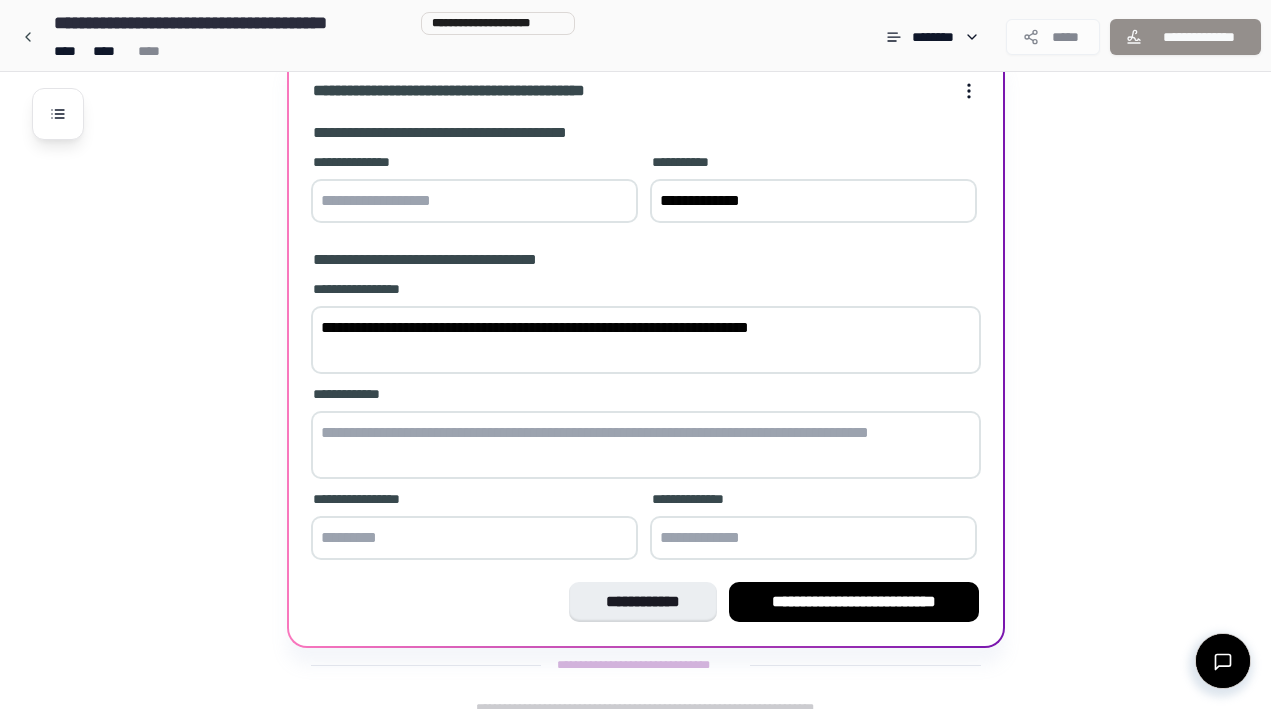 click at bounding box center [474, 201] 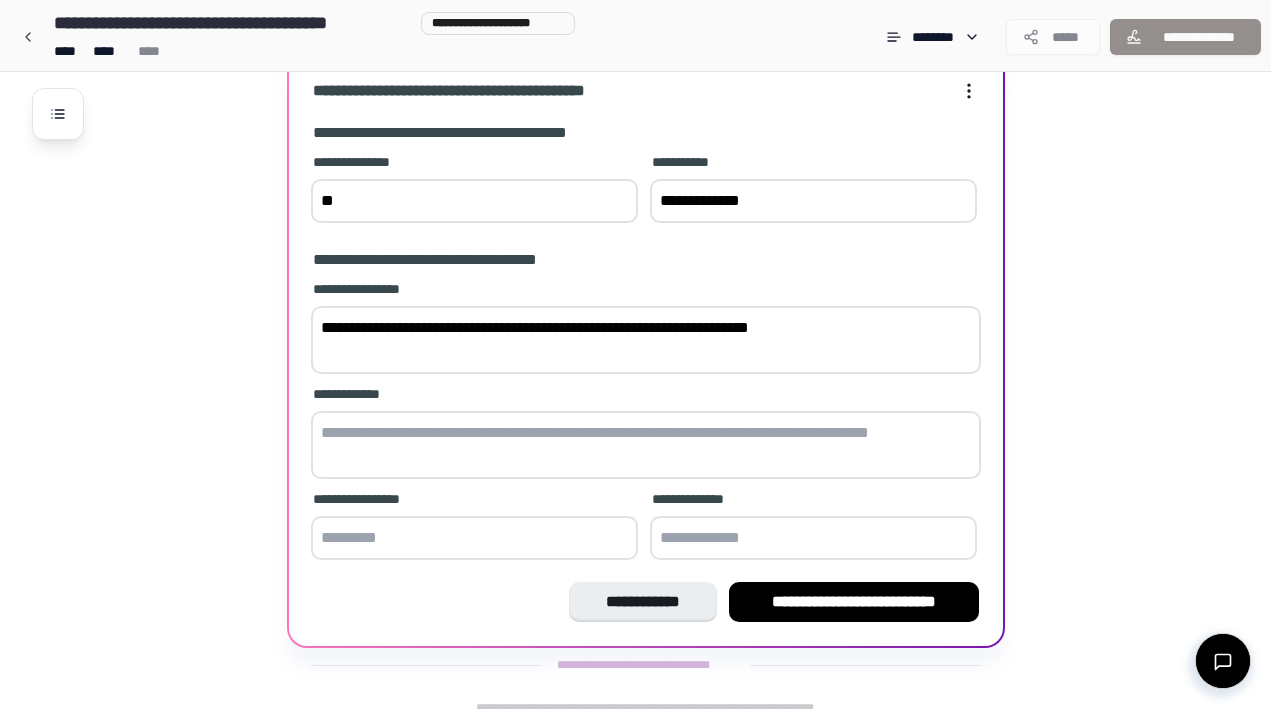 type on "*" 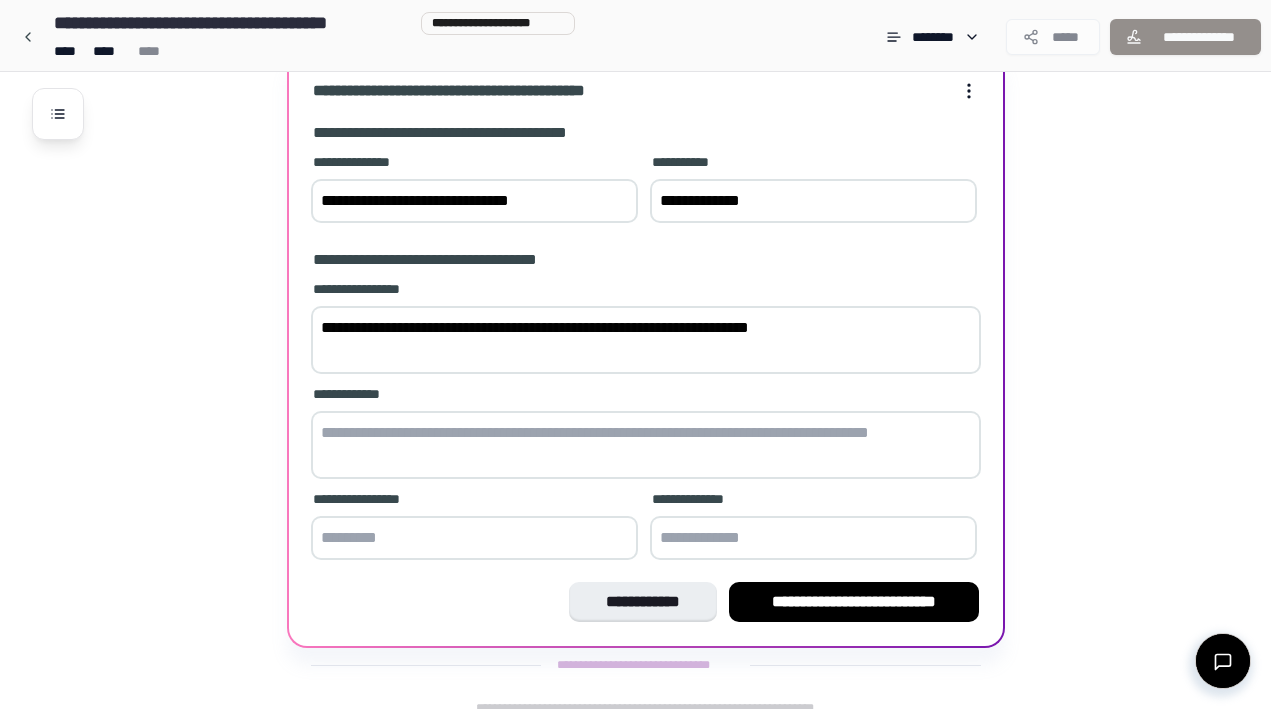 type on "**********" 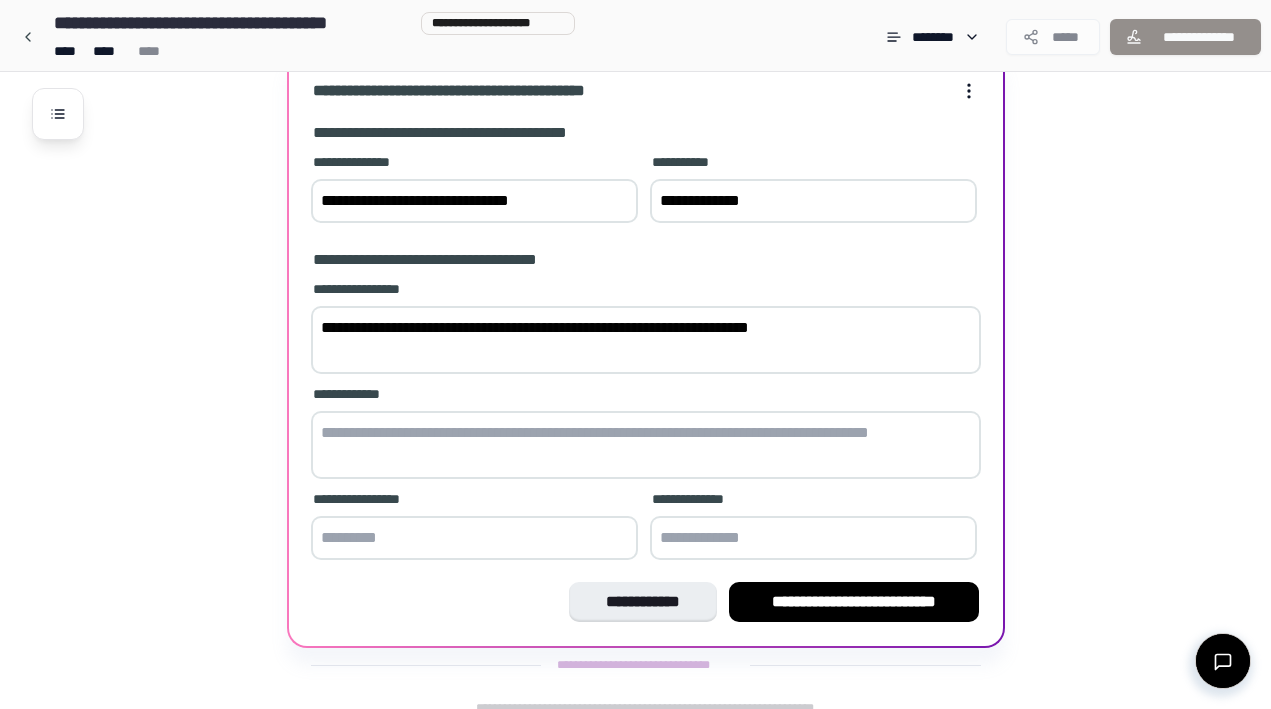 click at bounding box center [646, 445] 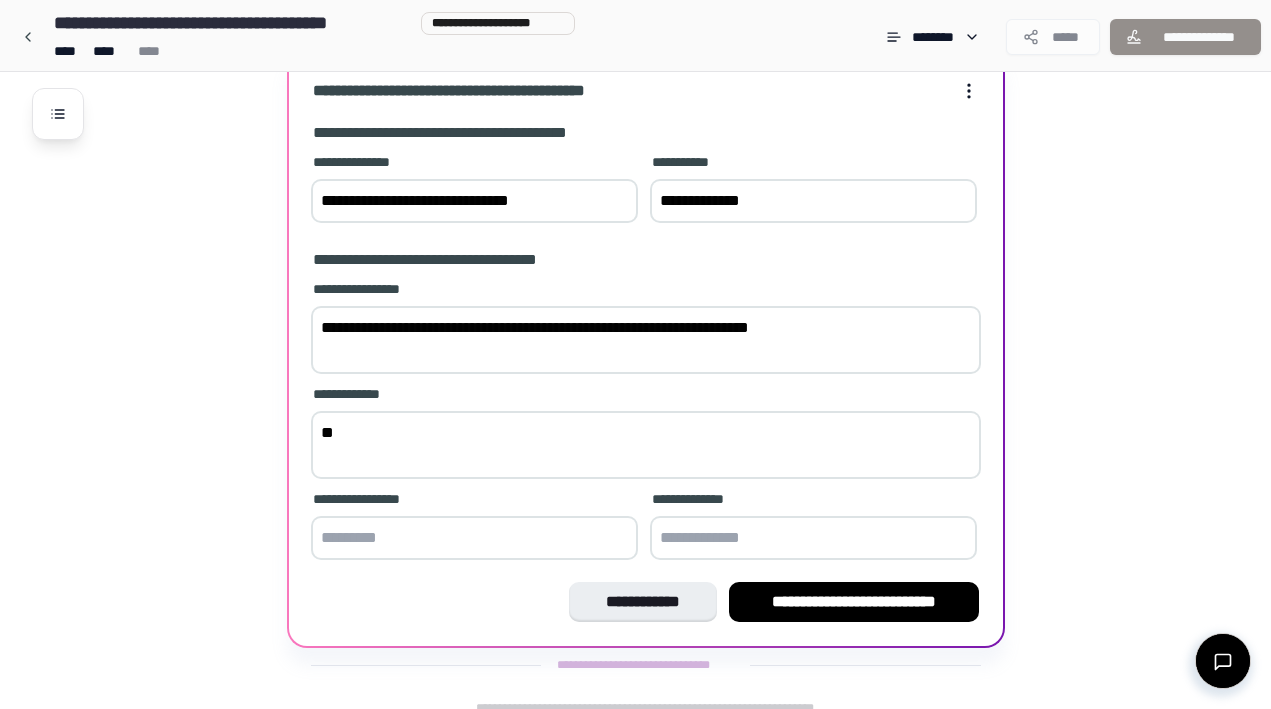 type on "*" 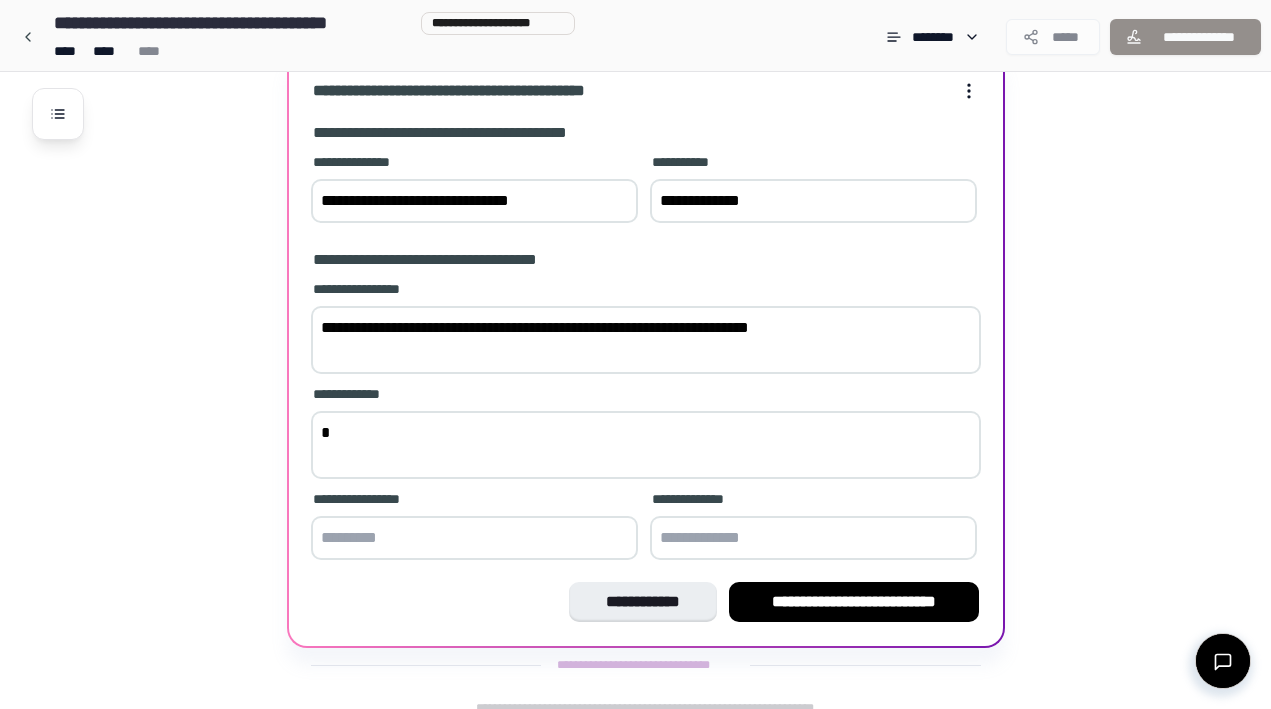 type 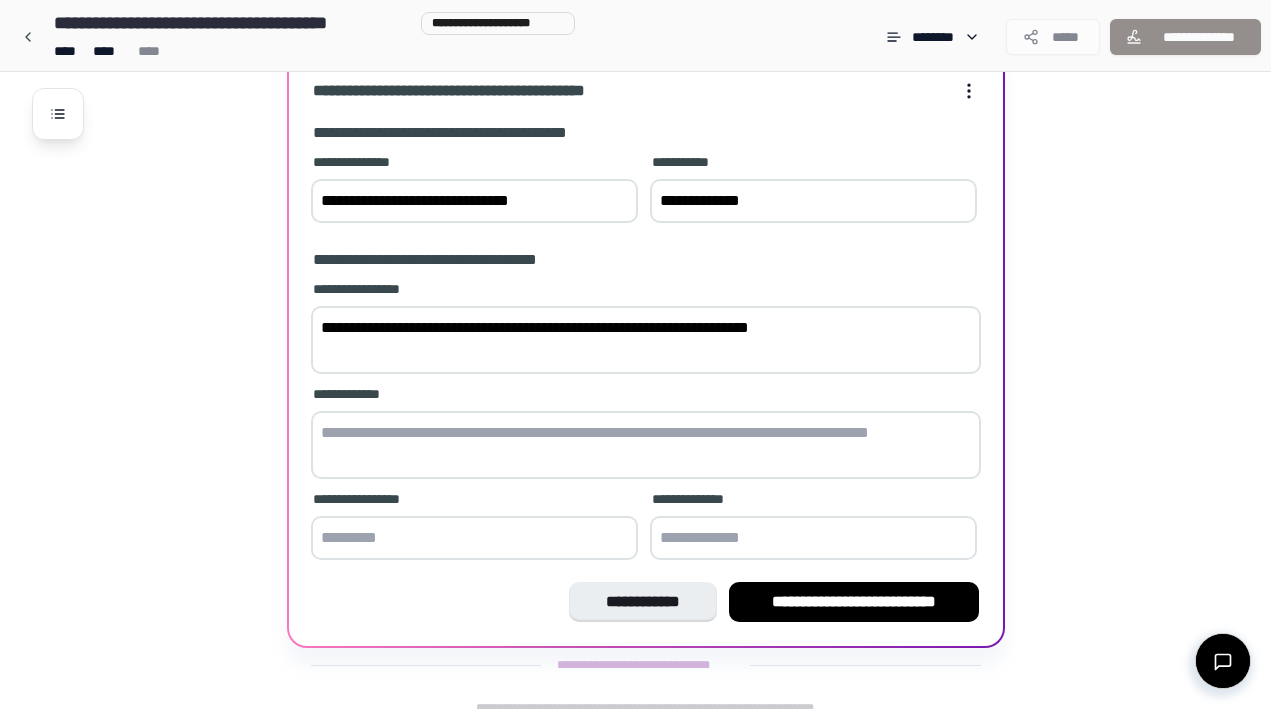 click at bounding box center (474, 538) 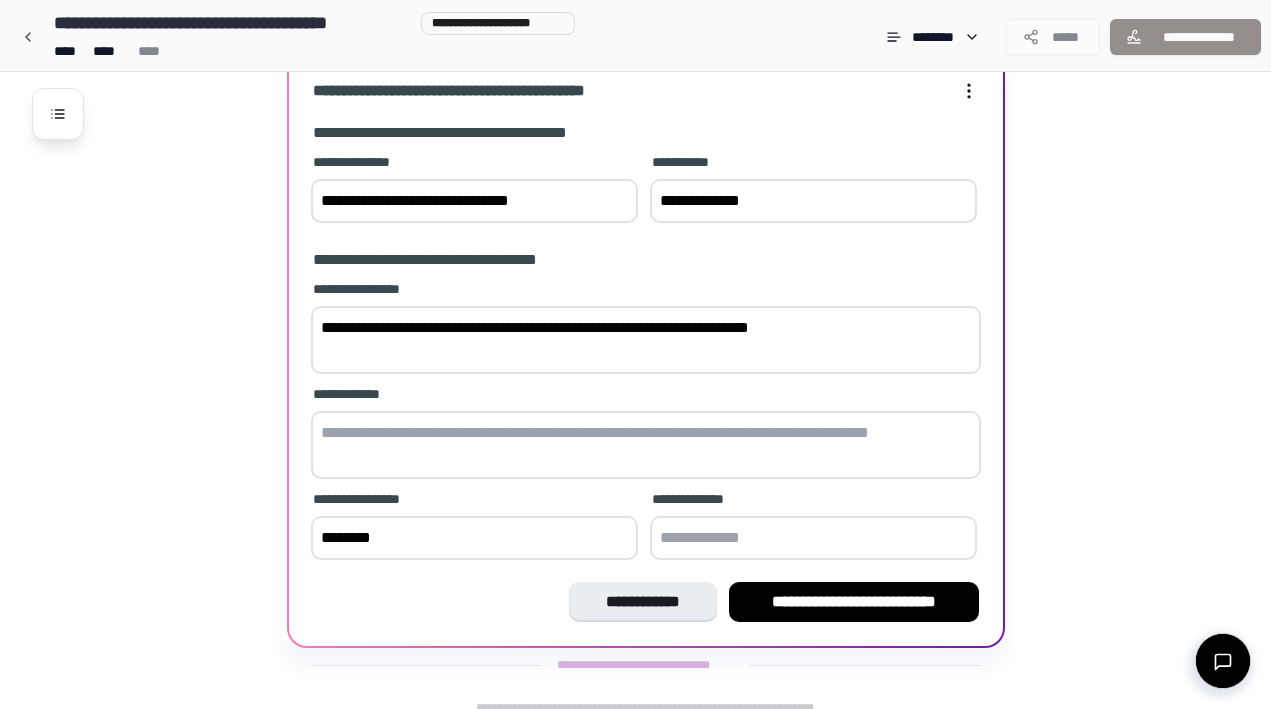 type on "********" 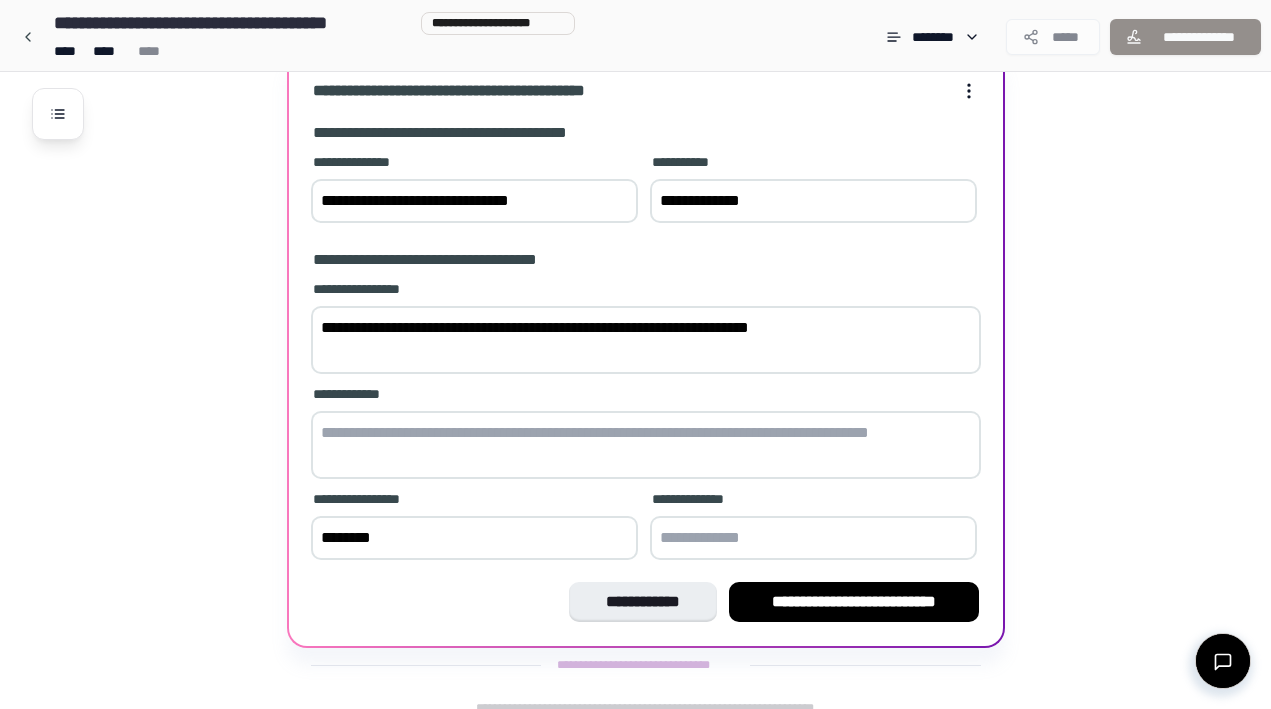 click at bounding box center [813, 538] 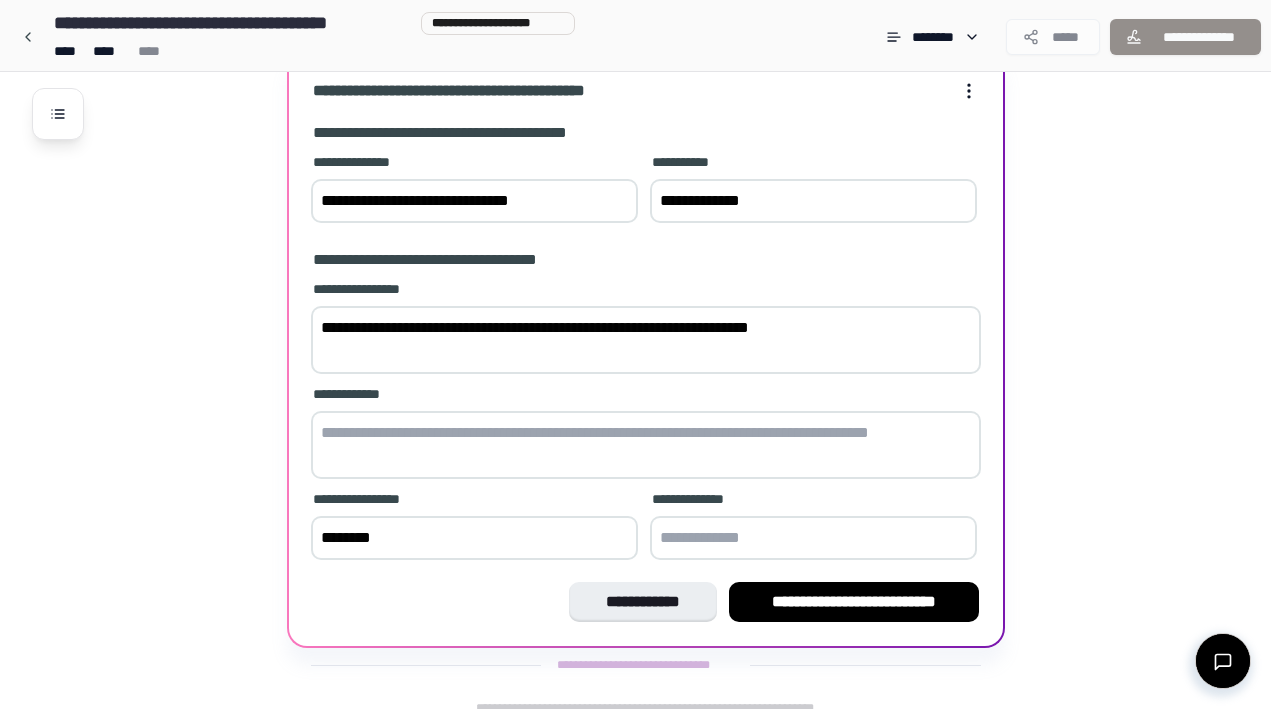 type on "*" 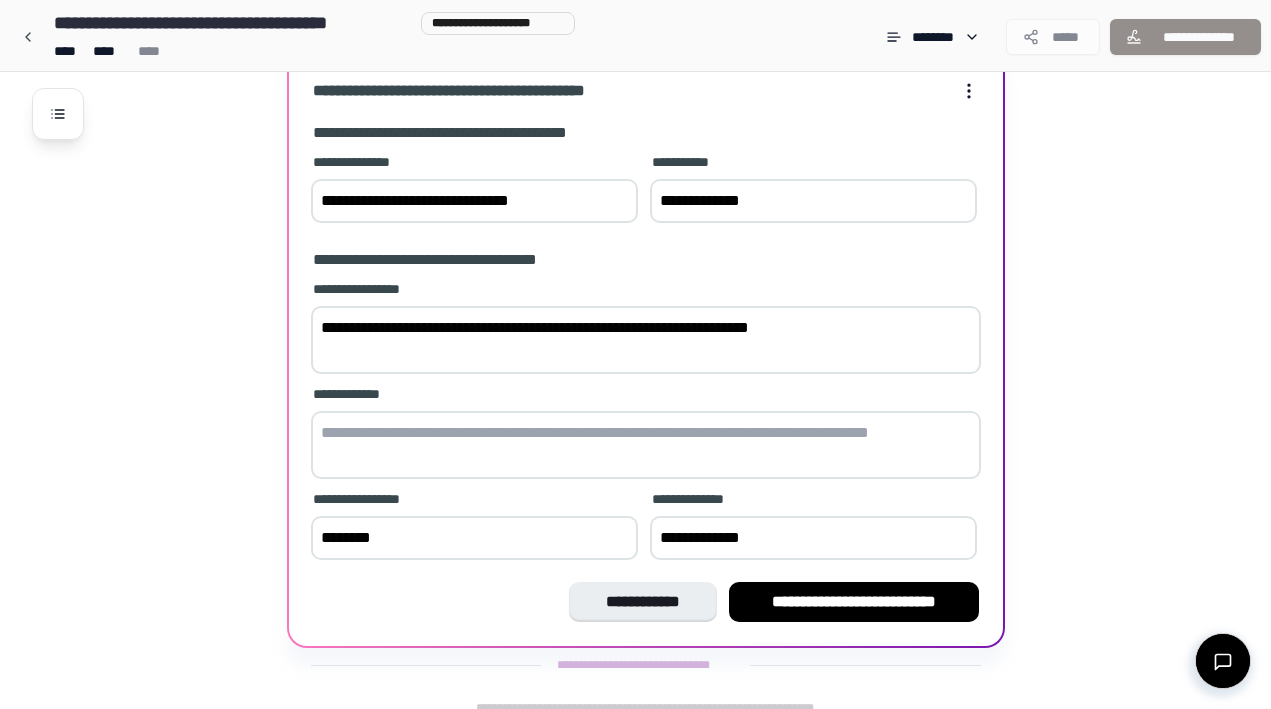 type on "**********" 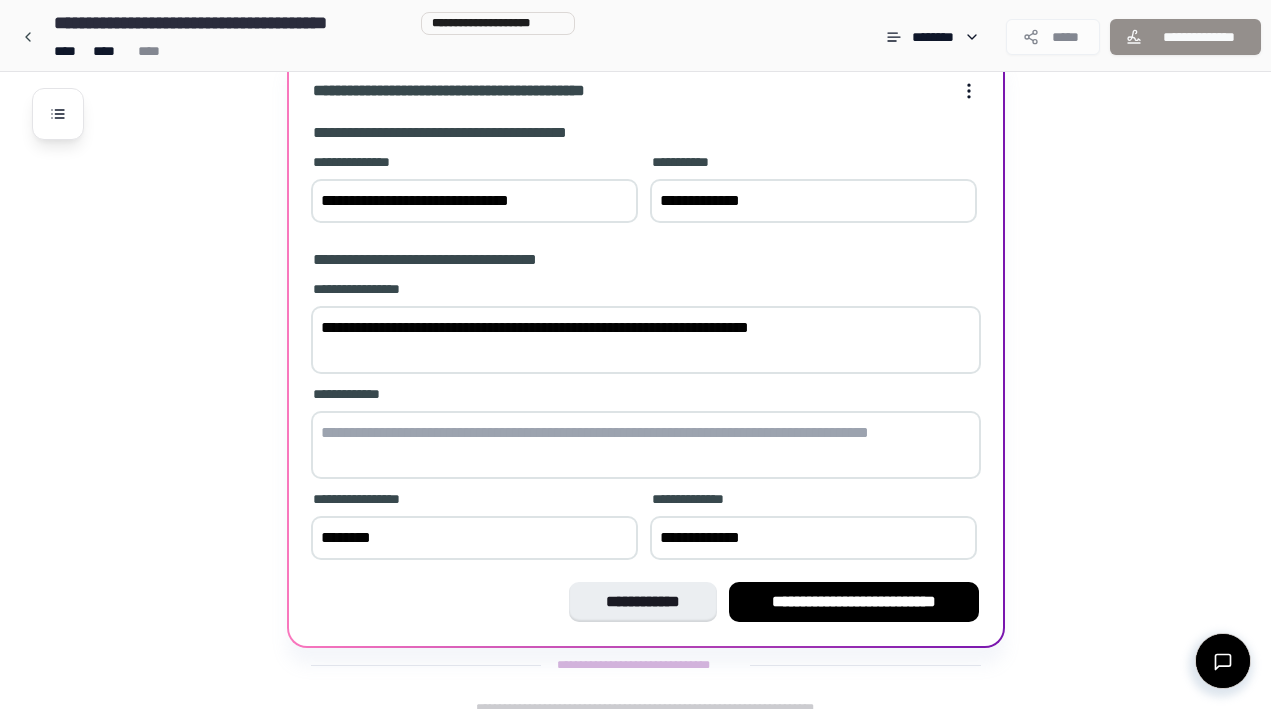 click at bounding box center (646, 445) 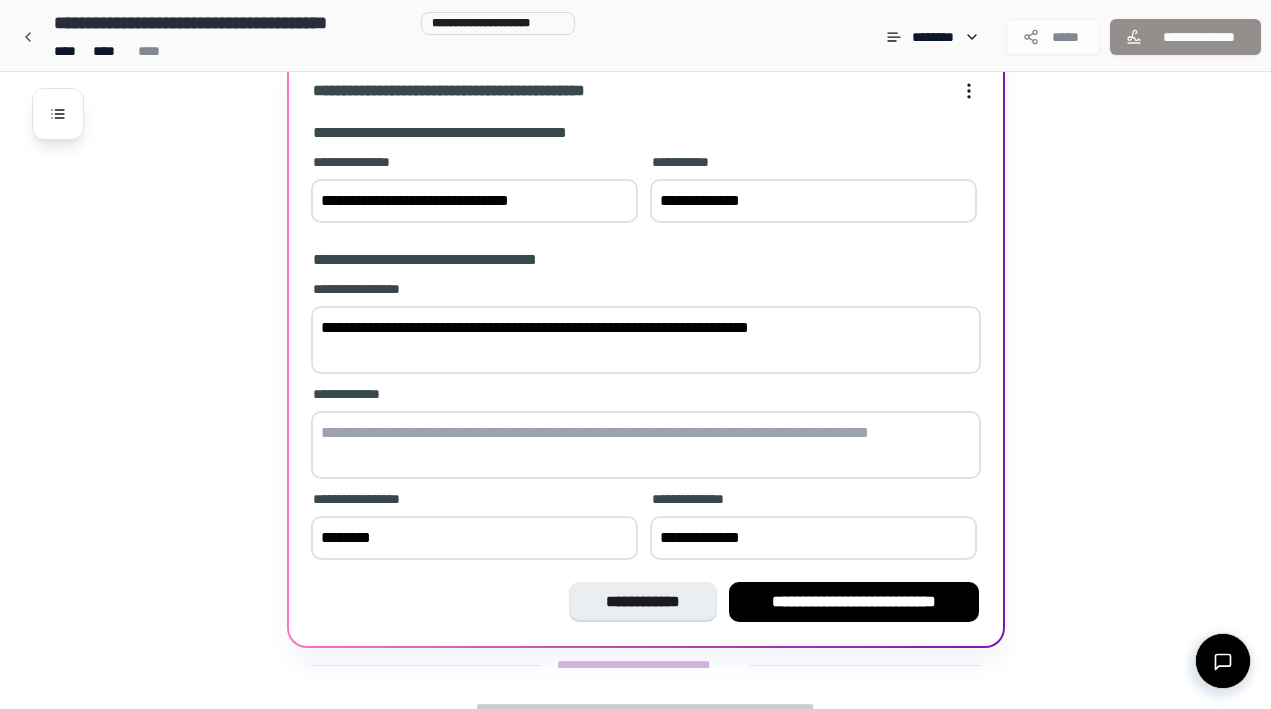 click on "**********" at bounding box center [474, 201] 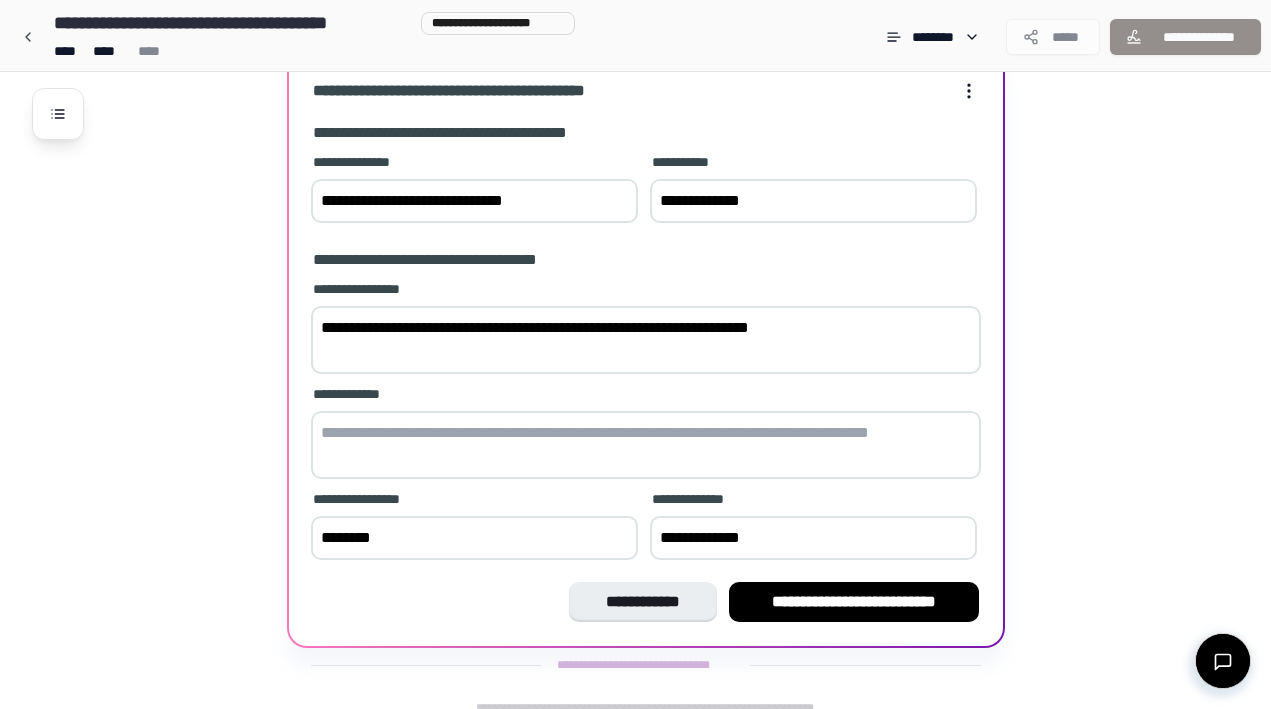type on "**********" 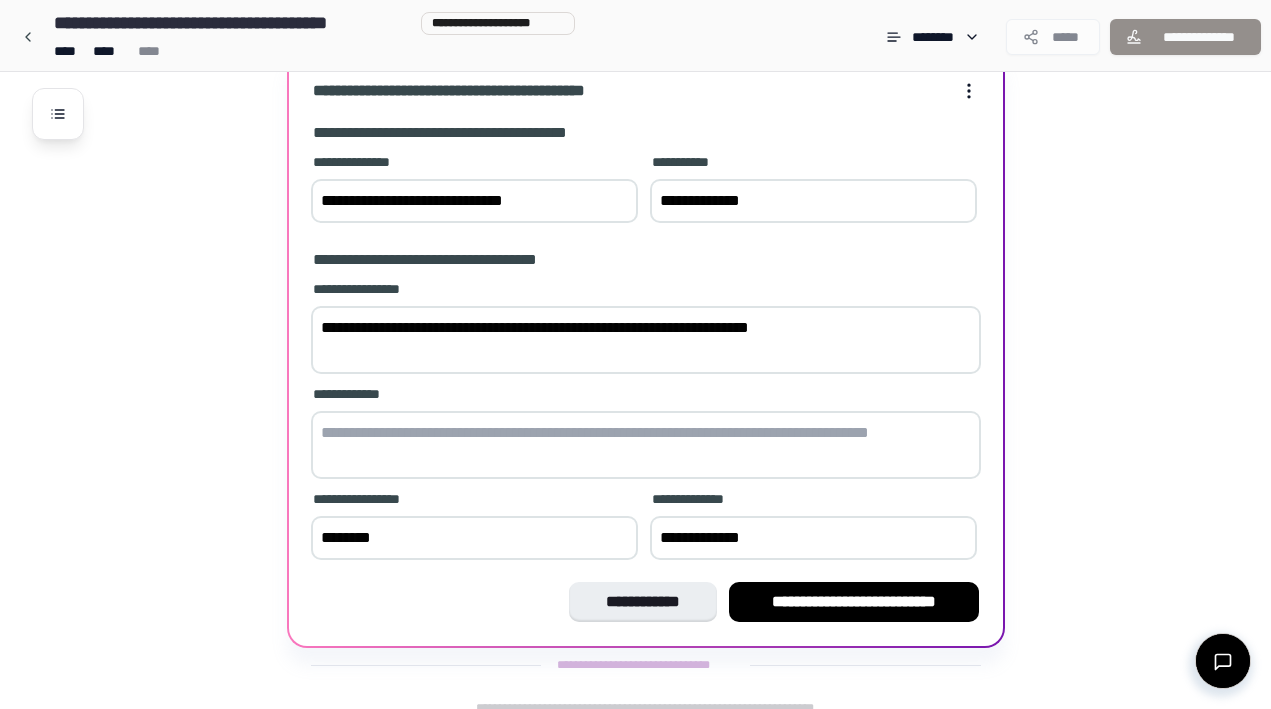 click at bounding box center (646, 445) 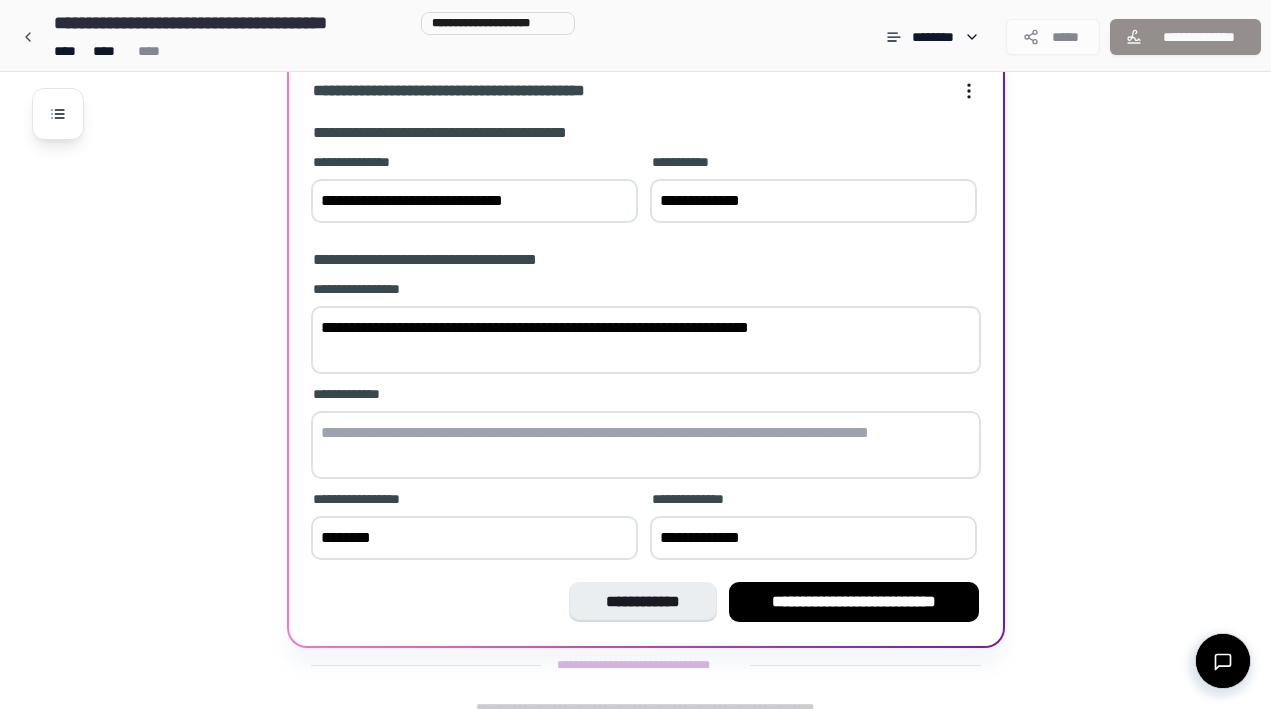 click on "**********" at bounding box center [474, 499] 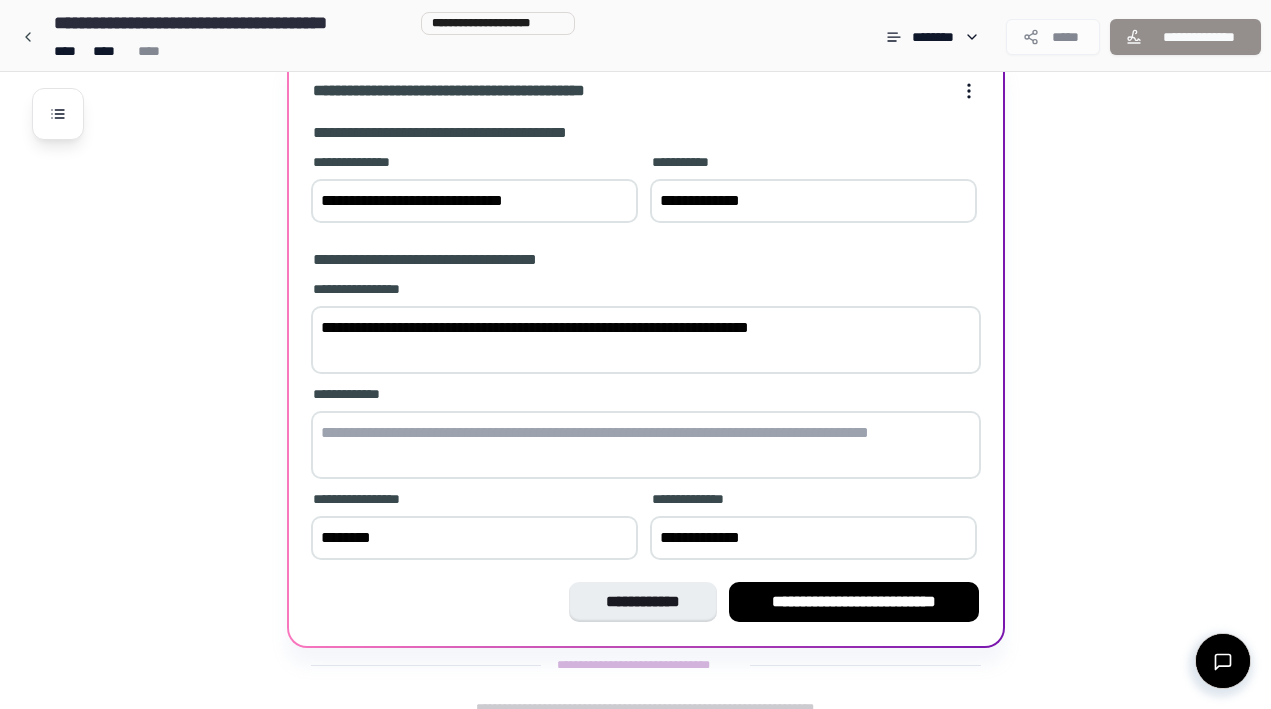 click at bounding box center (646, 445) 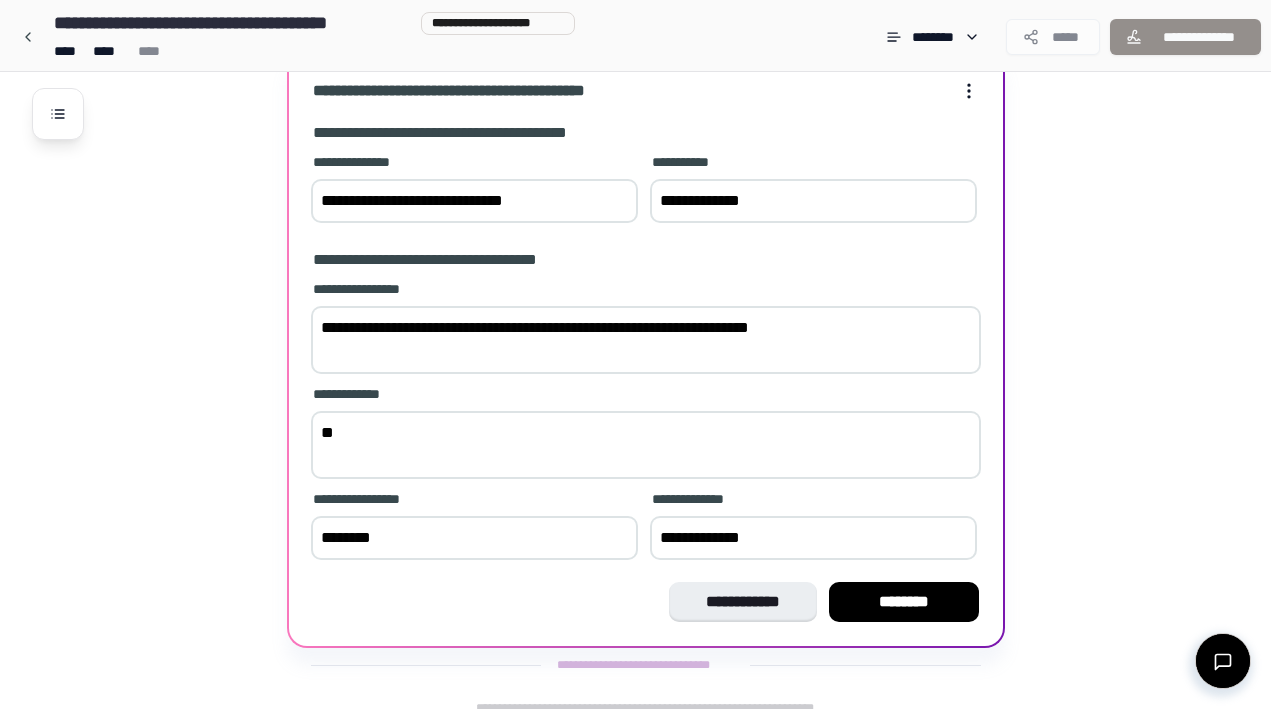 type on "*" 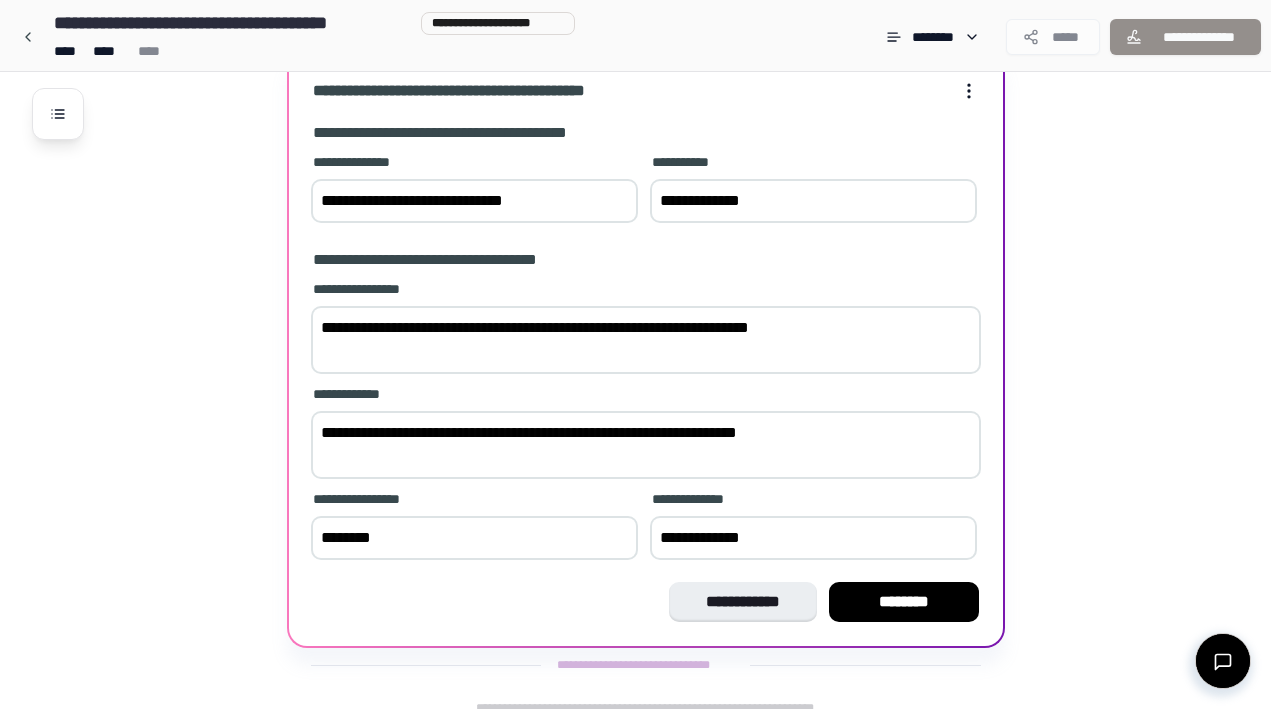type on "**********" 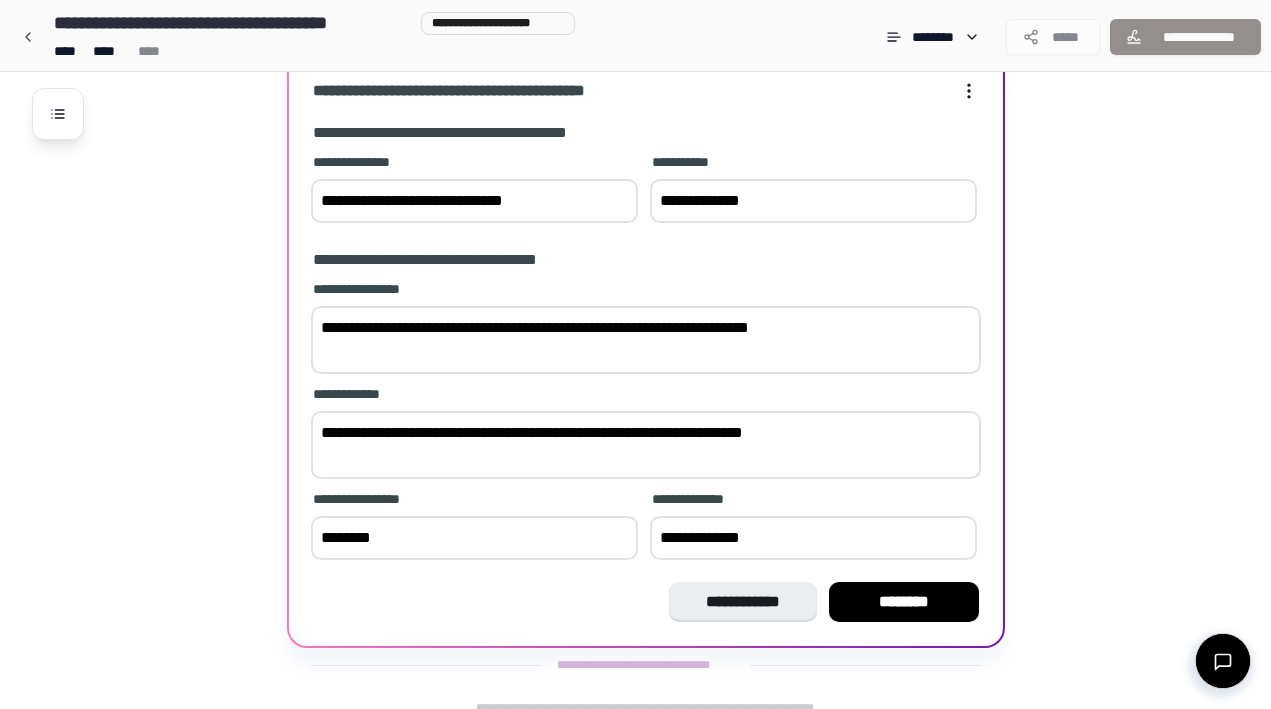 drag, startPoint x: 850, startPoint y: 434, endPoint x: 302, endPoint y: 431, distance: 548.00824 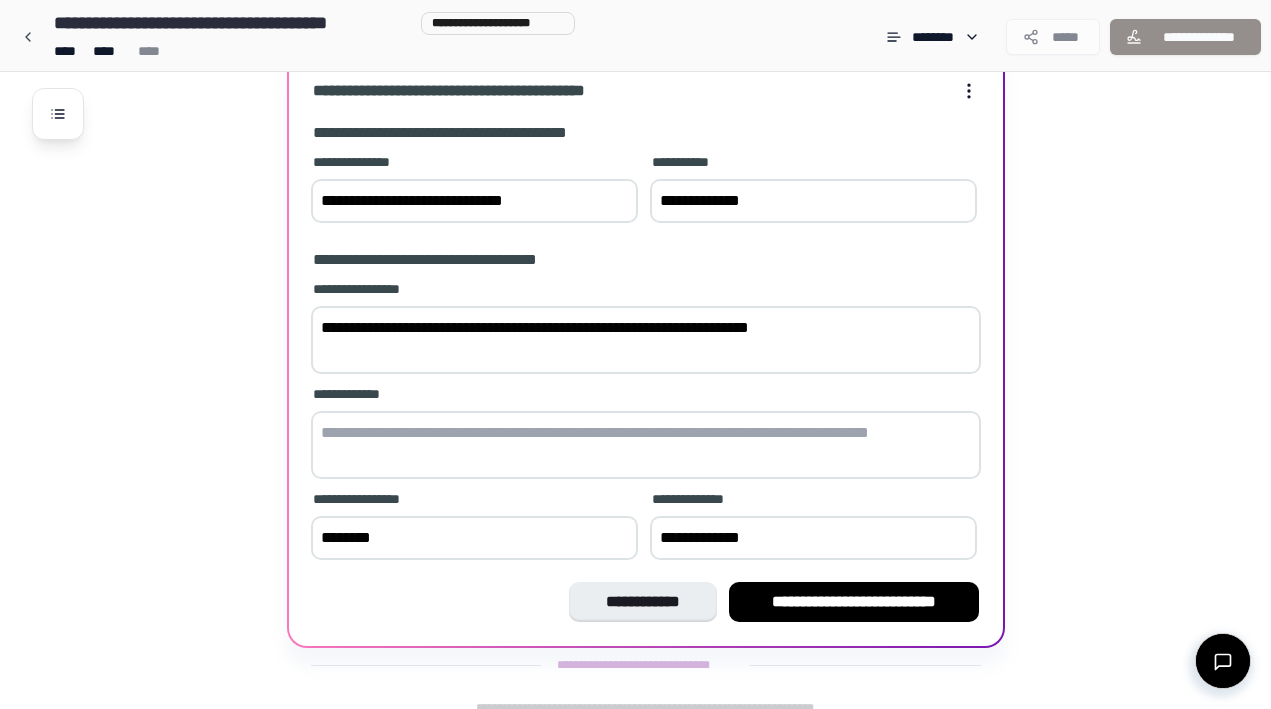 paste on "**********" 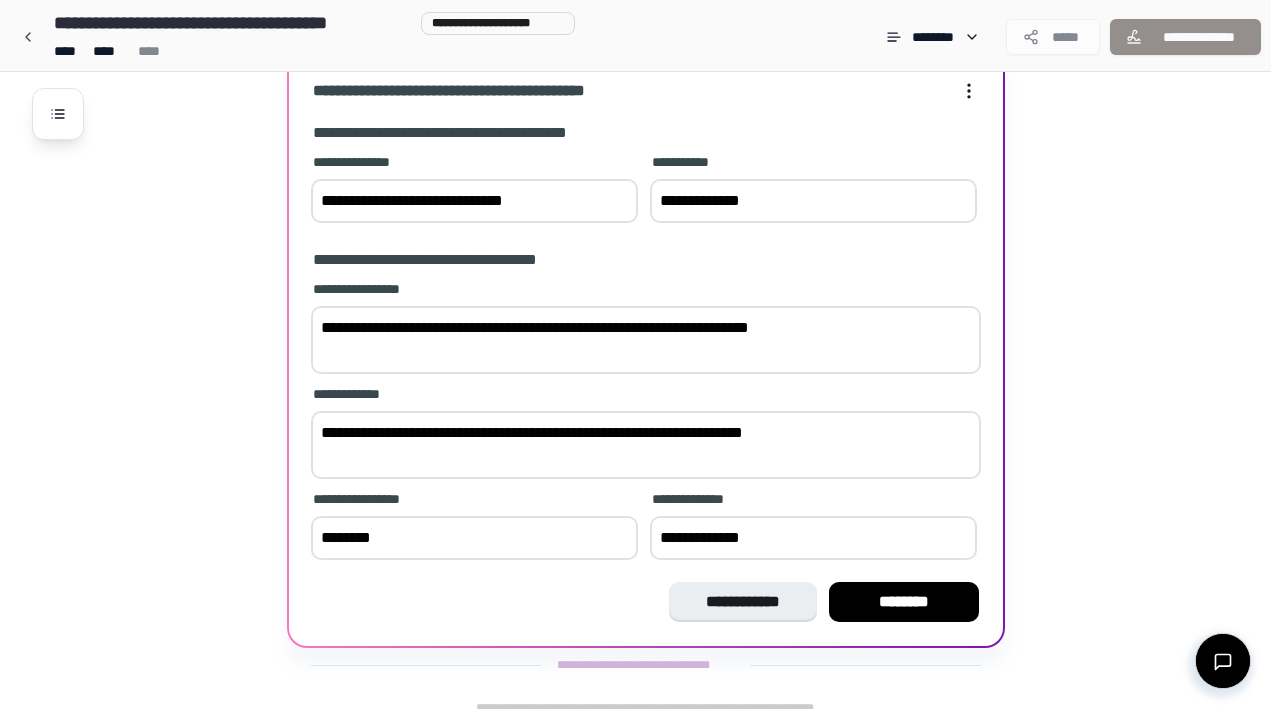 click on "**********" at bounding box center (646, 445) 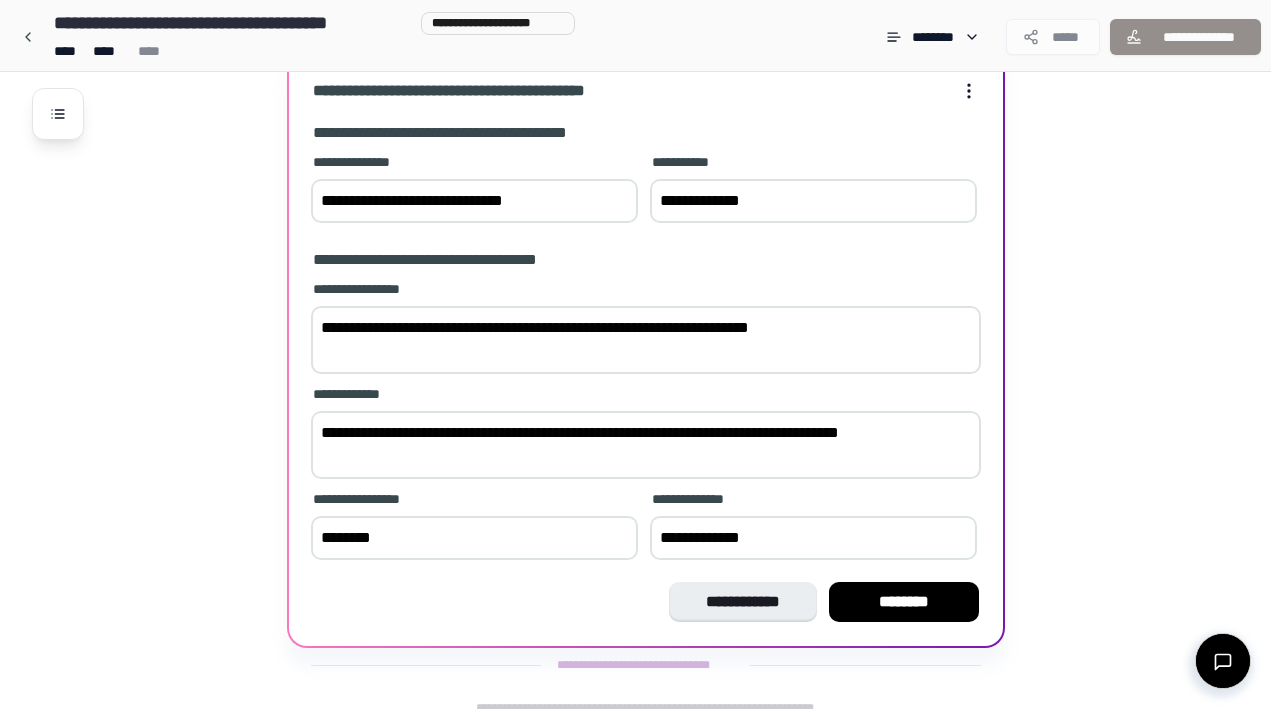type on "**********" 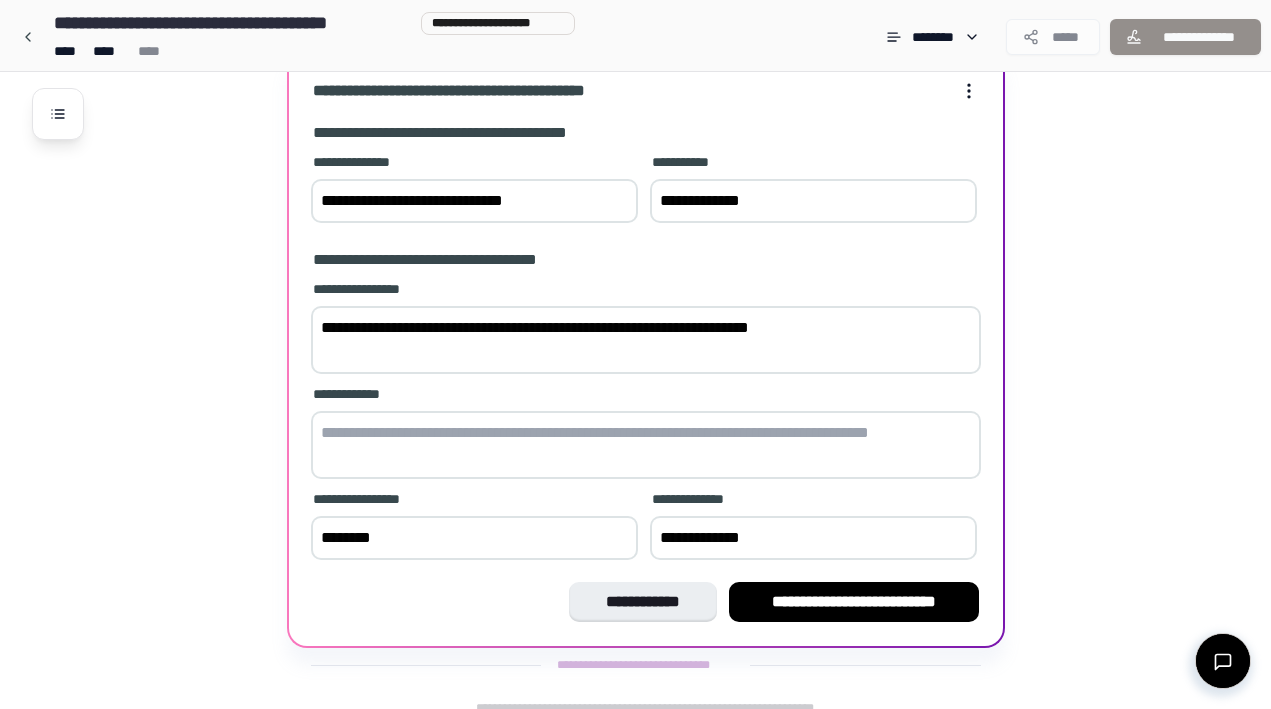paste on "**********" 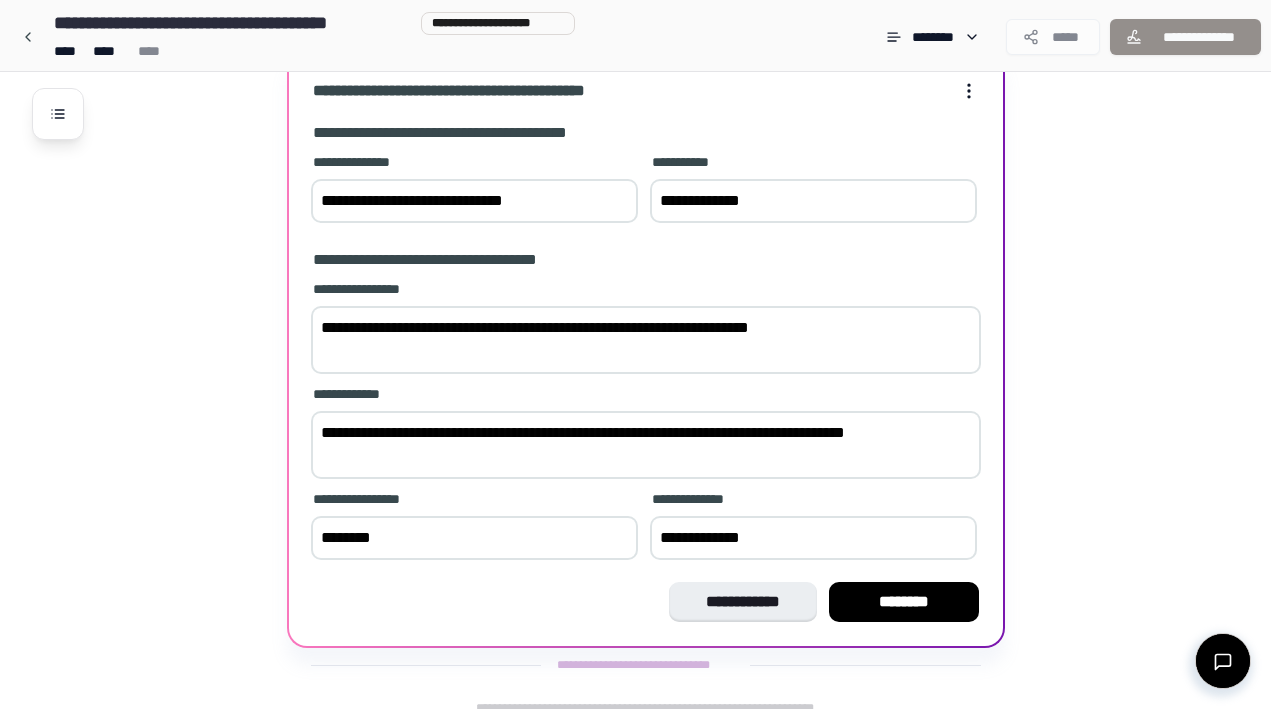 click on "**********" at bounding box center (646, 445) 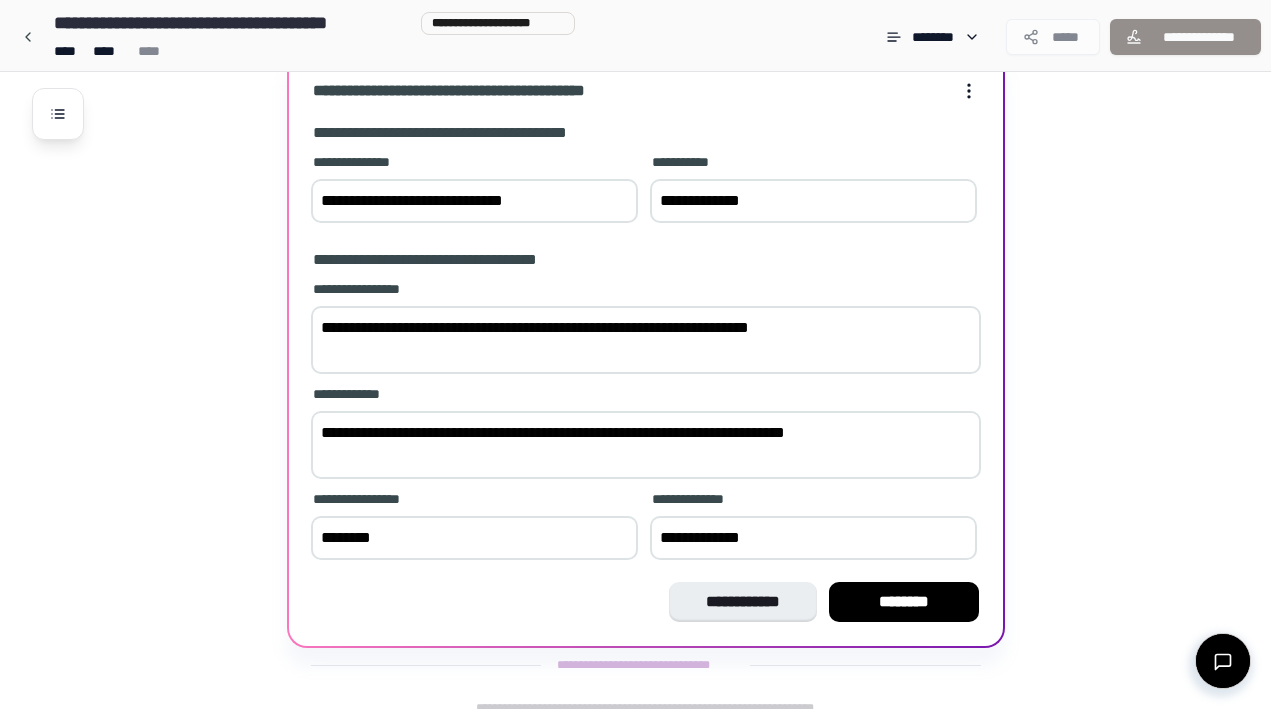 click on "**********" at bounding box center (646, 445) 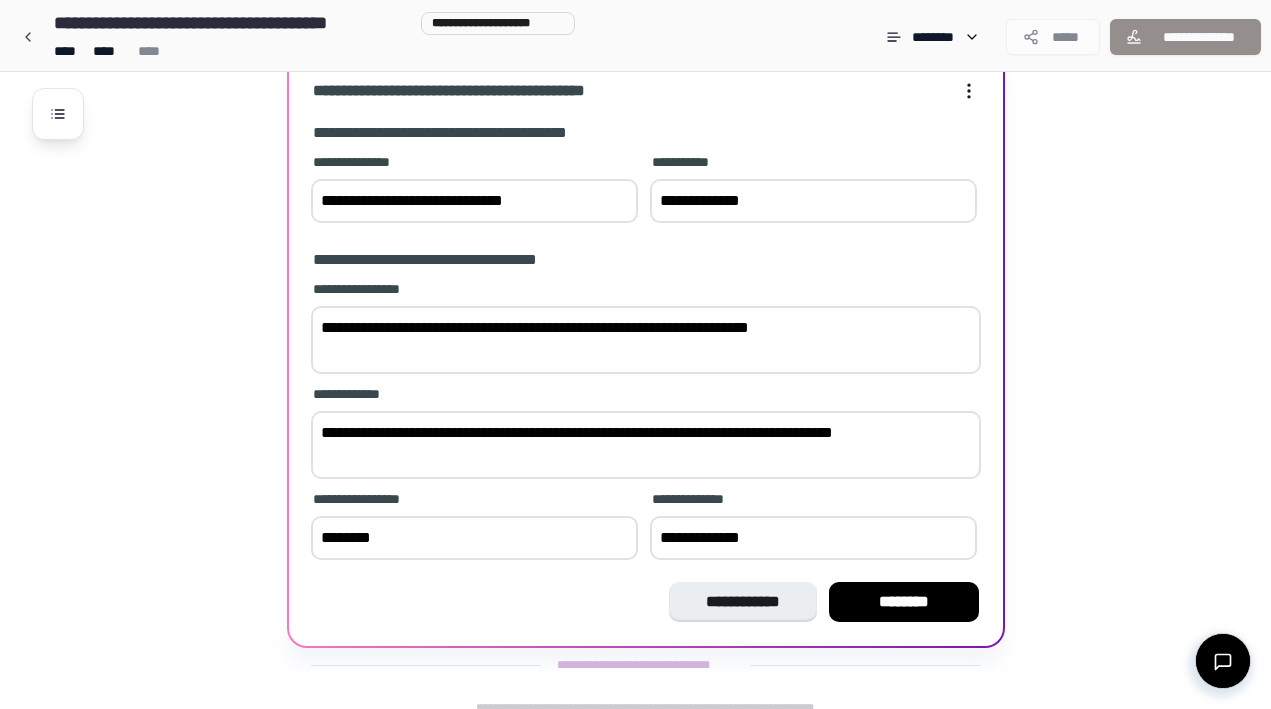 type on "**********" 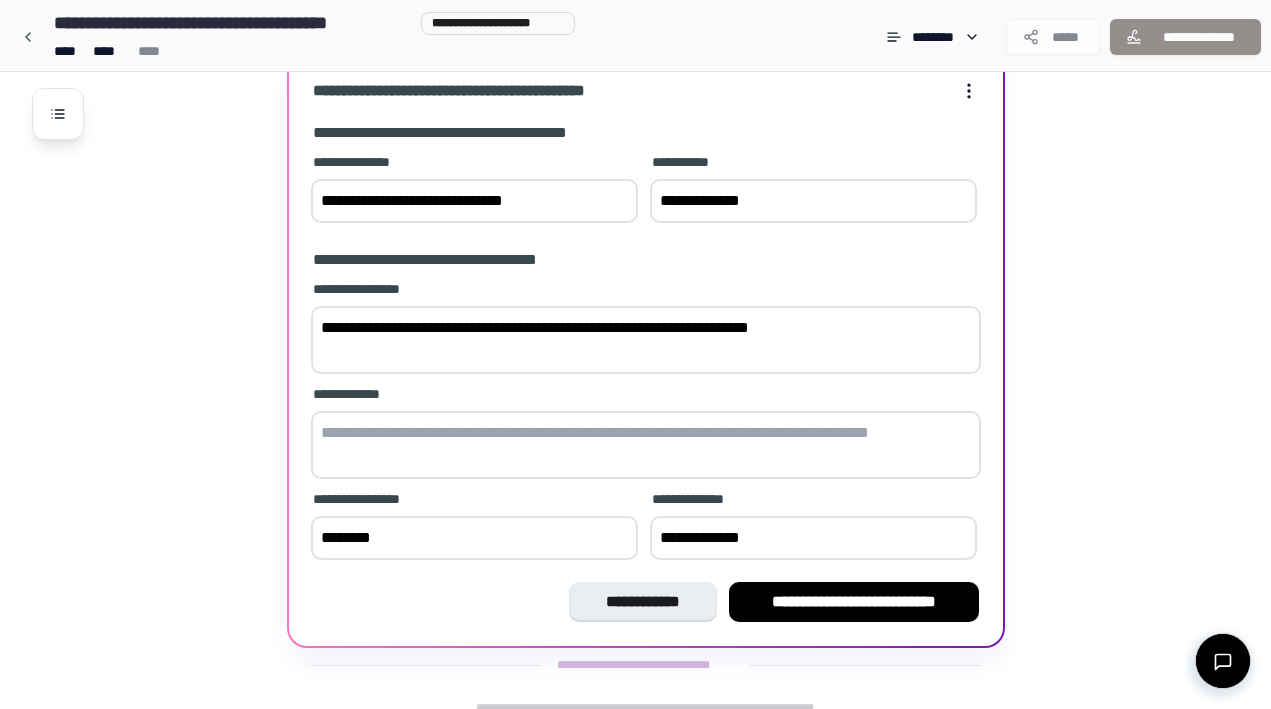 paste on "**********" 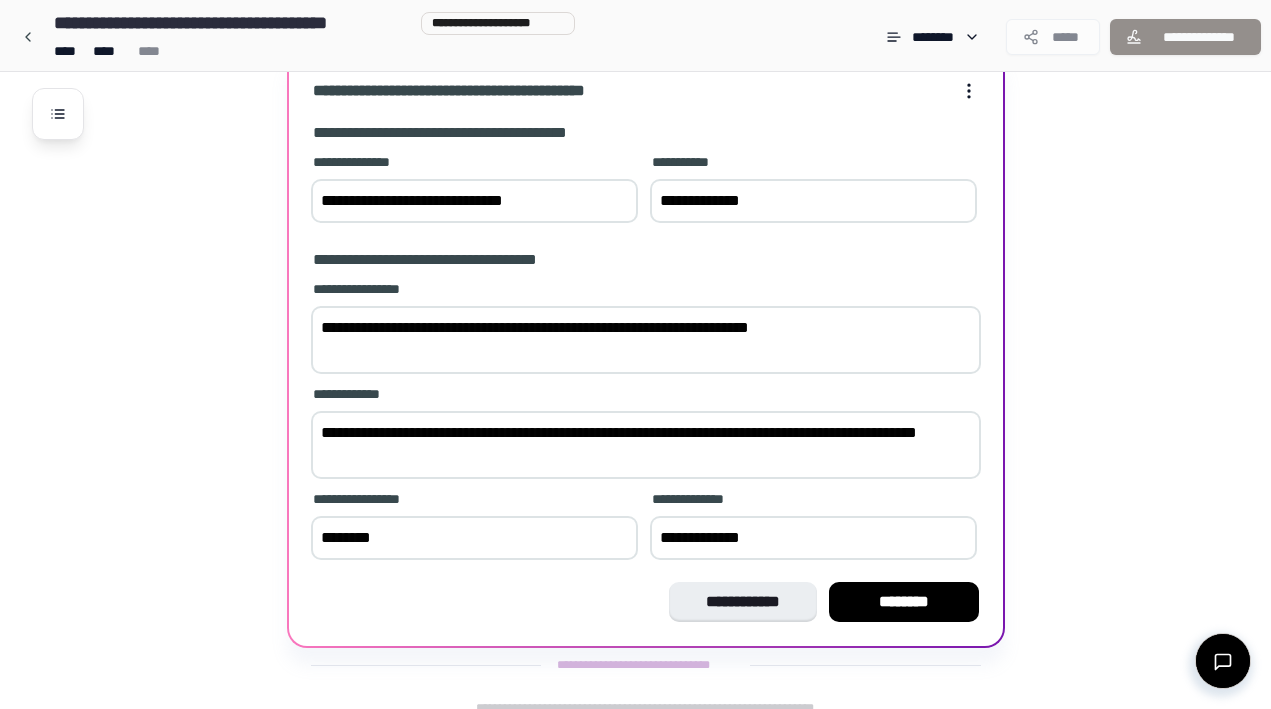 click on "**********" at bounding box center (646, 445) 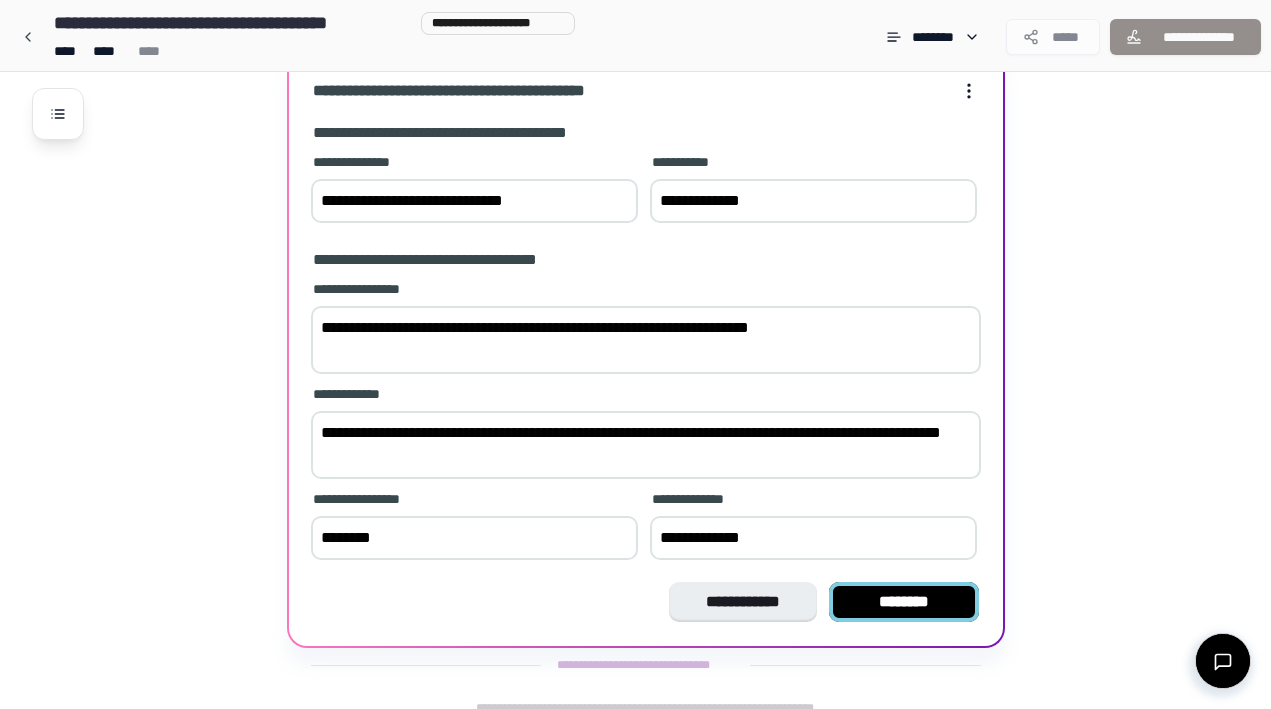 type on "**********" 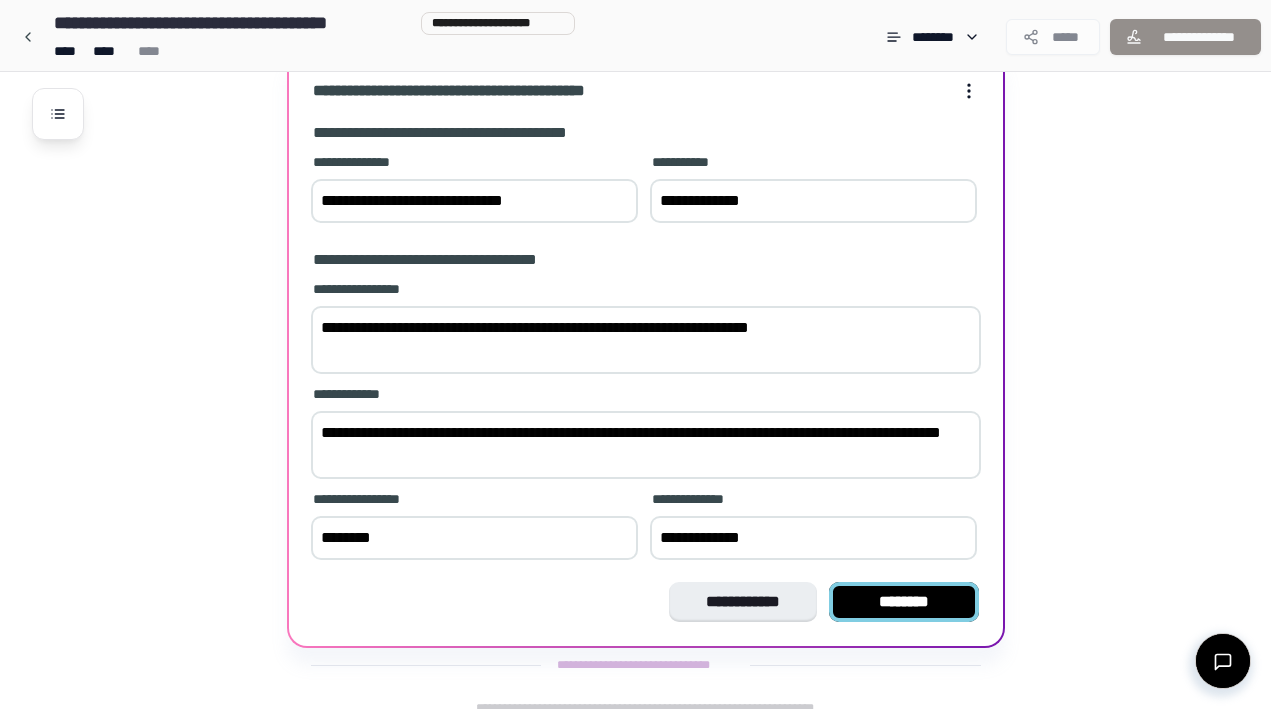 click on "********" at bounding box center (904, 602) 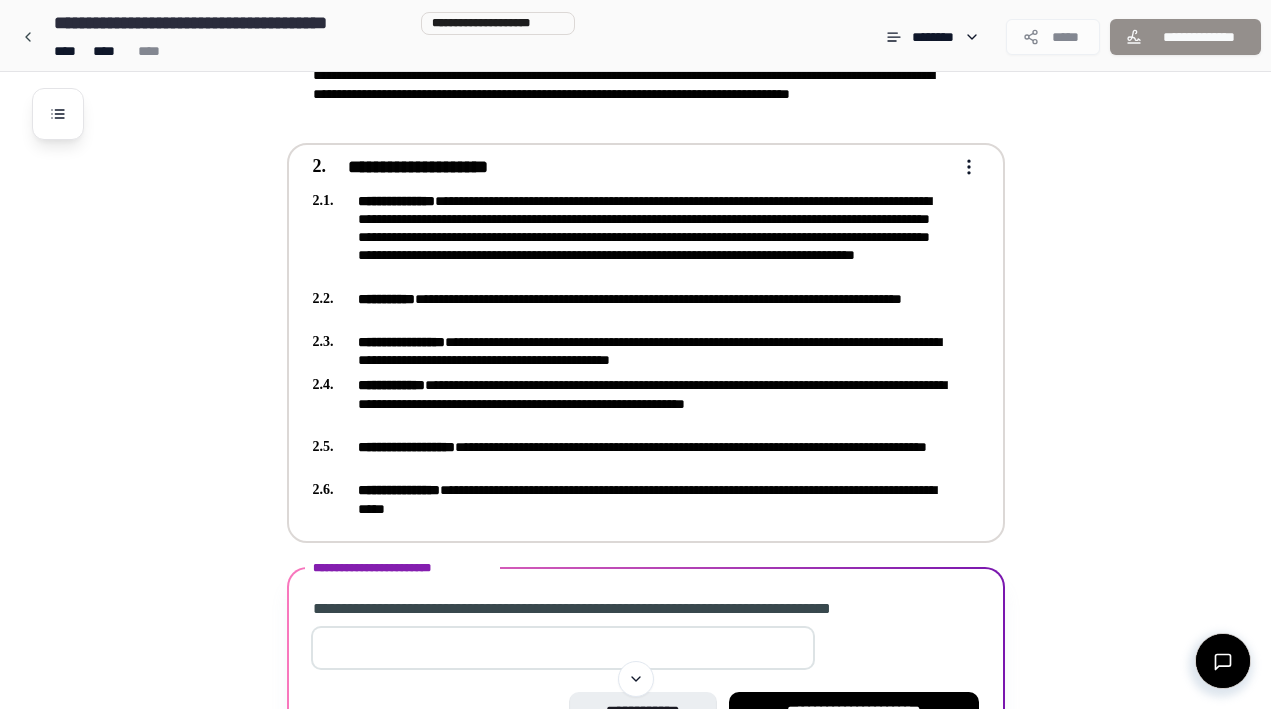 scroll, scrollTop: 440, scrollLeft: 0, axis: vertical 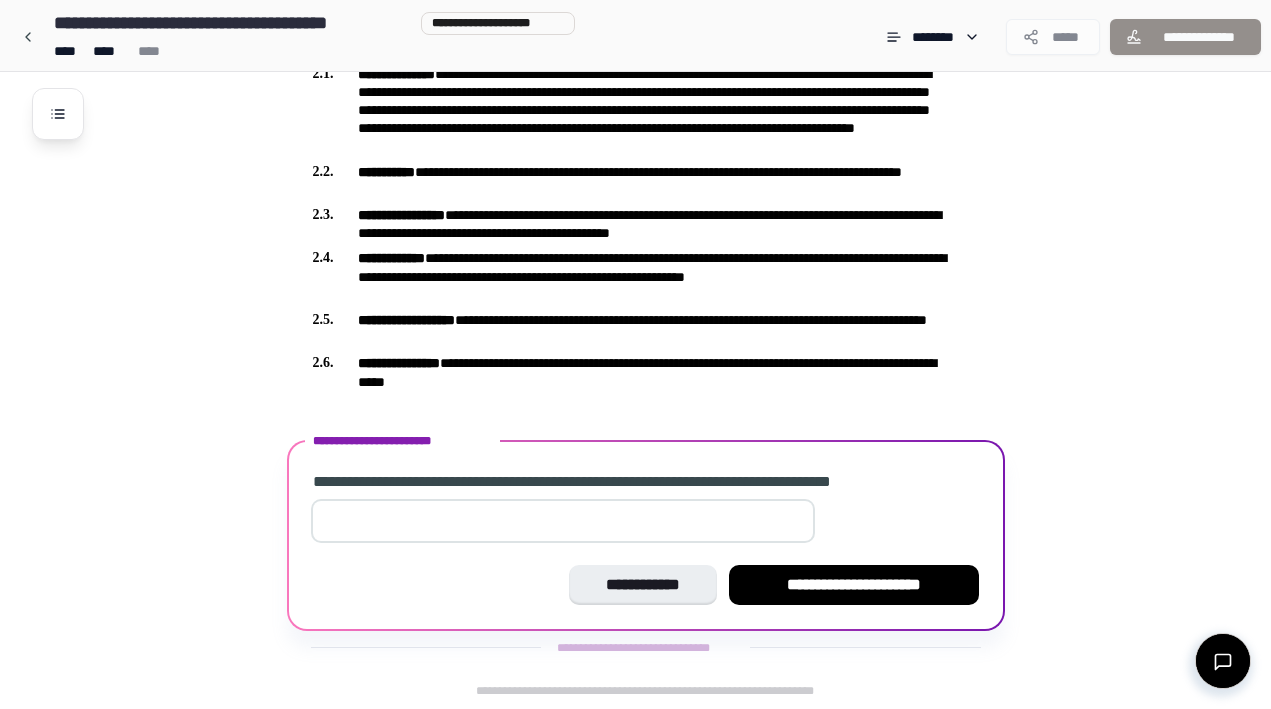 click at bounding box center (563, 521) 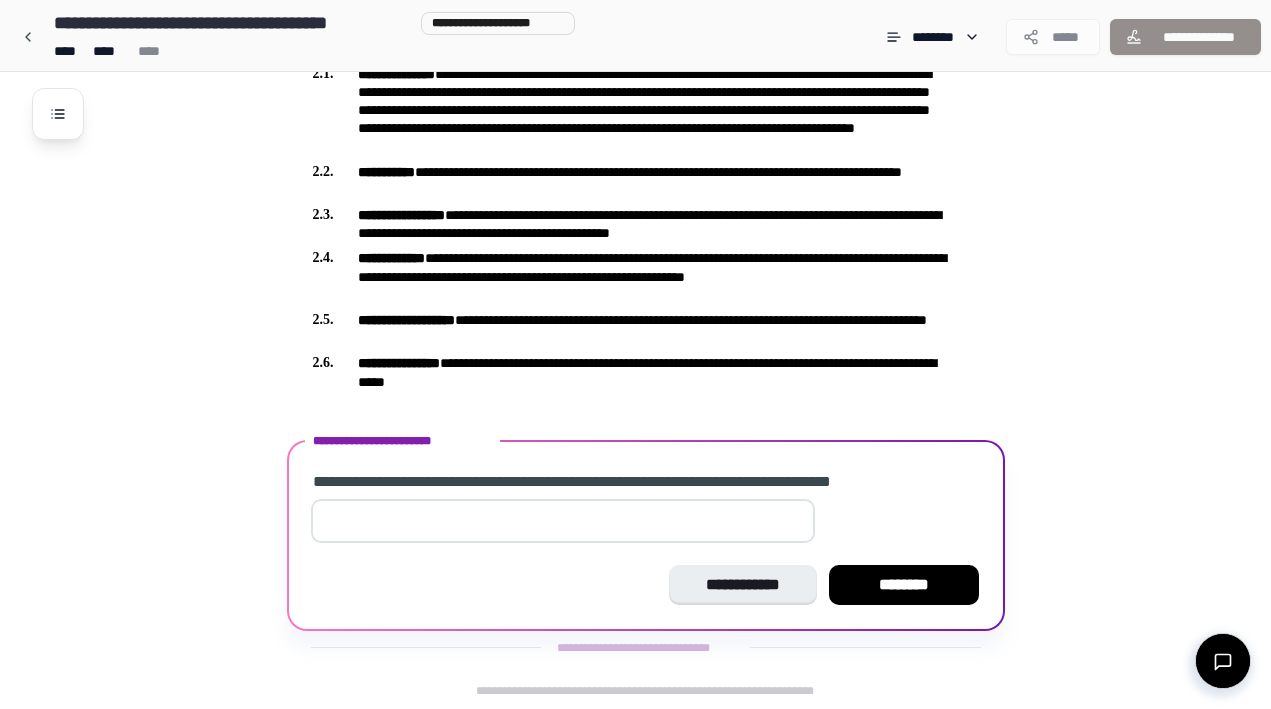 type on "***" 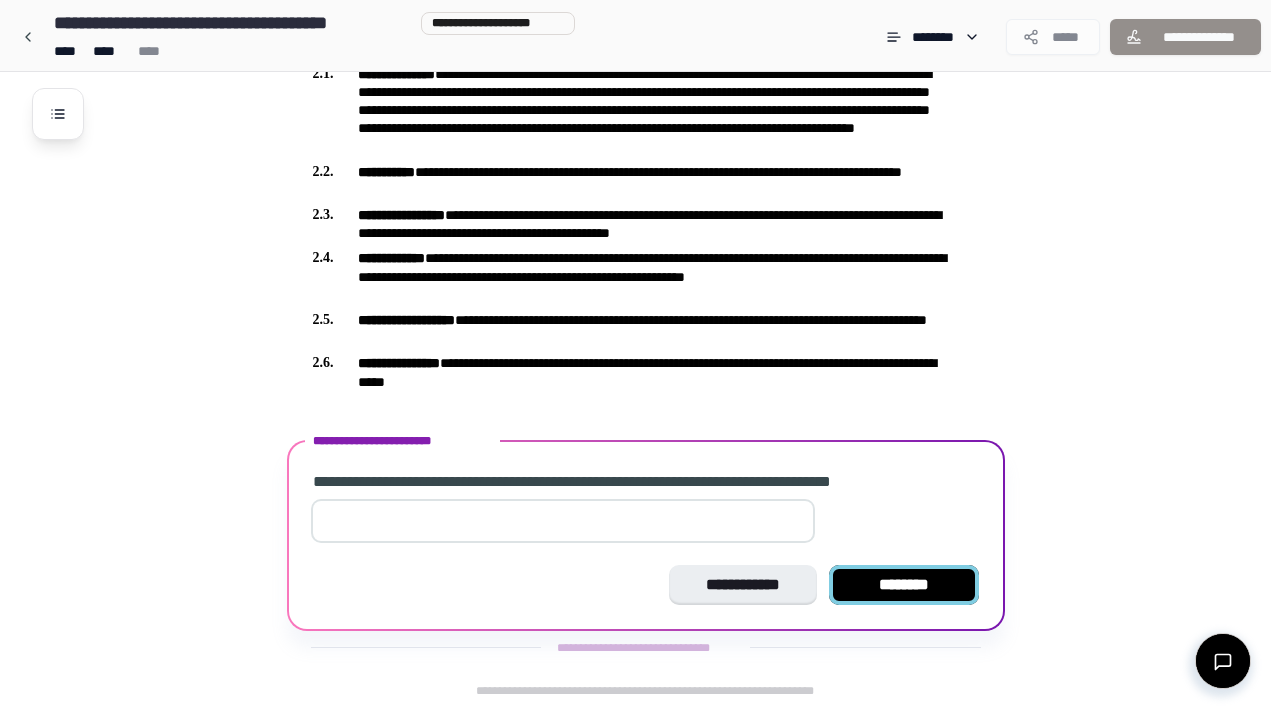 click on "********" at bounding box center (904, 585) 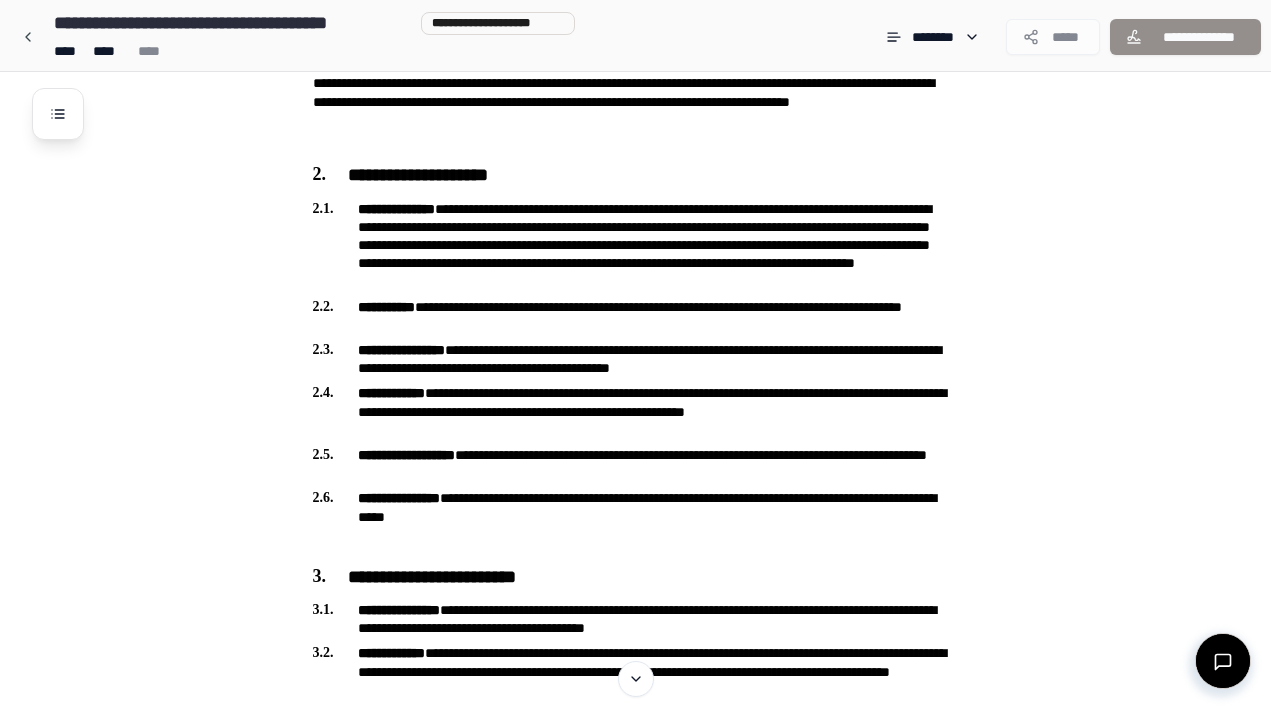 scroll, scrollTop: 551, scrollLeft: 0, axis: vertical 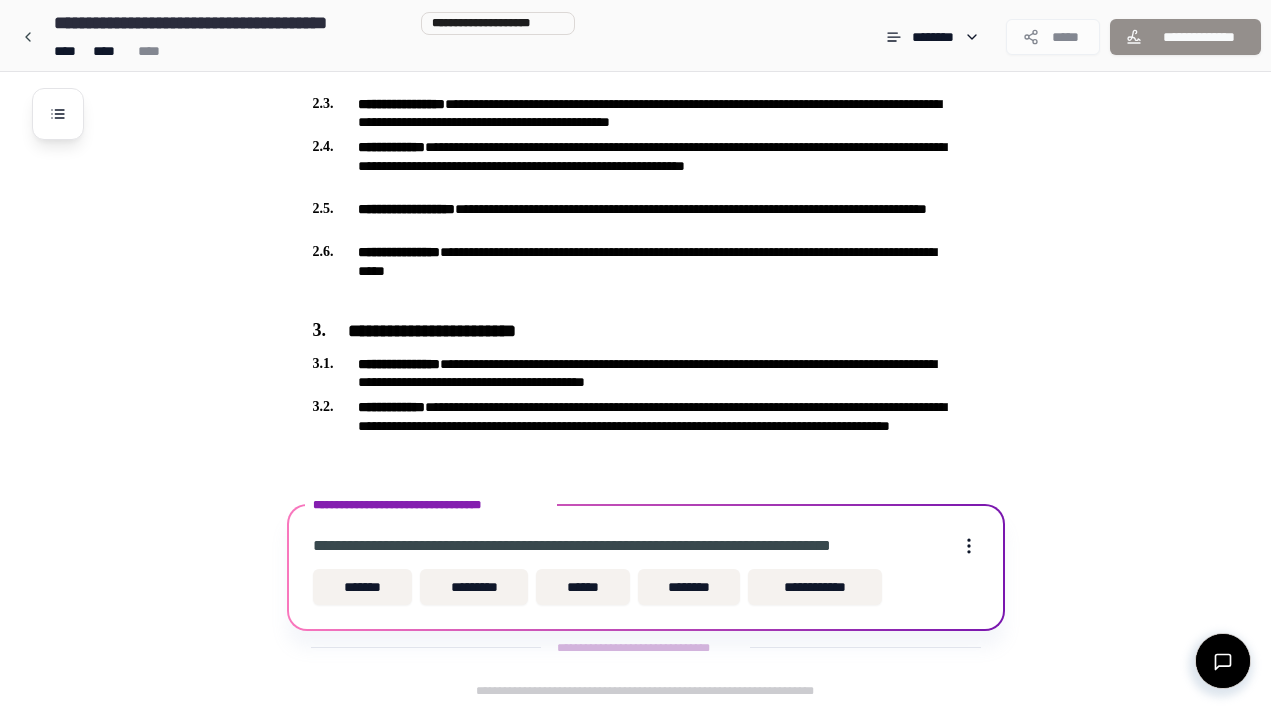 click on "**********" at bounding box center [635, 79] 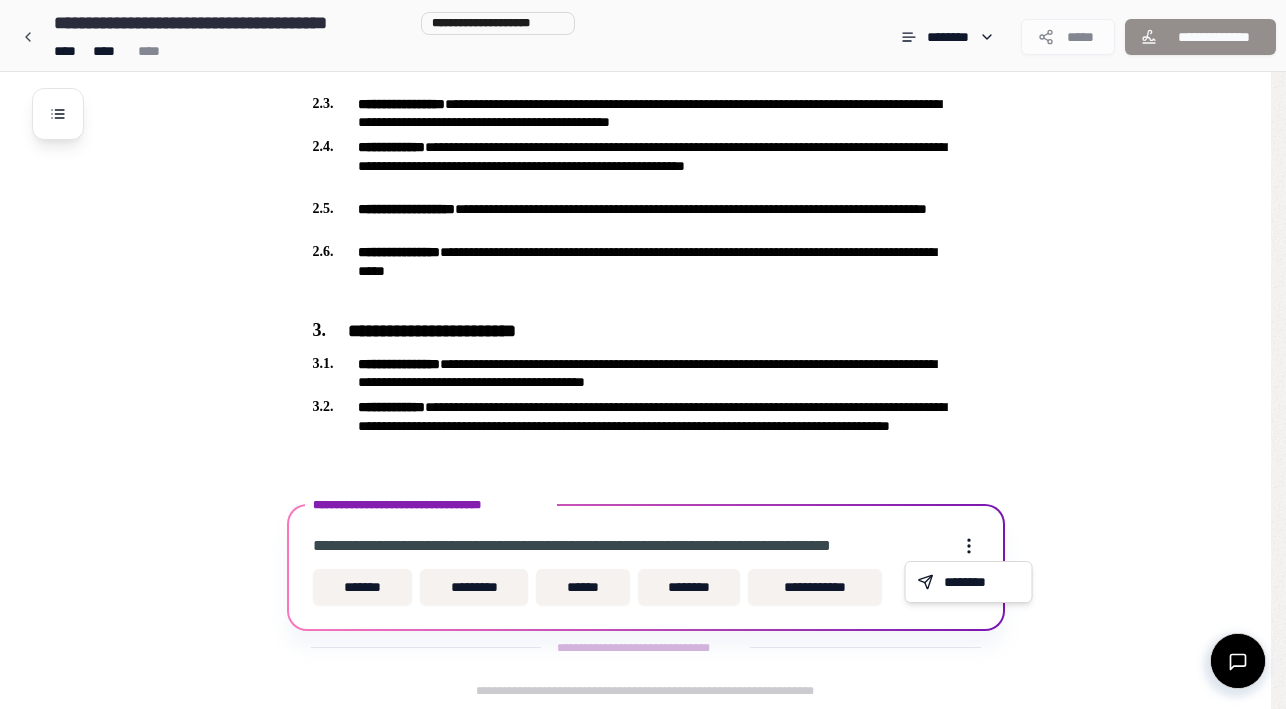 click on "**********" at bounding box center [643, 79] 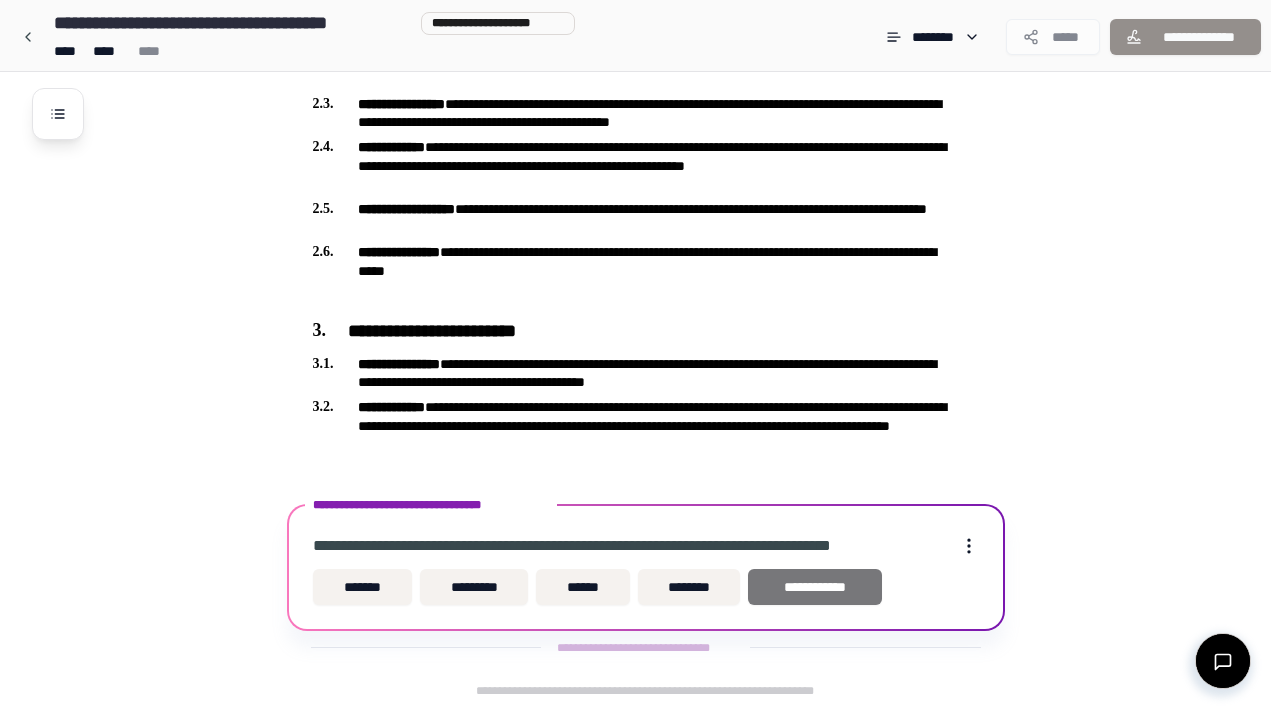 click on "**********" at bounding box center (815, 587) 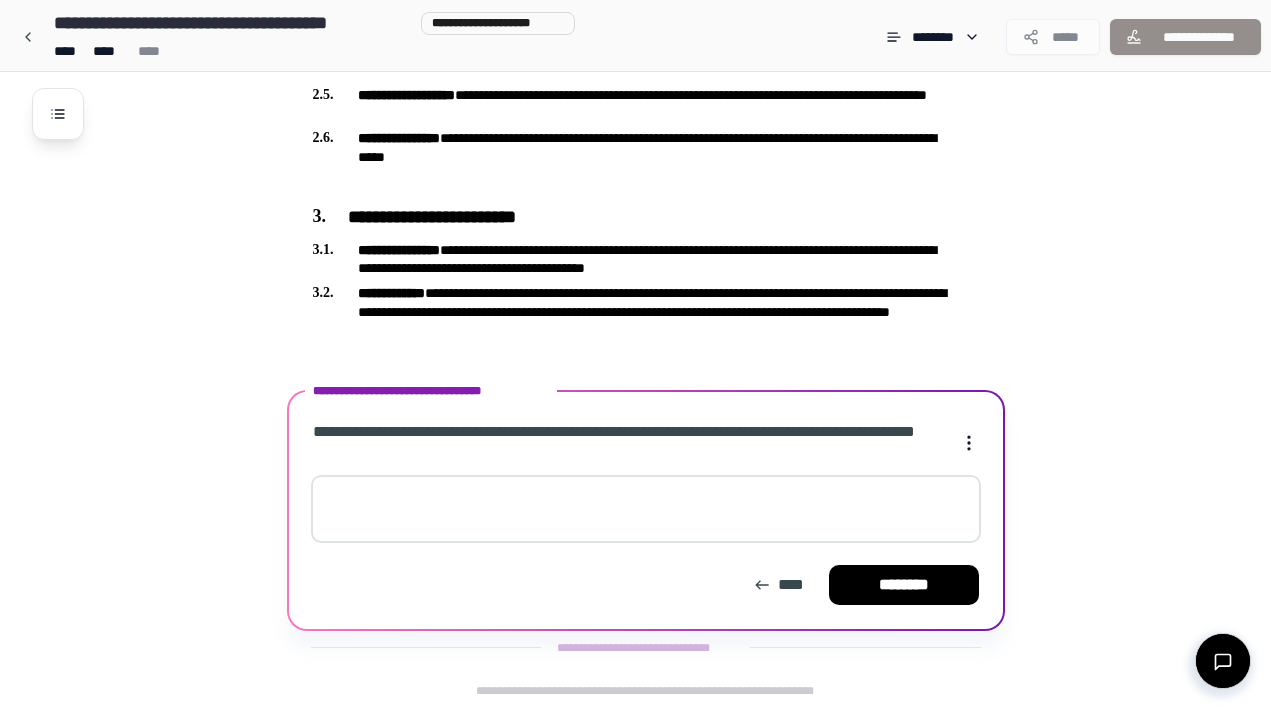 click at bounding box center (646, 509) 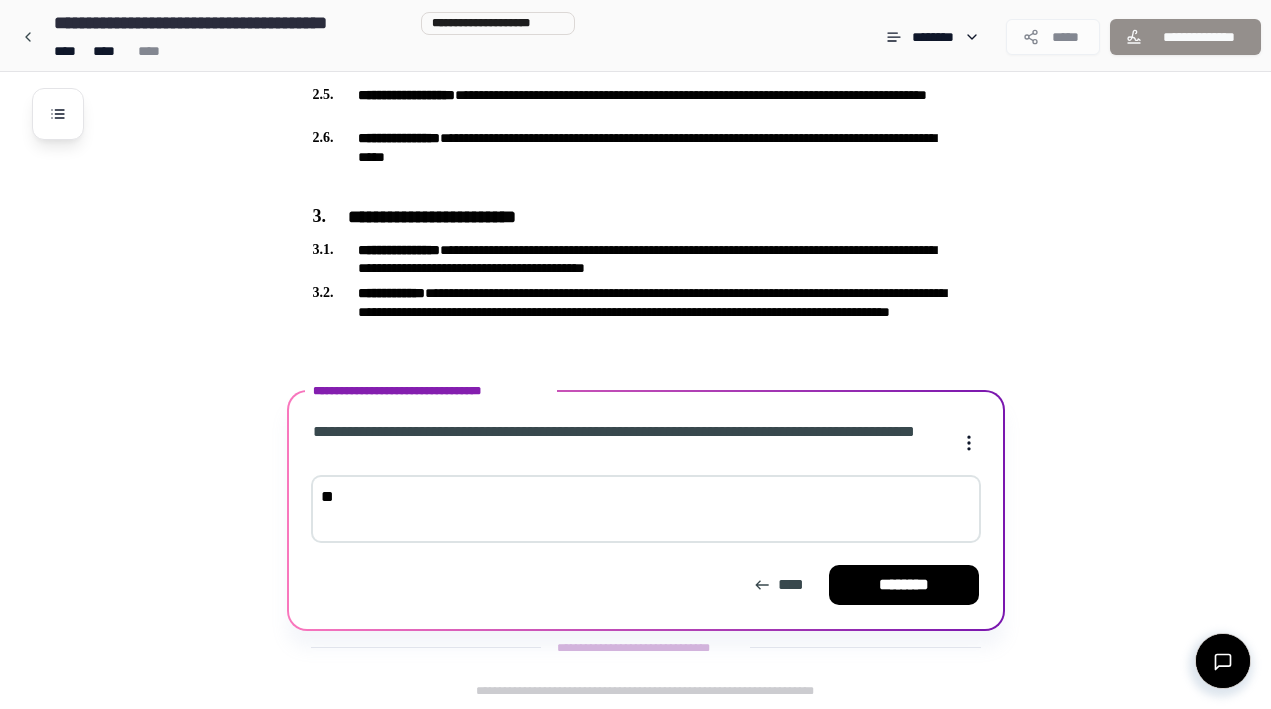 type on "*" 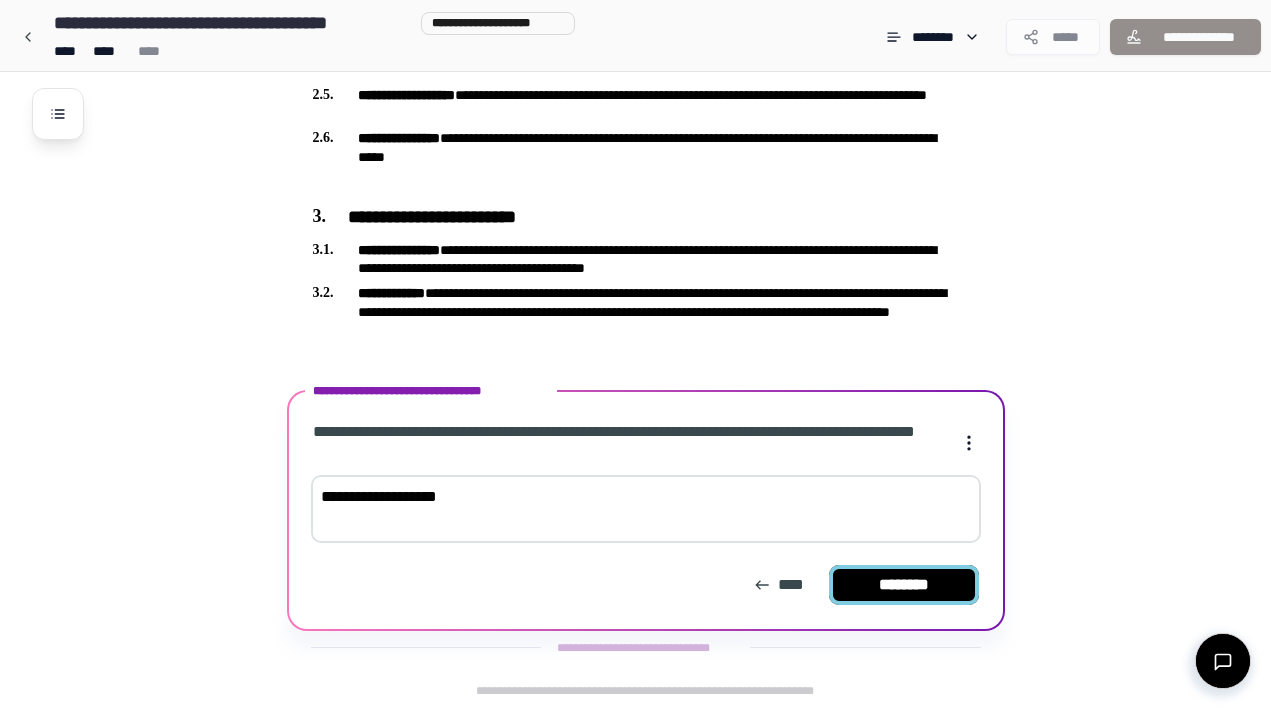 type on "**********" 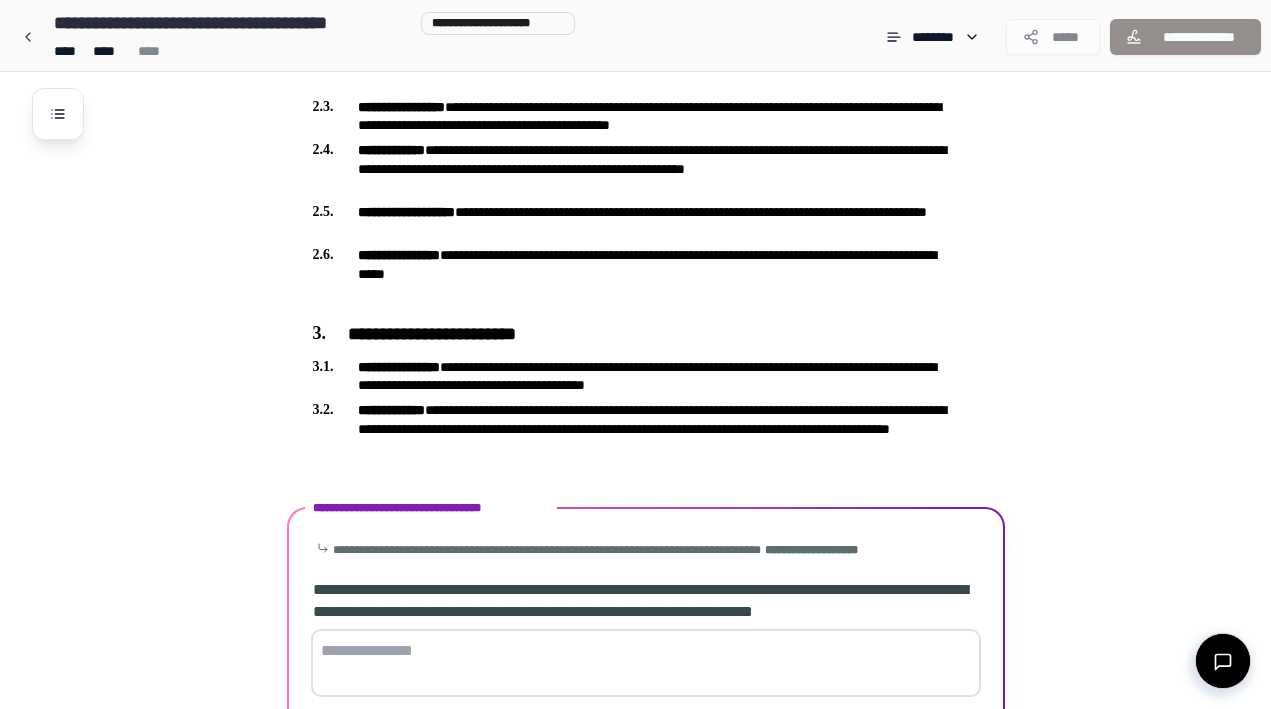 scroll, scrollTop: 702, scrollLeft: 0, axis: vertical 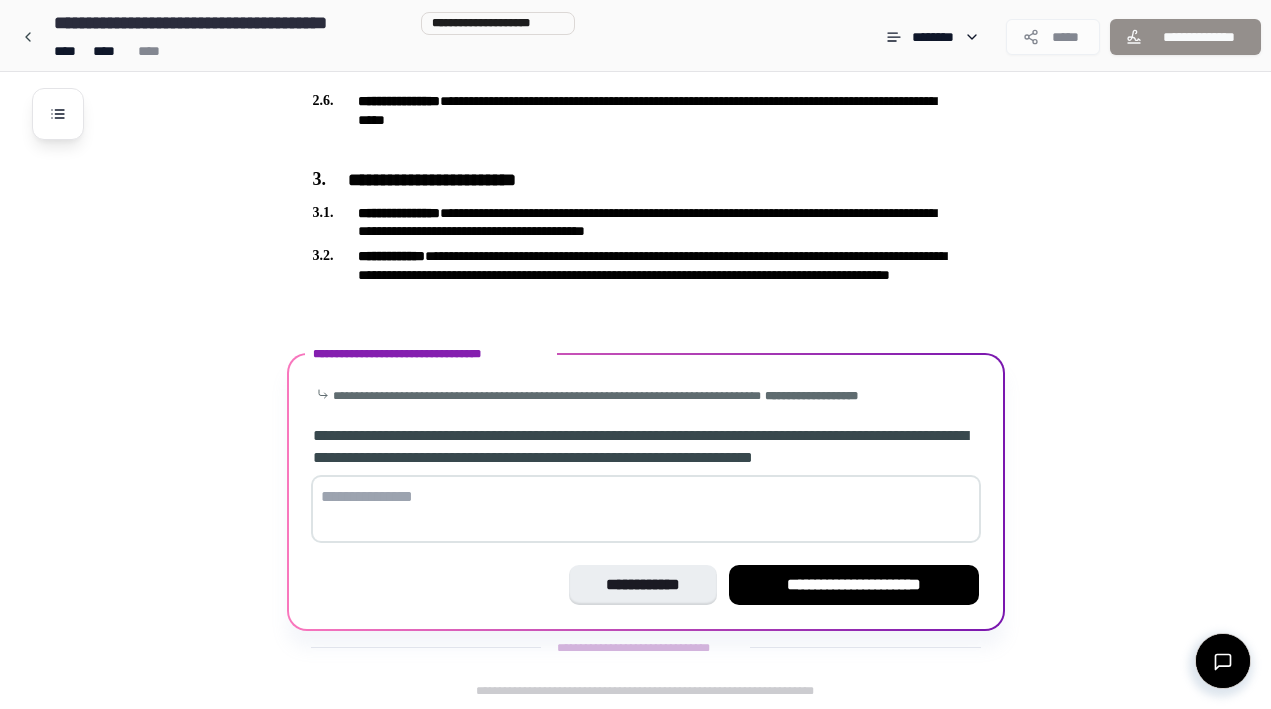 click at bounding box center (646, 509) 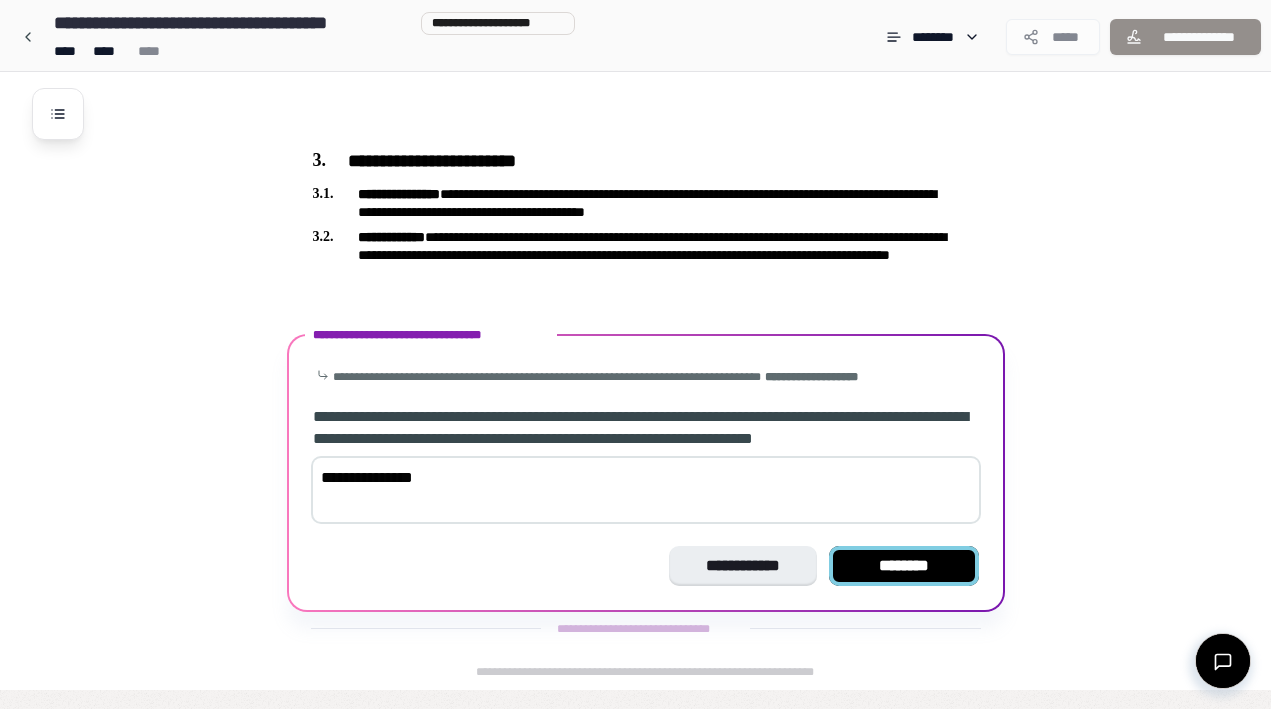 type on "**********" 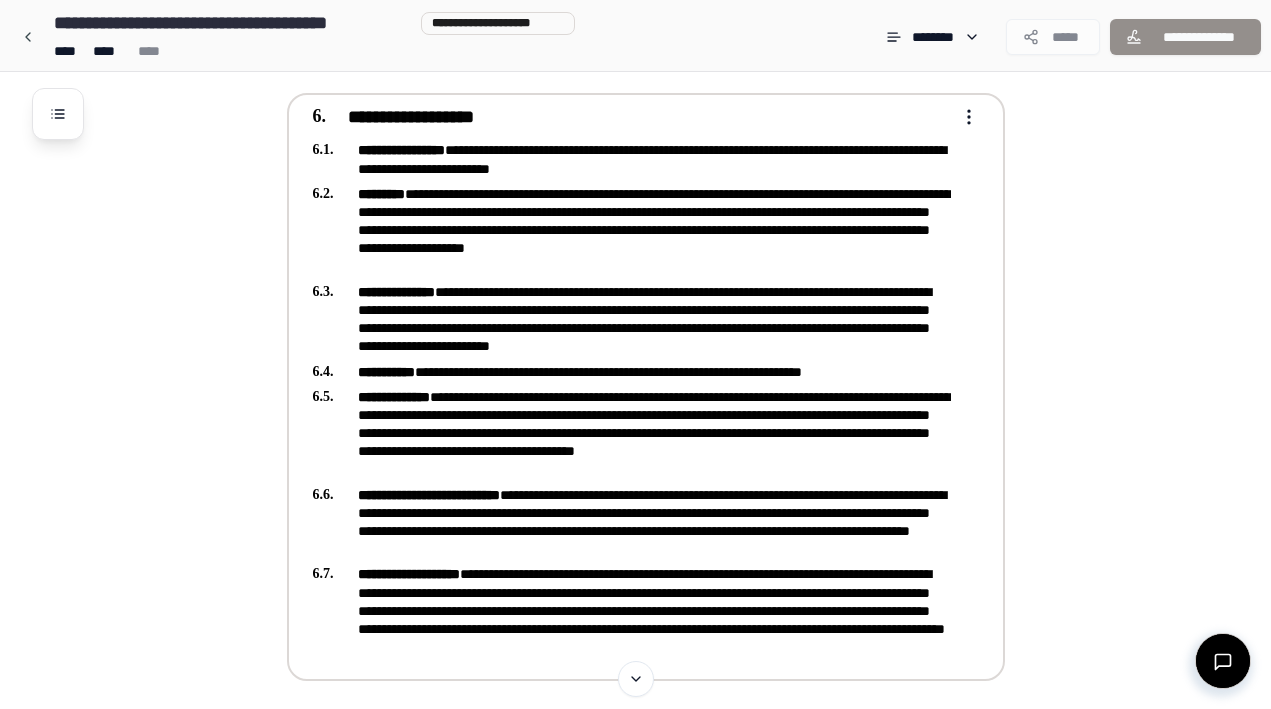 scroll, scrollTop: 1498, scrollLeft: 0, axis: vertical 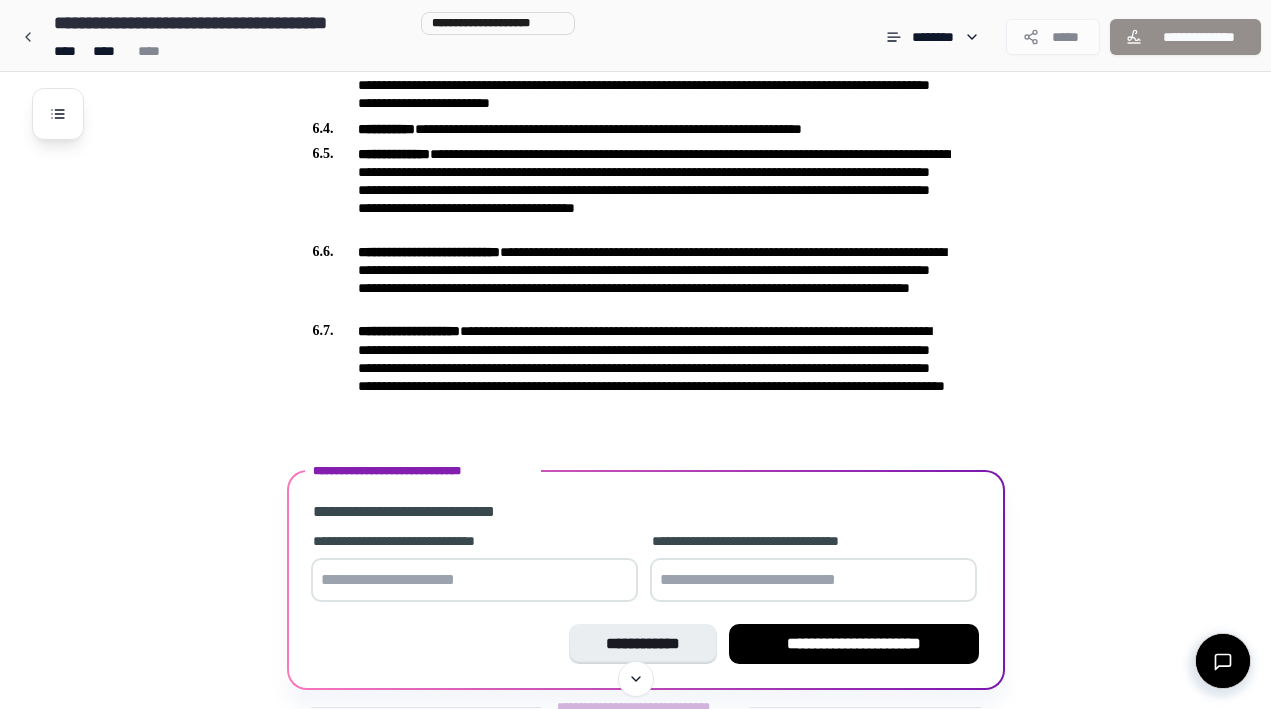 click on "**********" at bounding box center [474, 569] 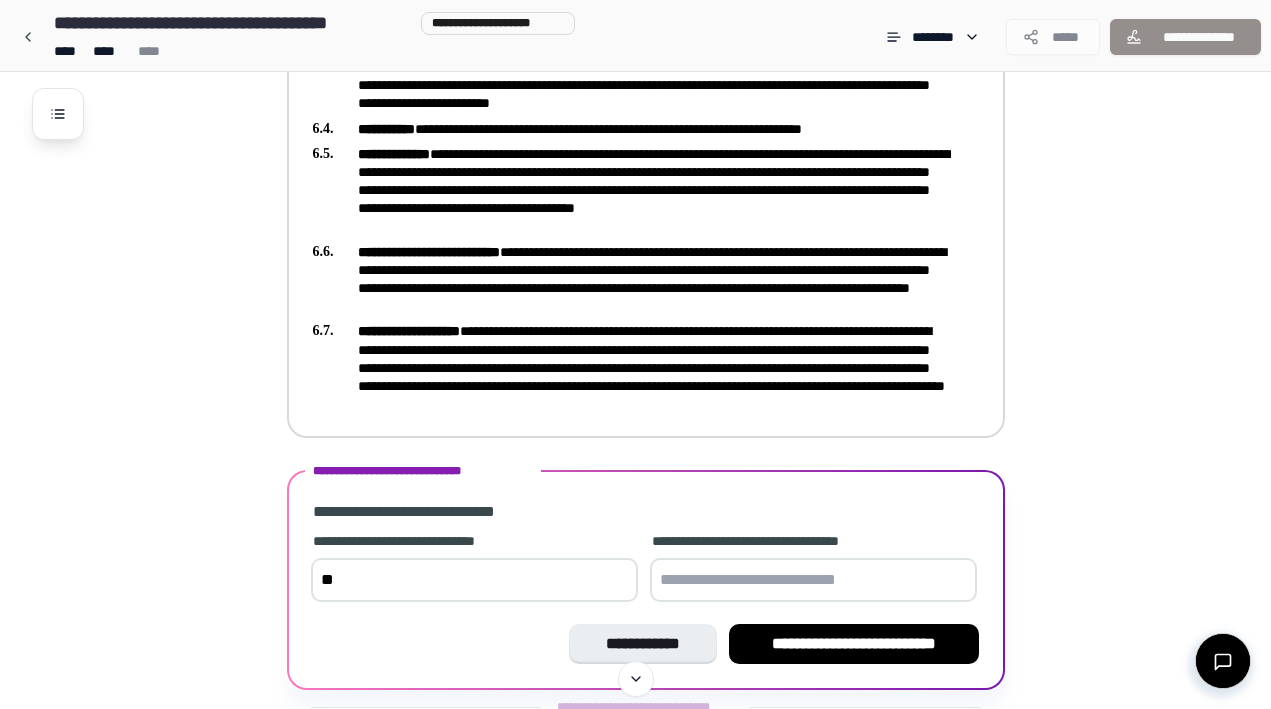 type on "*" 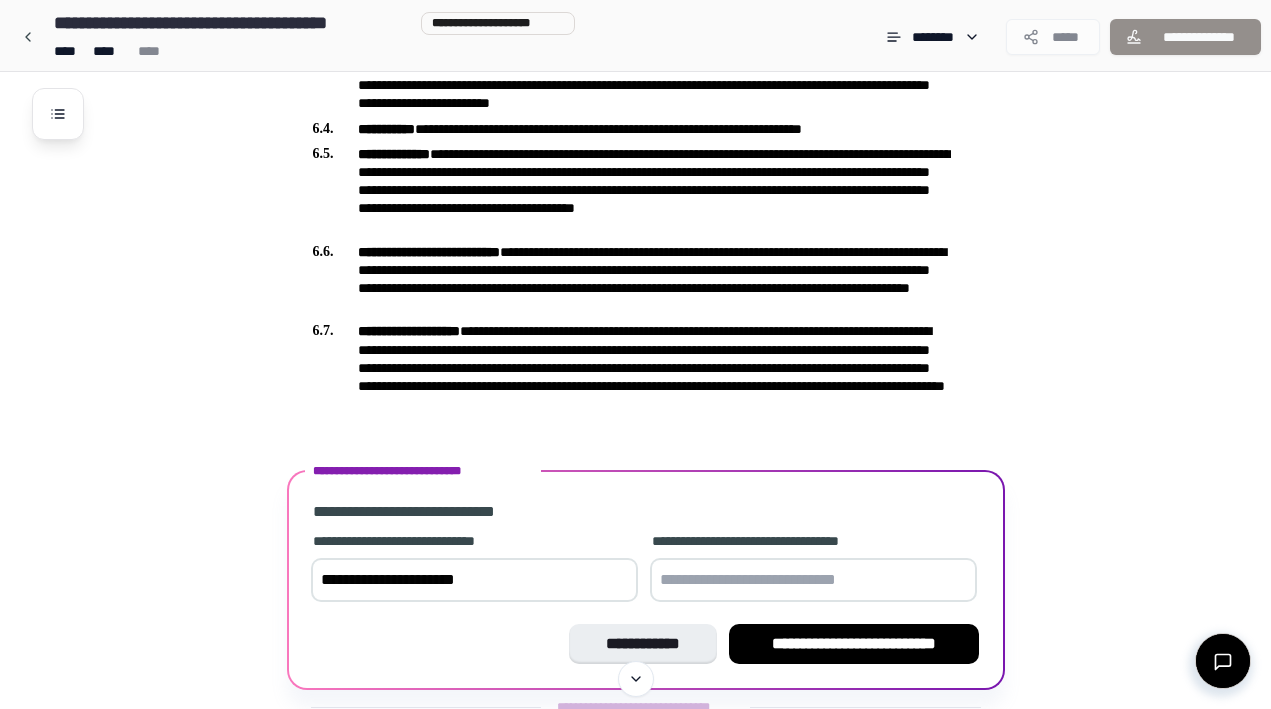 drag, startPoint x: 508, startPoint y: 588, endPoint x: 248, endPoint y: 588, distance: 260 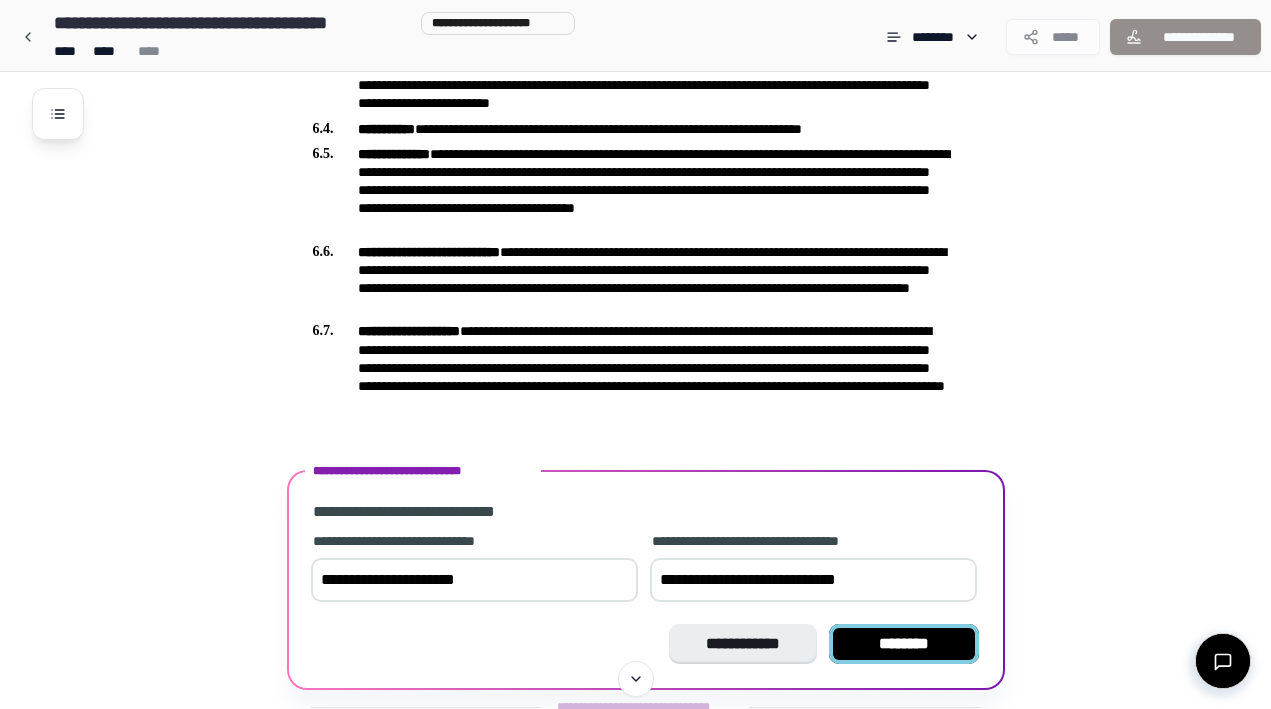 type on "**********" 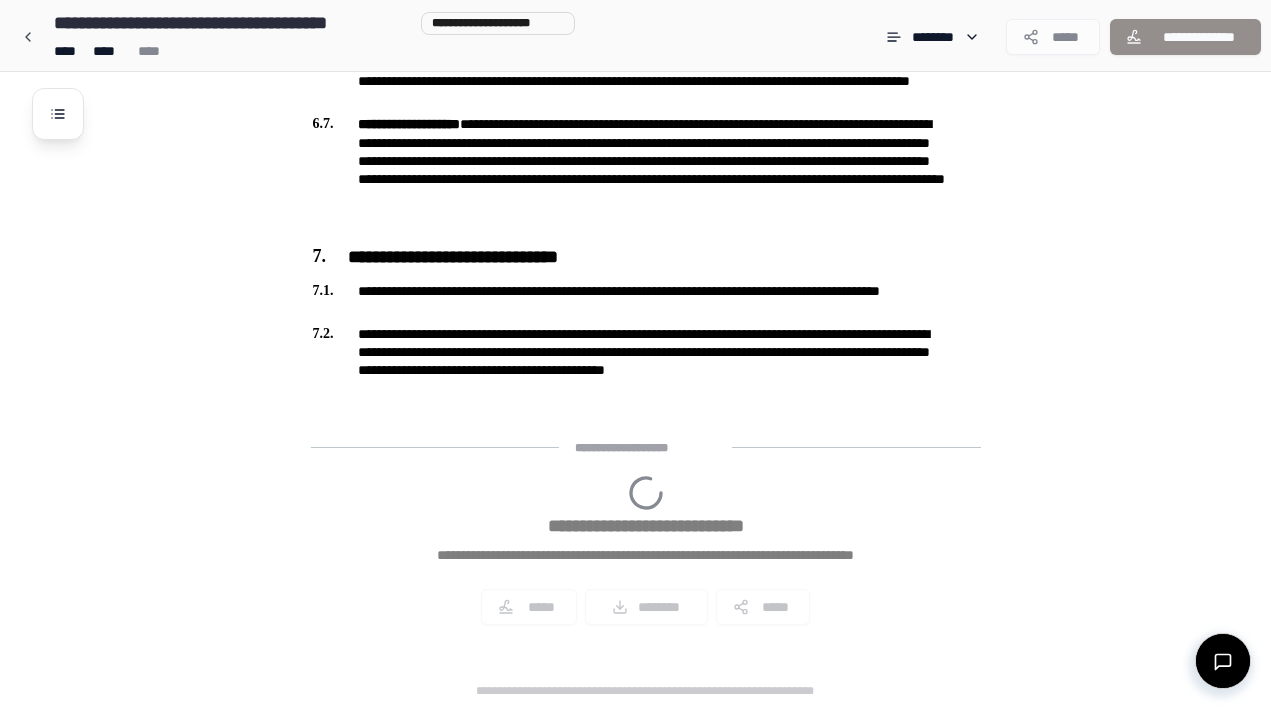 scroll, scrollTop: 1839, scrollLeft: 0, axis: vertical 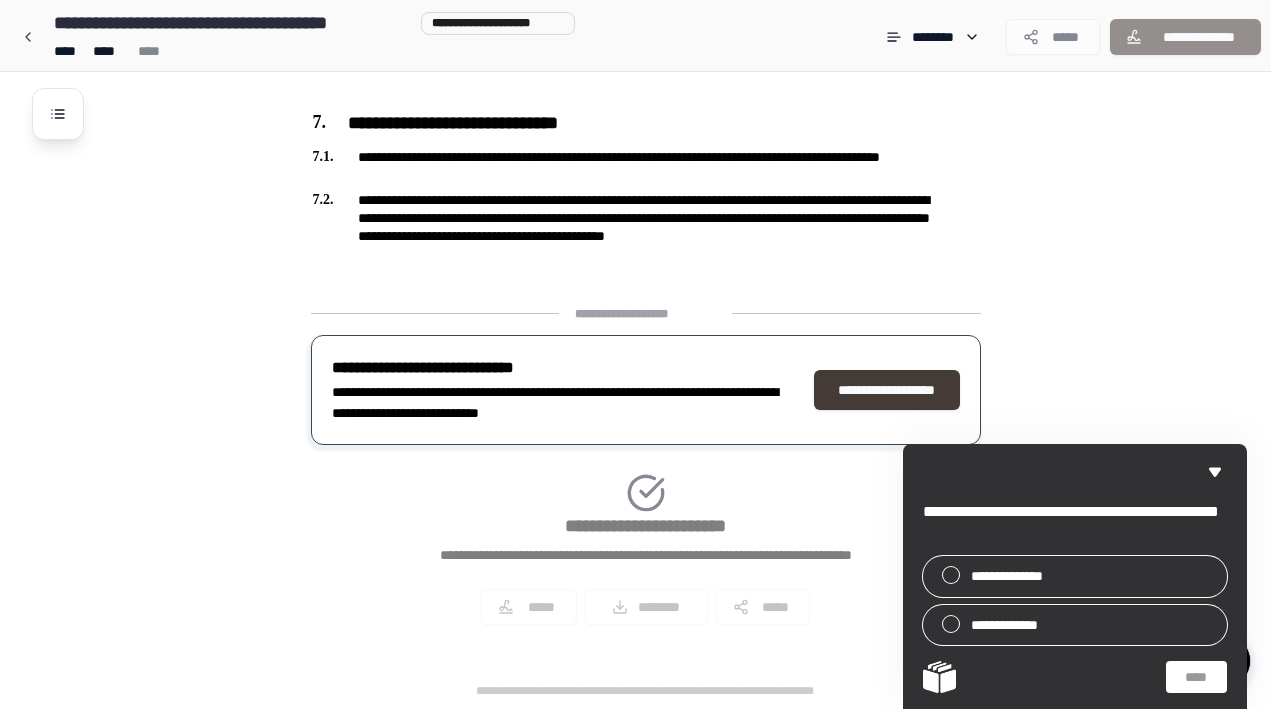 click on "**********" at bounding box center [887, 390] 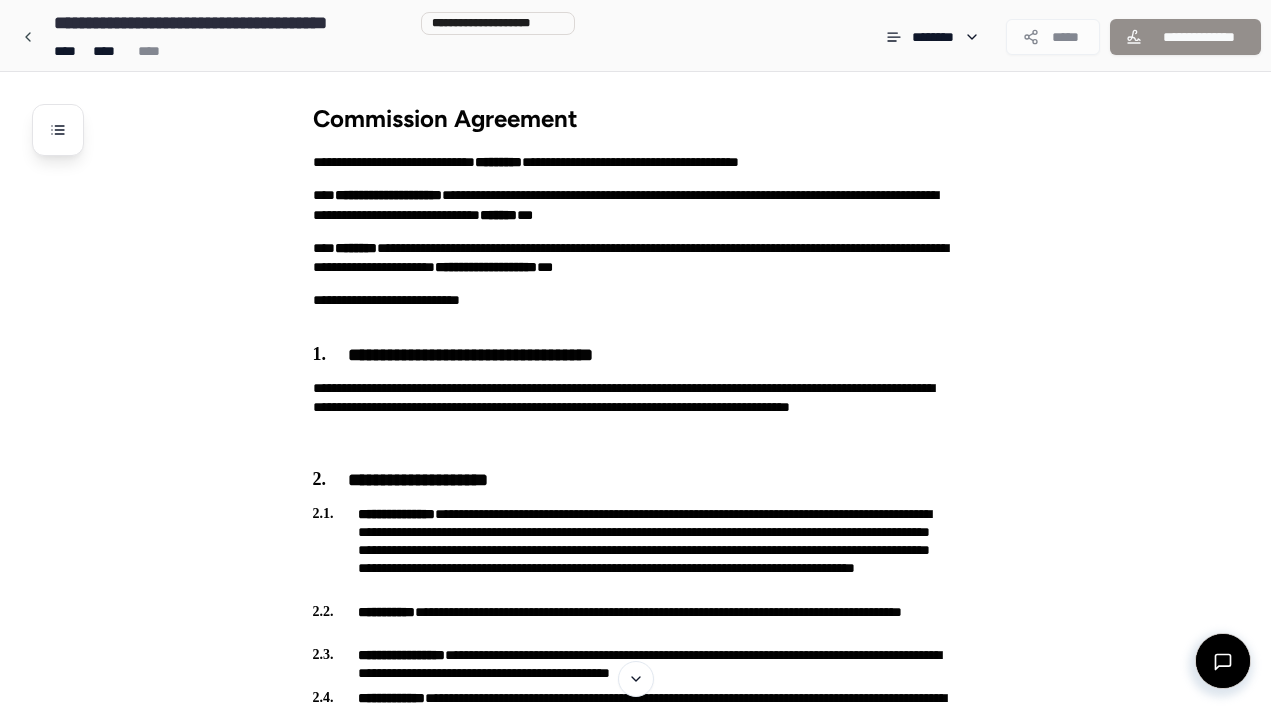 scroll, scrollTop: 1252, scrollLeft: 0, axis: vertical 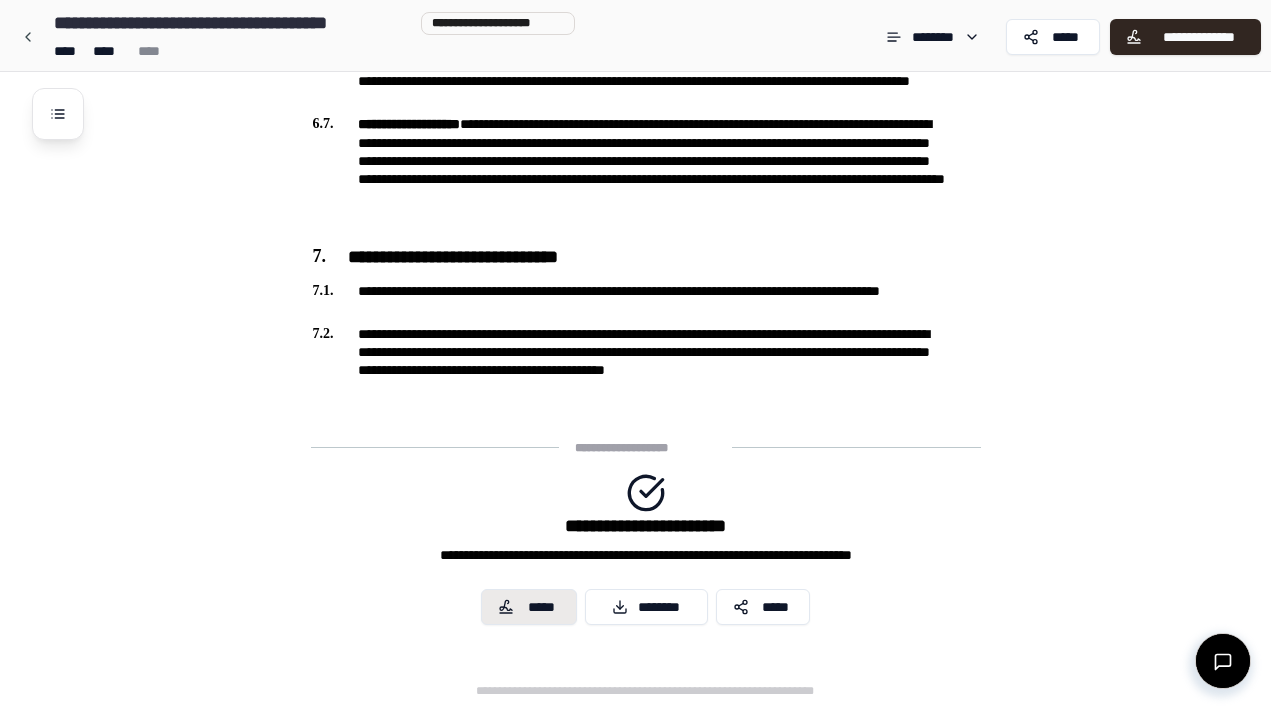 click on "*****" at bounding box center (529, 607) 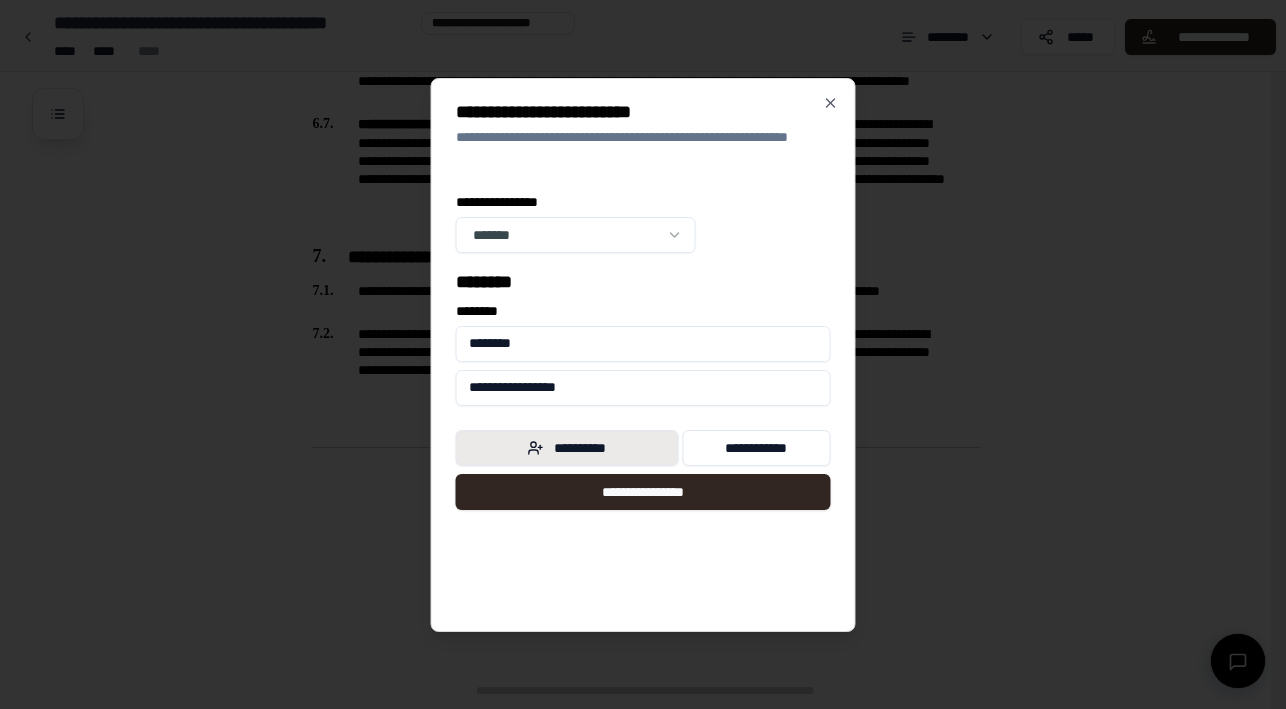 click on "**********" at bounding box center [567, 448] 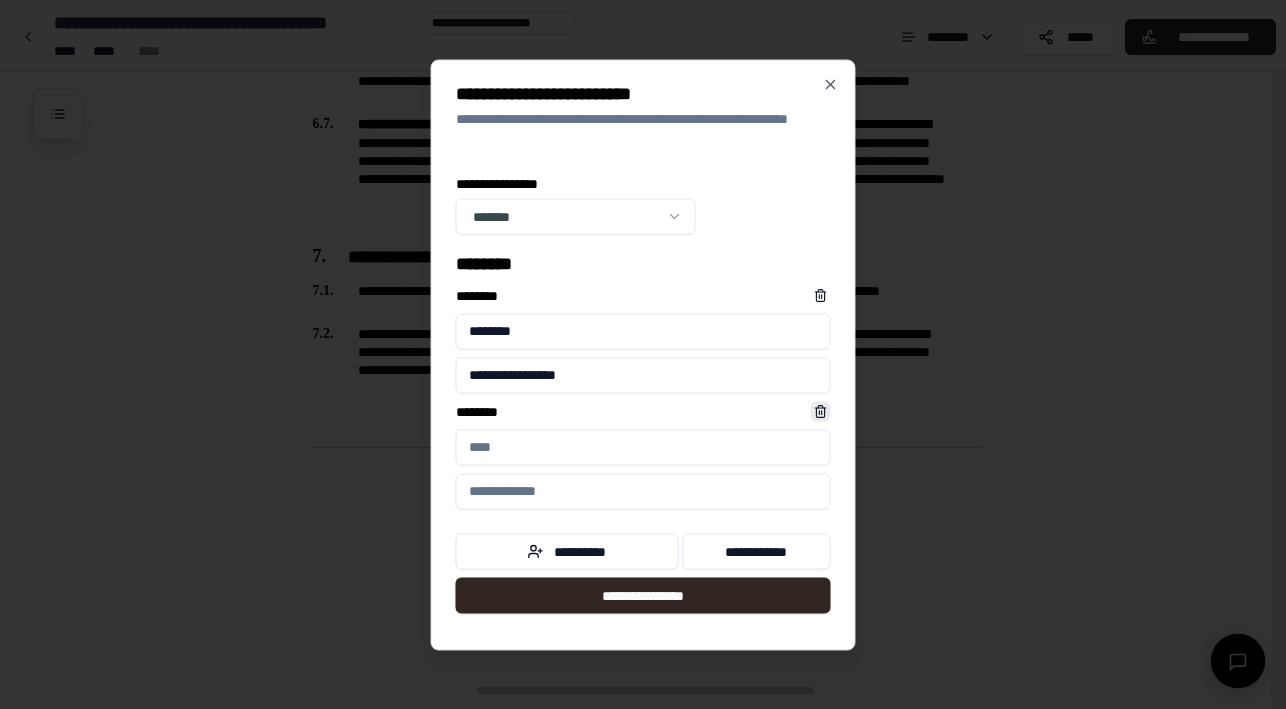 click at bounding box center (821, 411) 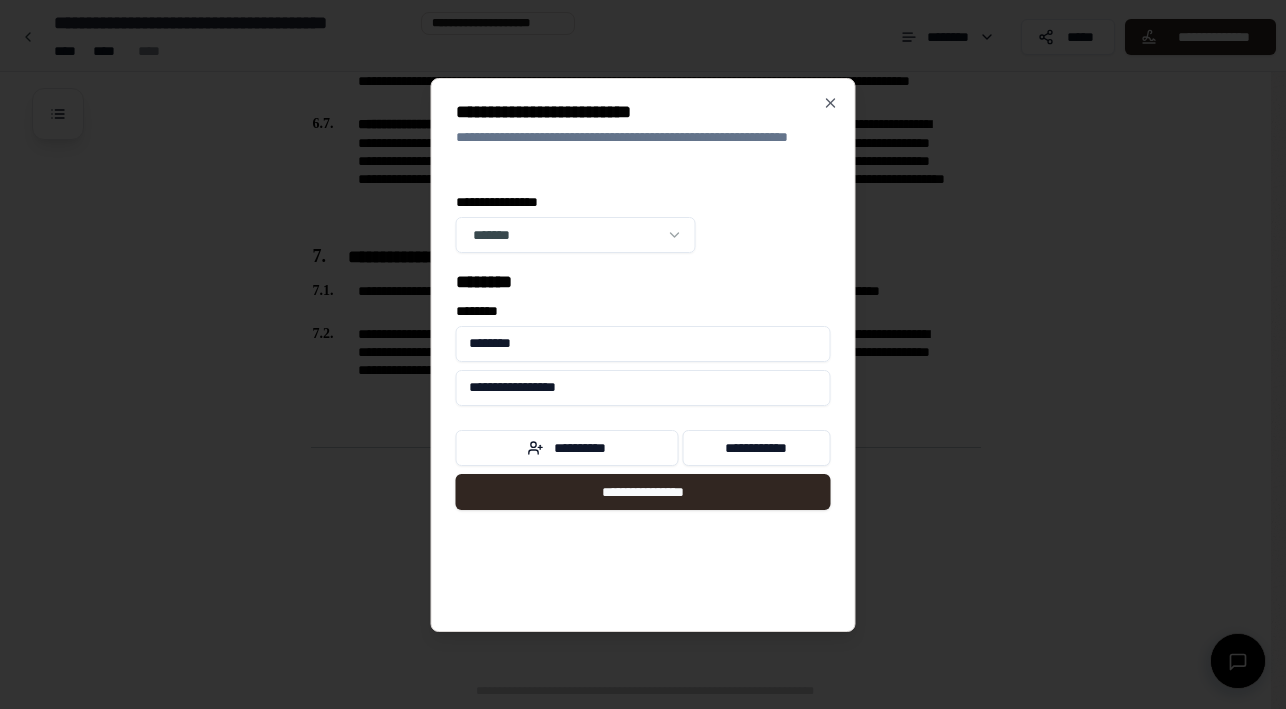 drag, startPoint x: 606, startPoint y: 343, endPoint x: 305, endPoint y: 343, distance: 301 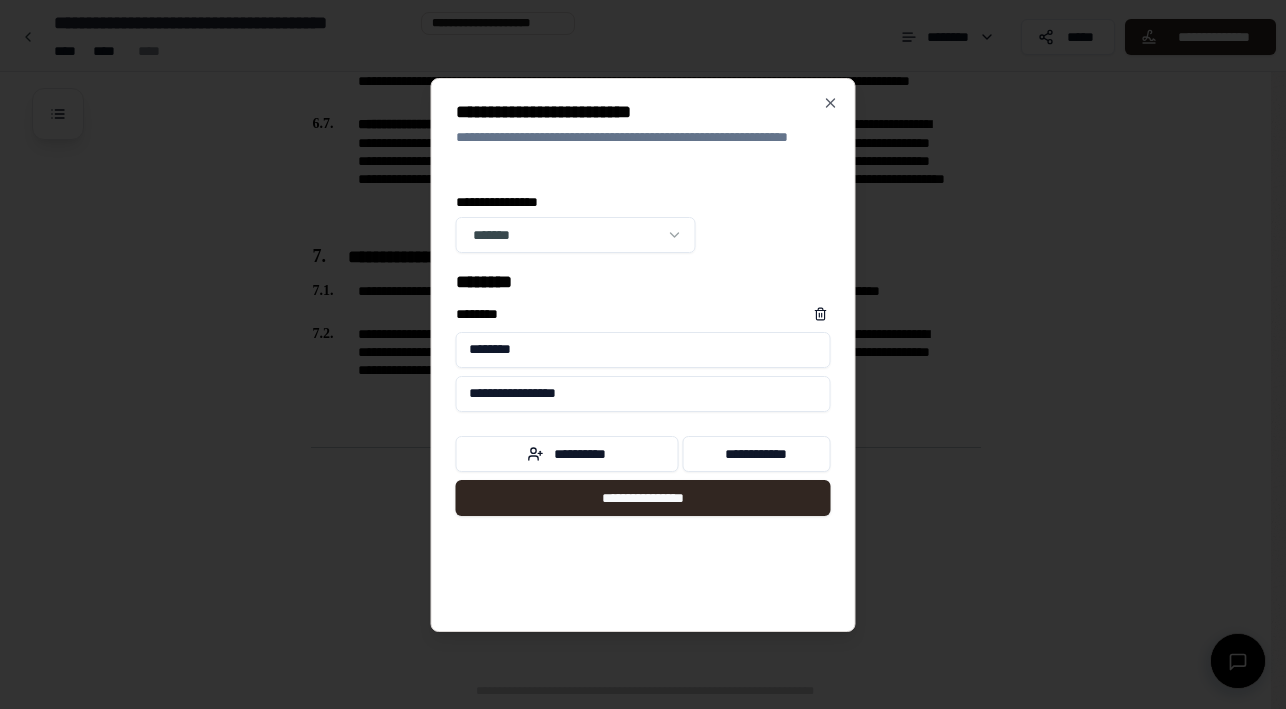type on "********" 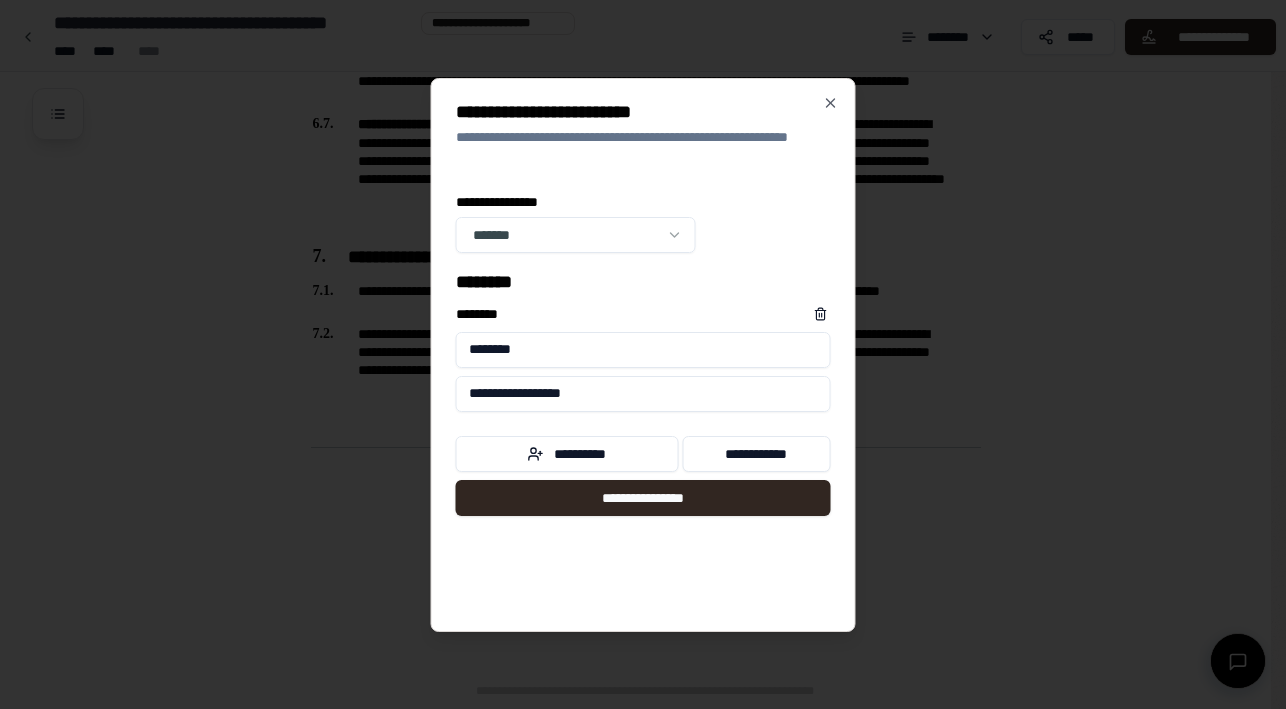 type on "**********" 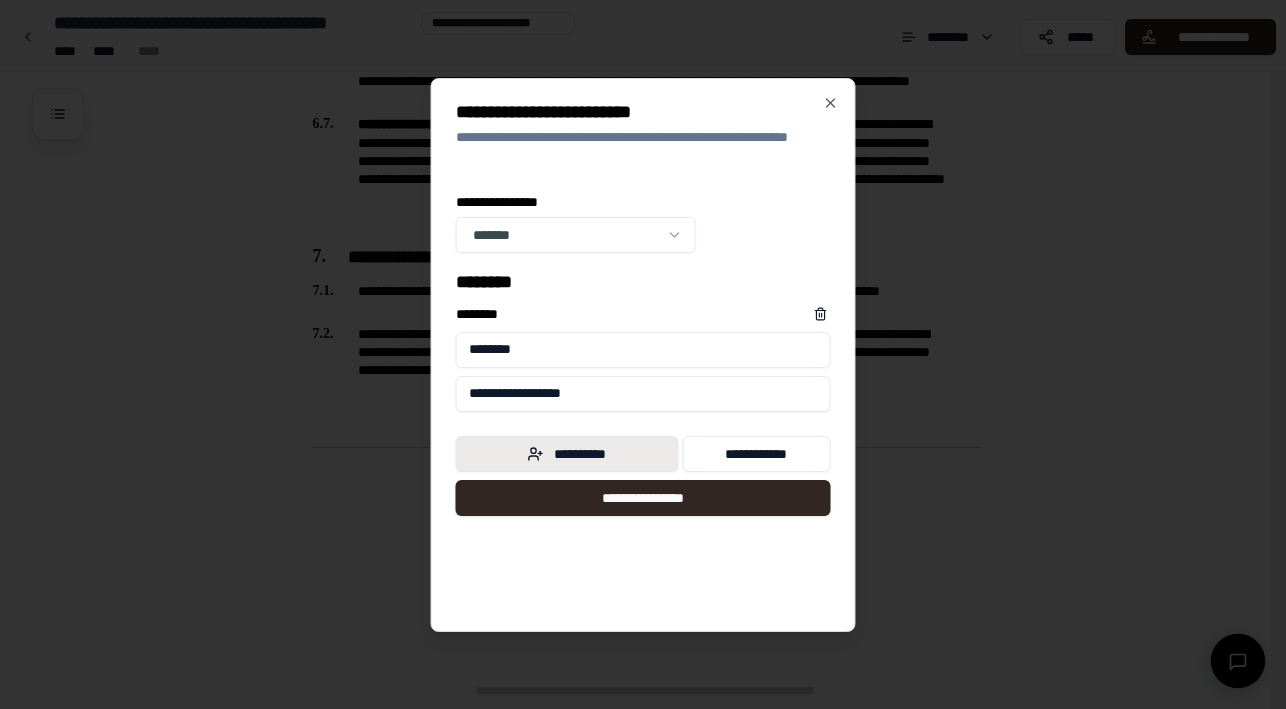 click on "**********" at bounding box center (567, 454) 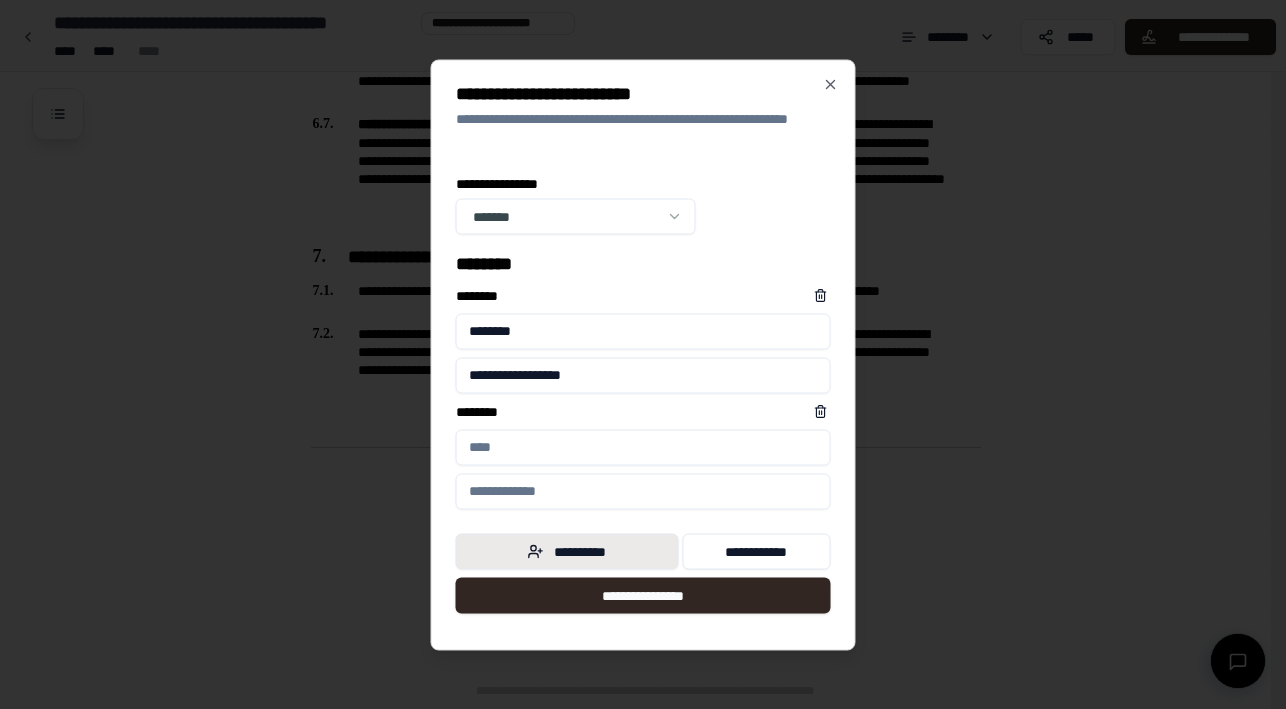 click on "******   *" at bounding box center [643, 447] 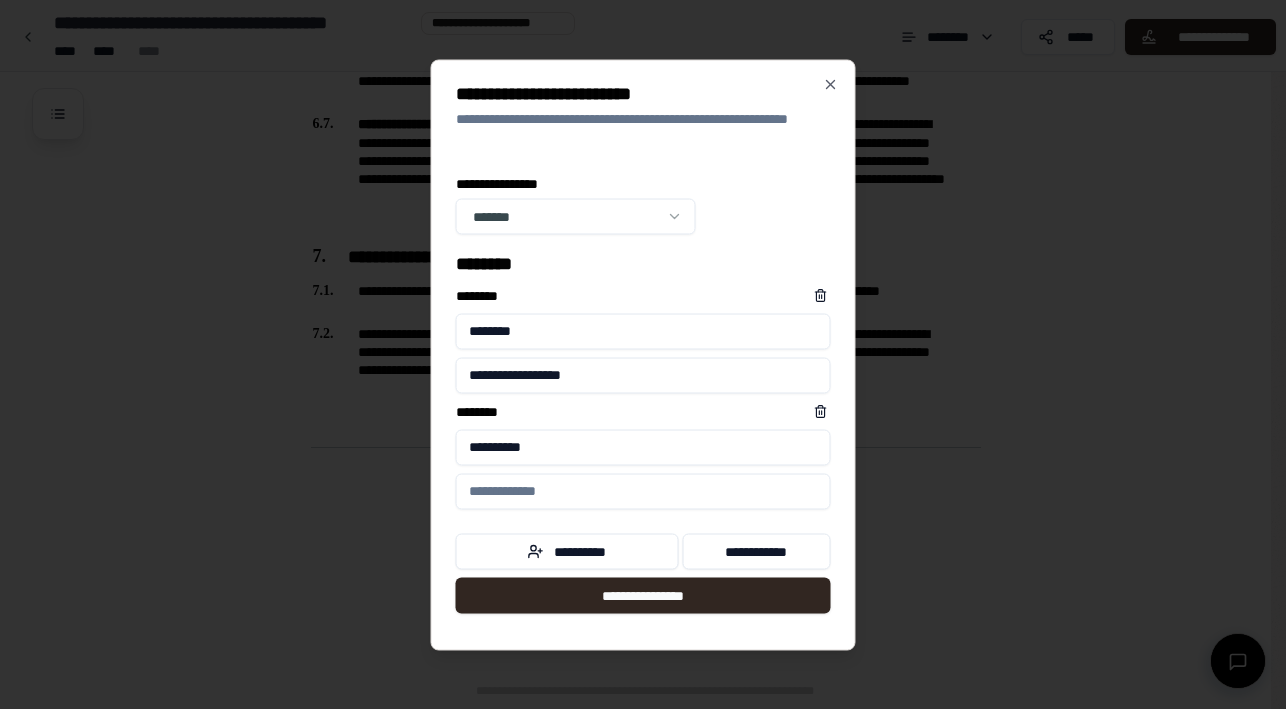 type on "**********" 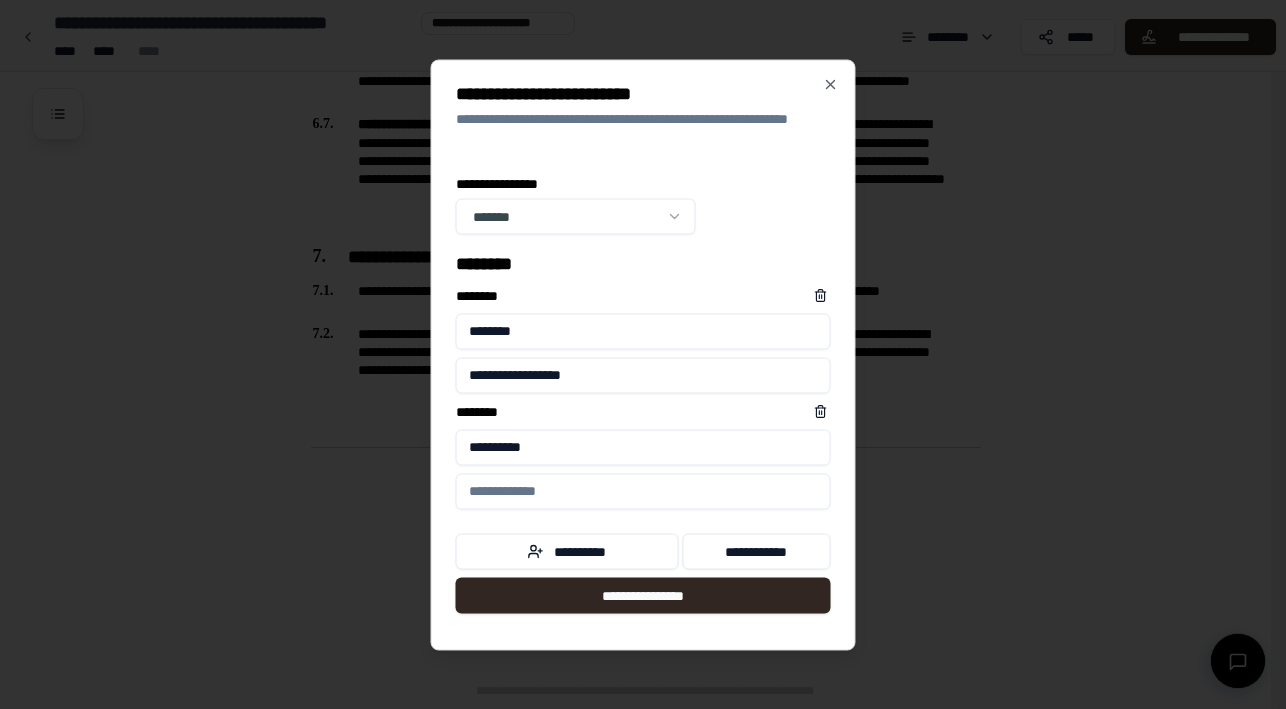 click on "******* *" at bounding box center [643, 263] 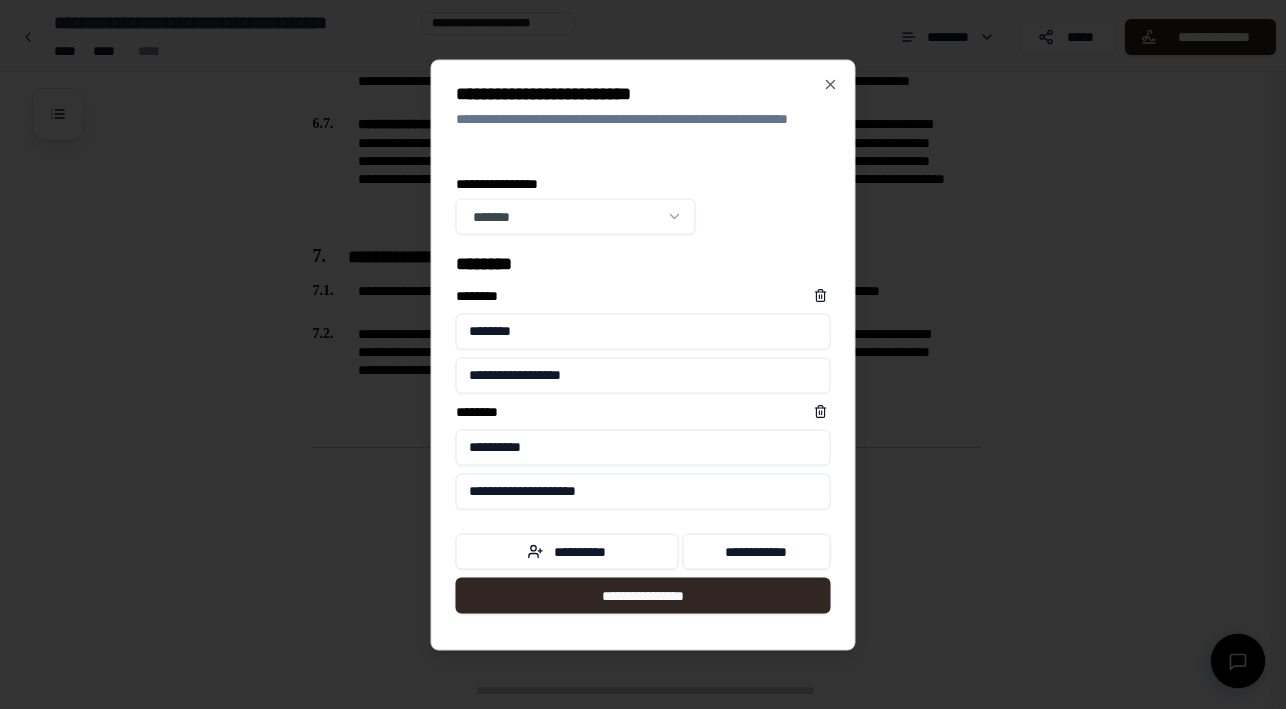 type on "**********" 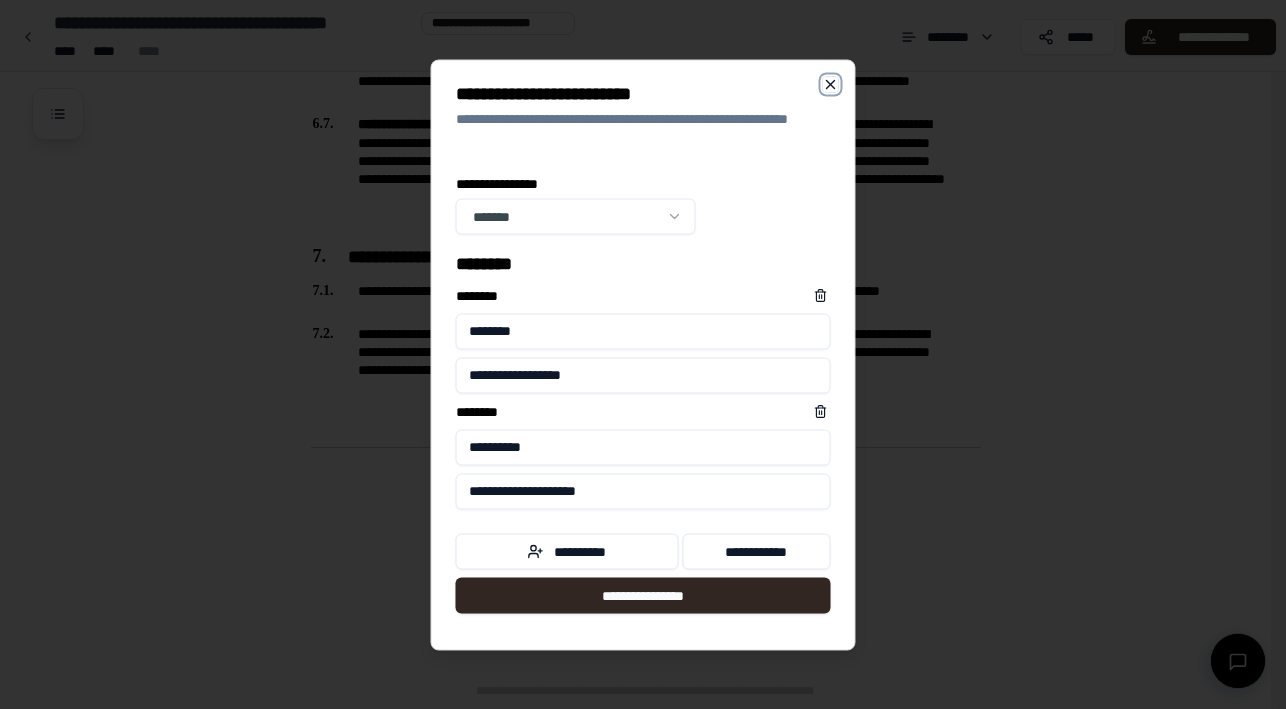 click 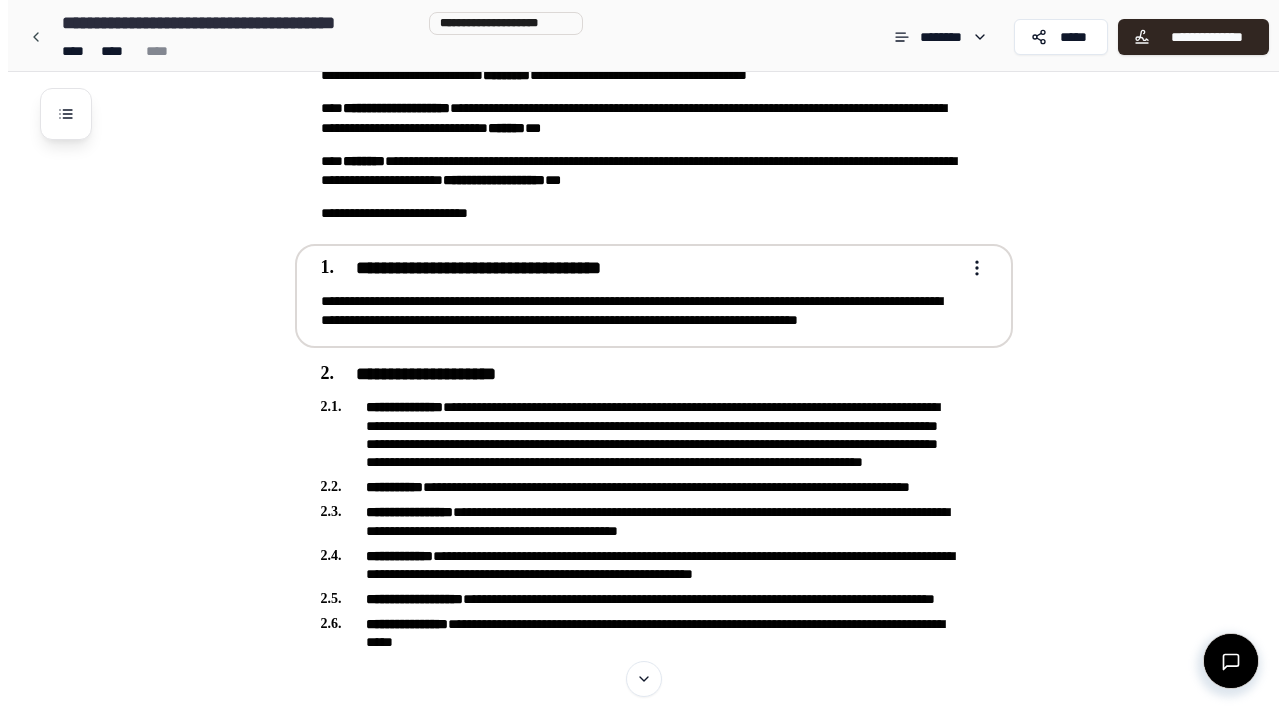 scroll, scrollTop: 179, scrollLeft: 0, axis: vertical 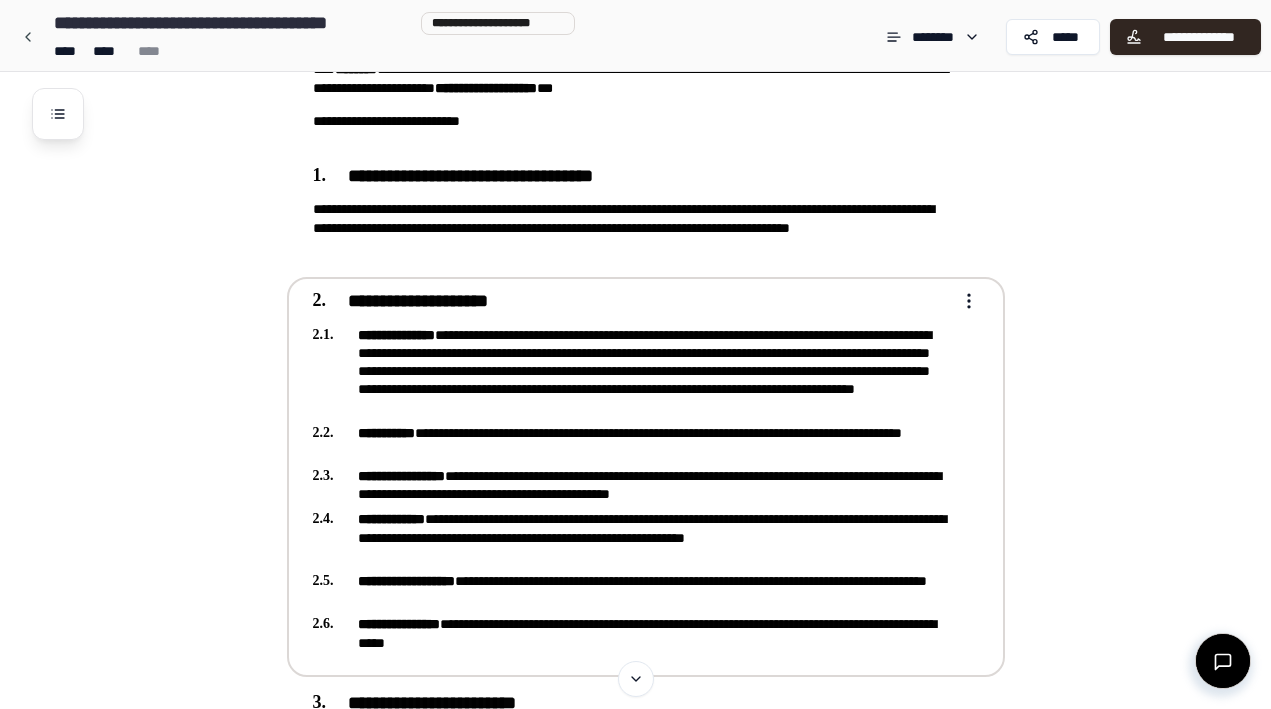 click on "**********" at bounding box center [632, 371] 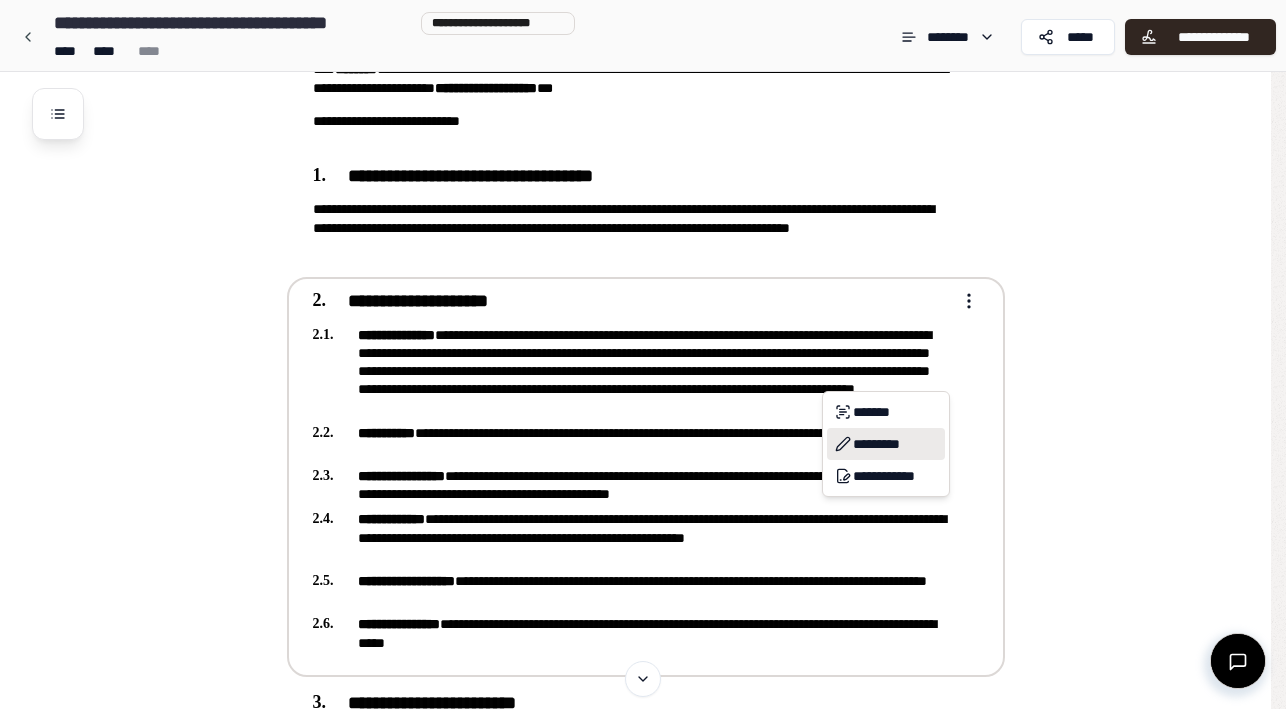 click on "*********" at bounding box center (886, 444) 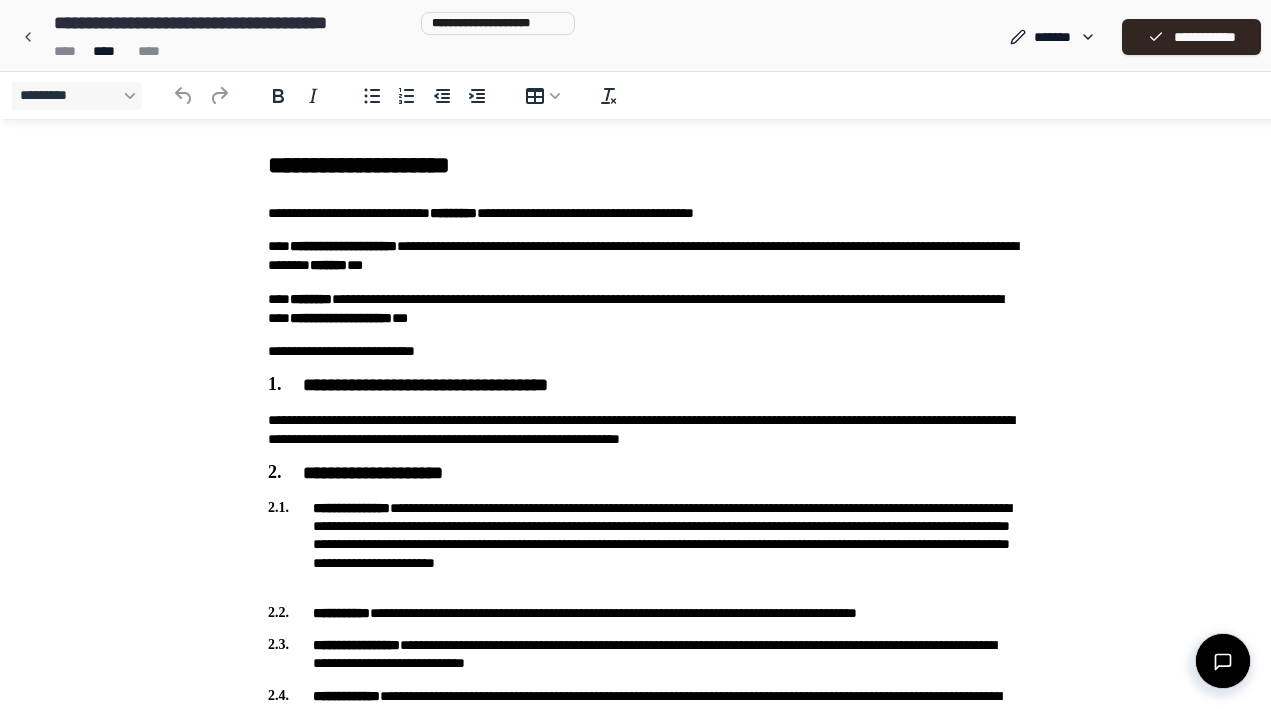 scroll, scrollTop: 0, scrollLeft: 0, axis: both 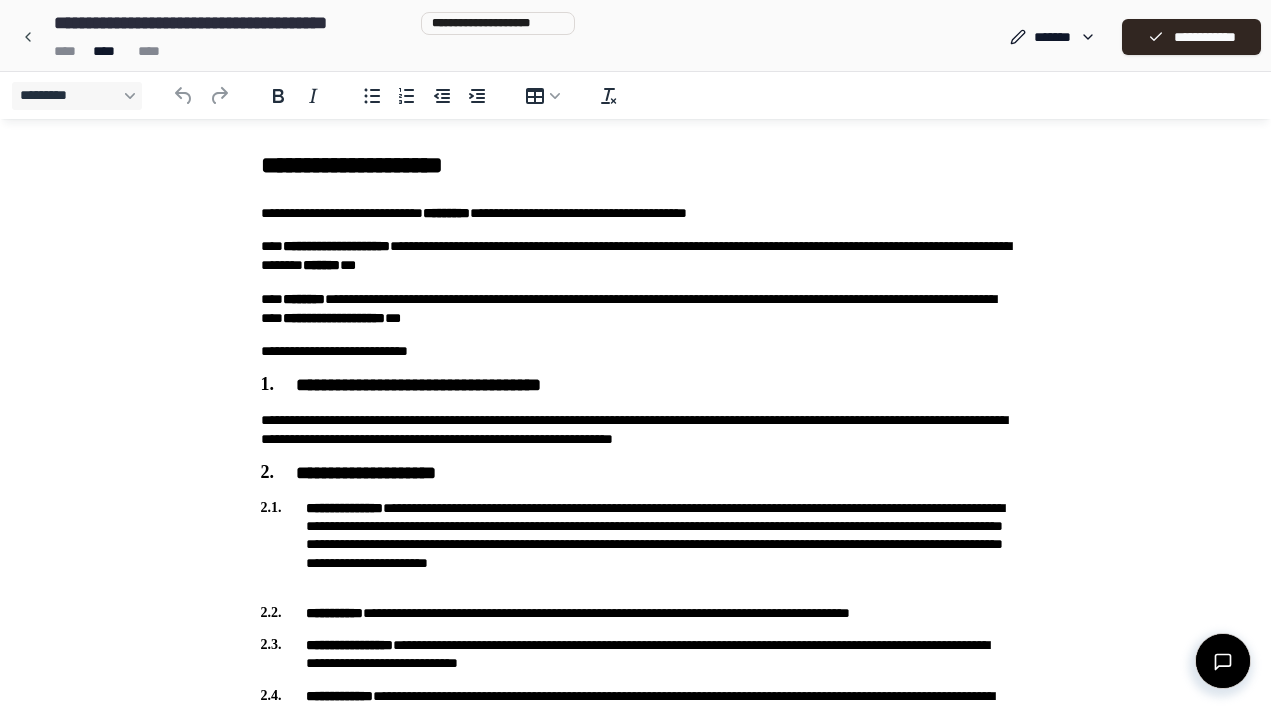 click on "**********" at bounding box center (636, 544) 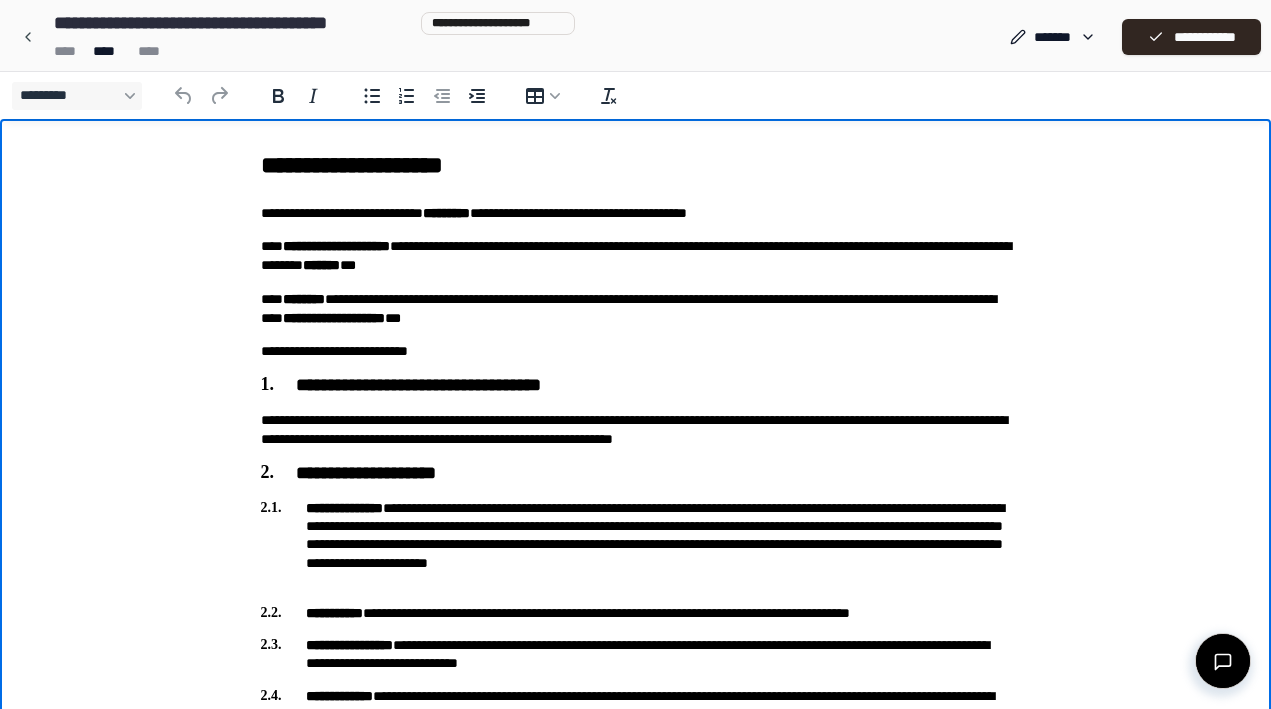 click on "**********" at bounding box center (636, 544) 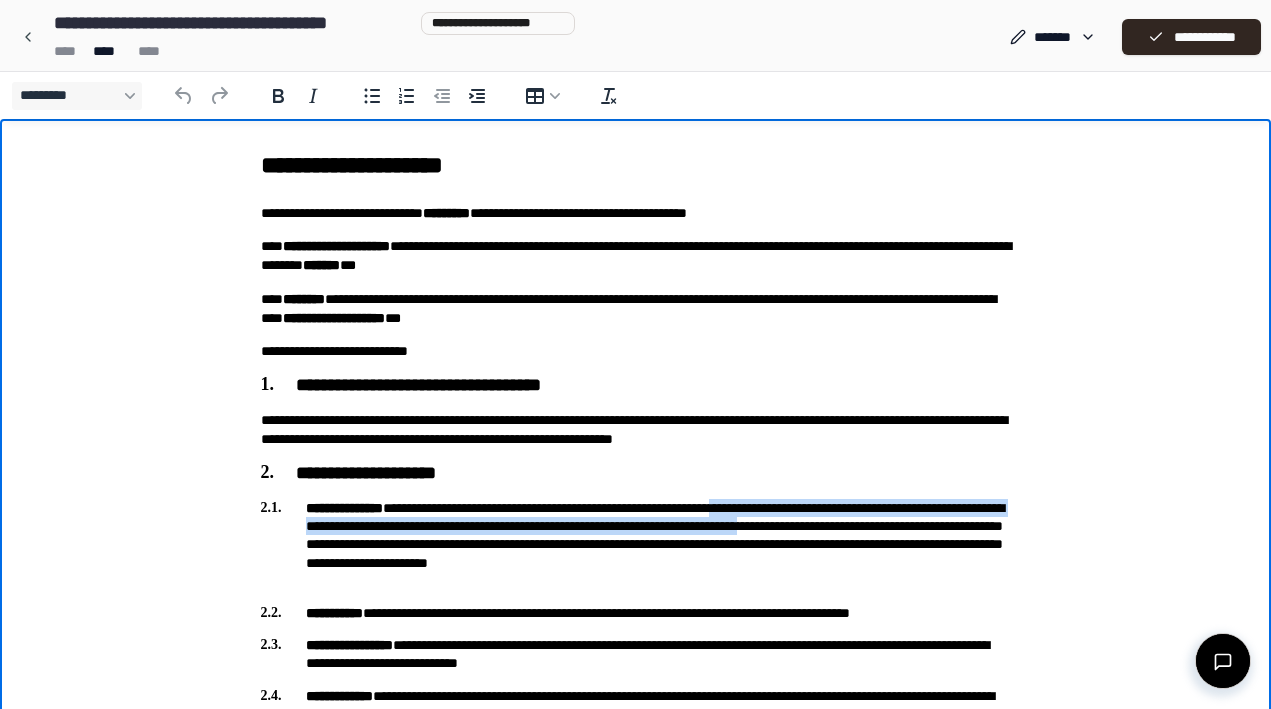 drag, startPoint x: 402, startPoint y: 544, endPoint x: 825, endPoint y: 508, distance: 424.52914 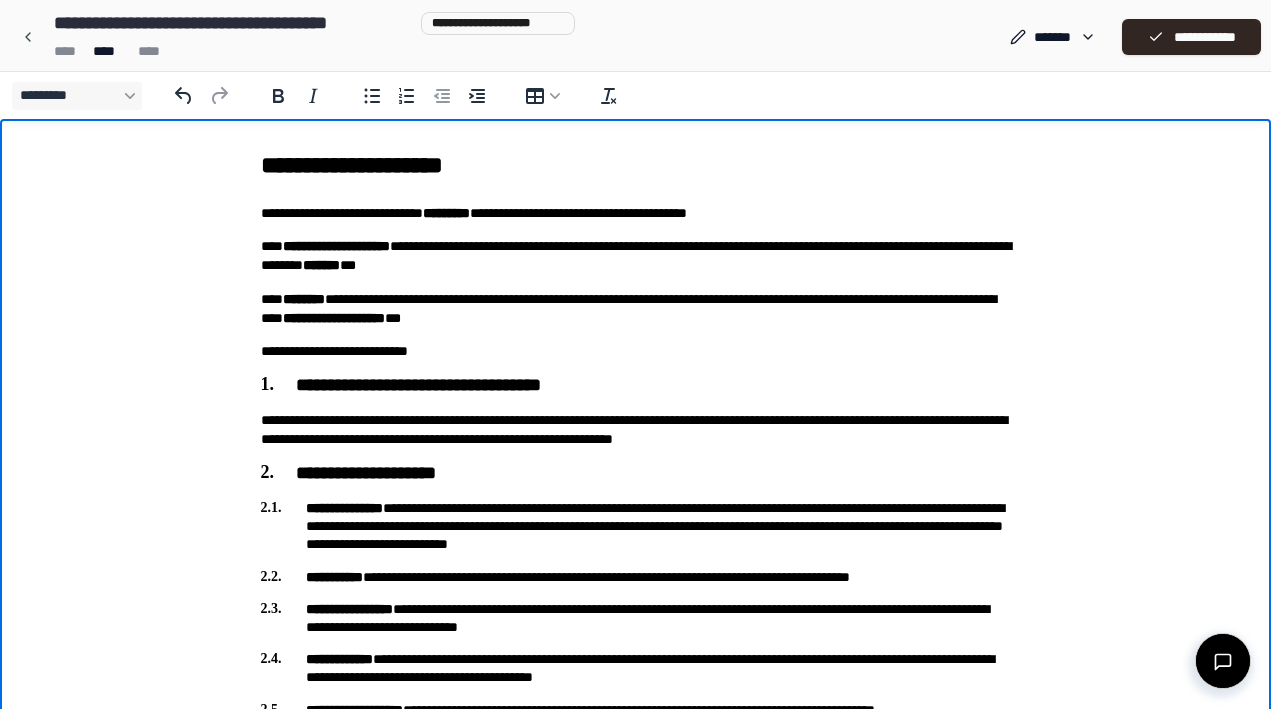 click on "**********" at bounding box center [636, 577] 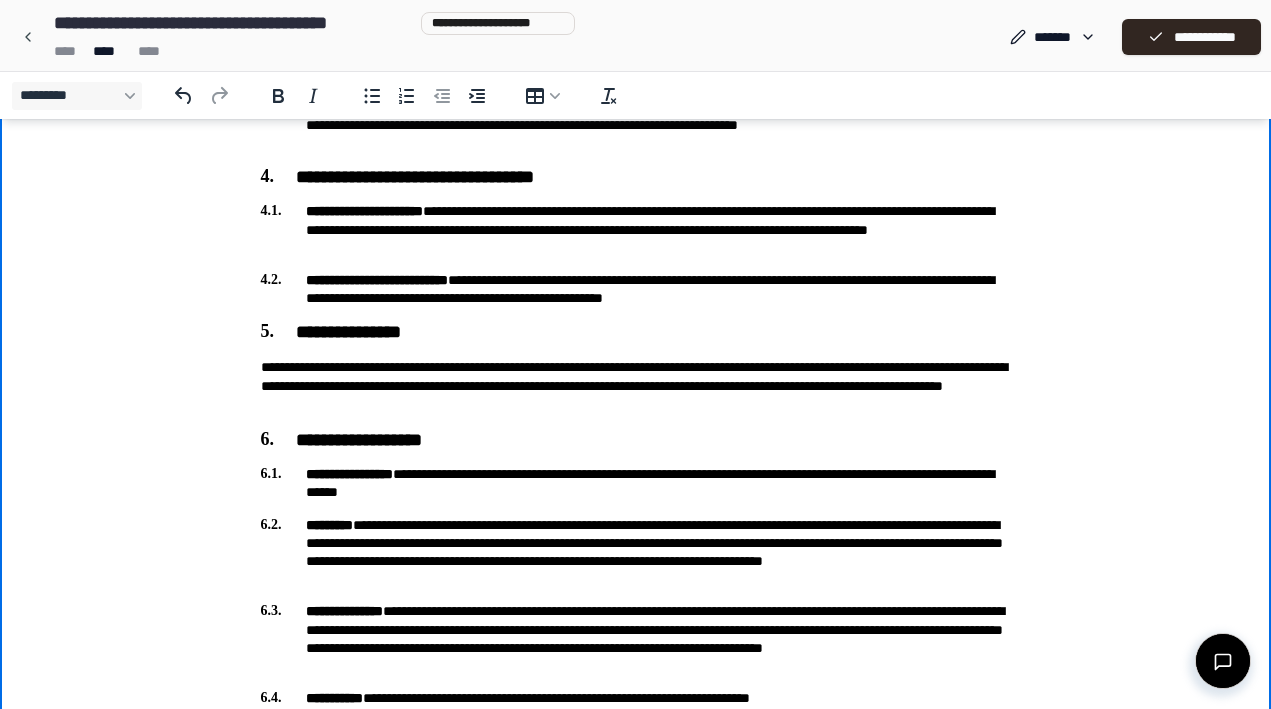 scroll, scrollTop: 1286, scrollLeft: 0, axis: vertical 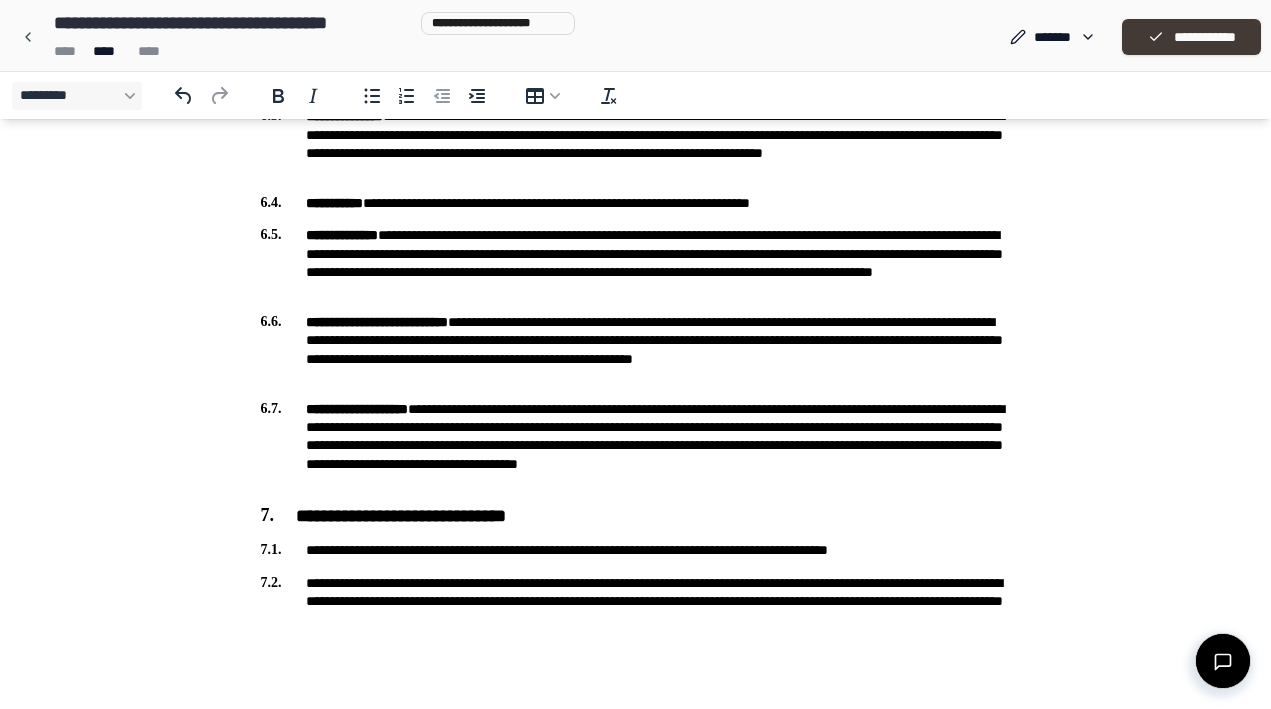 click on "**********" at bounding box center (1191, 37) 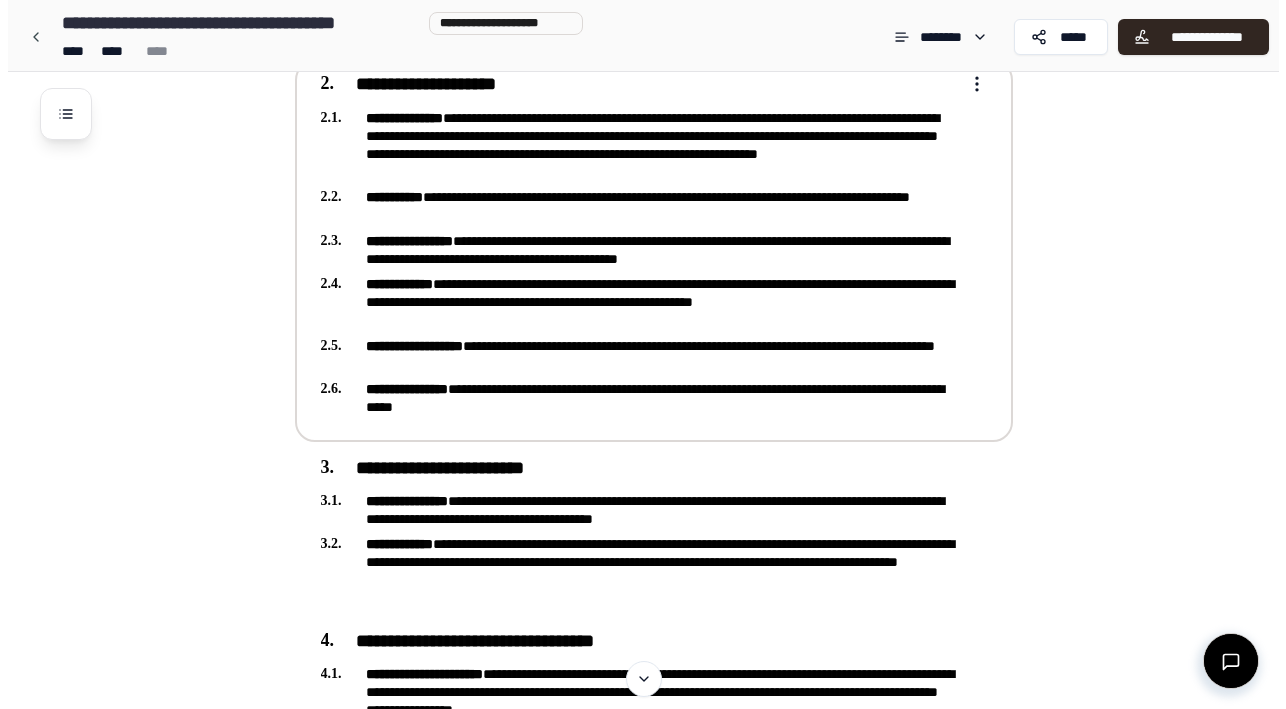 scroll, scrollTop: 374, scrollLeft: 0, axis: vertical 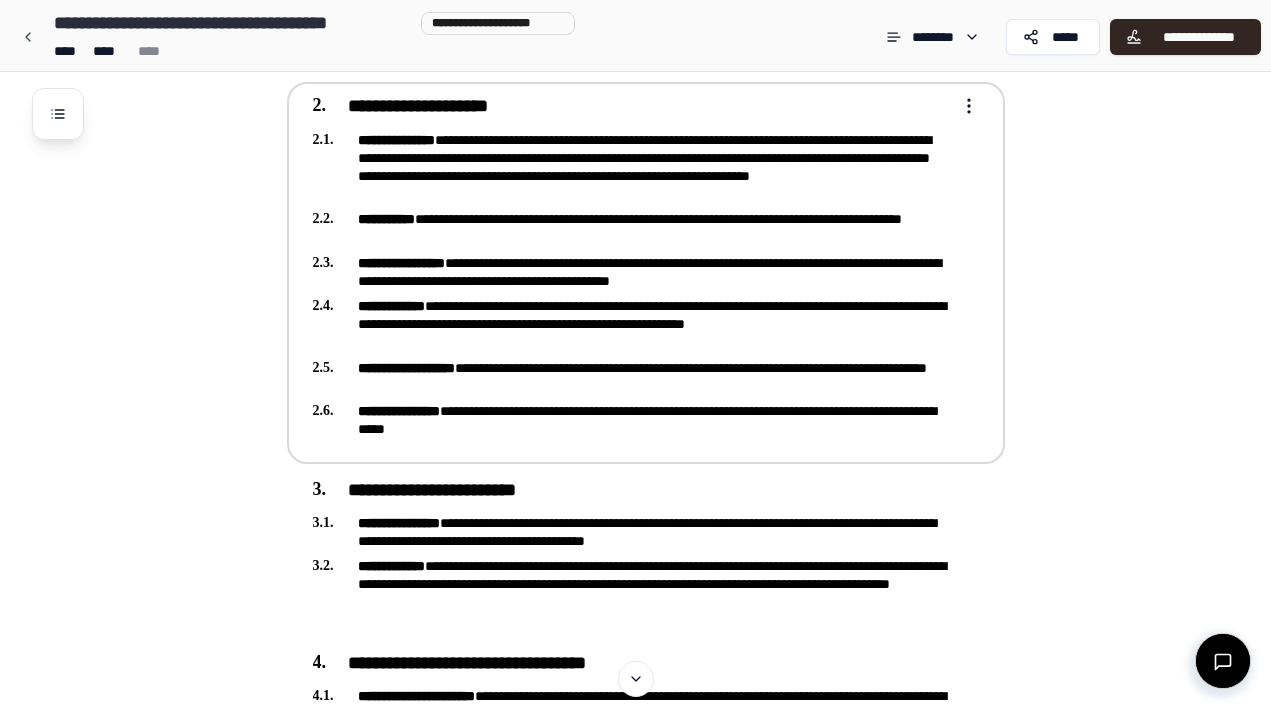 click on "**********" at bounding box center (632, 272) 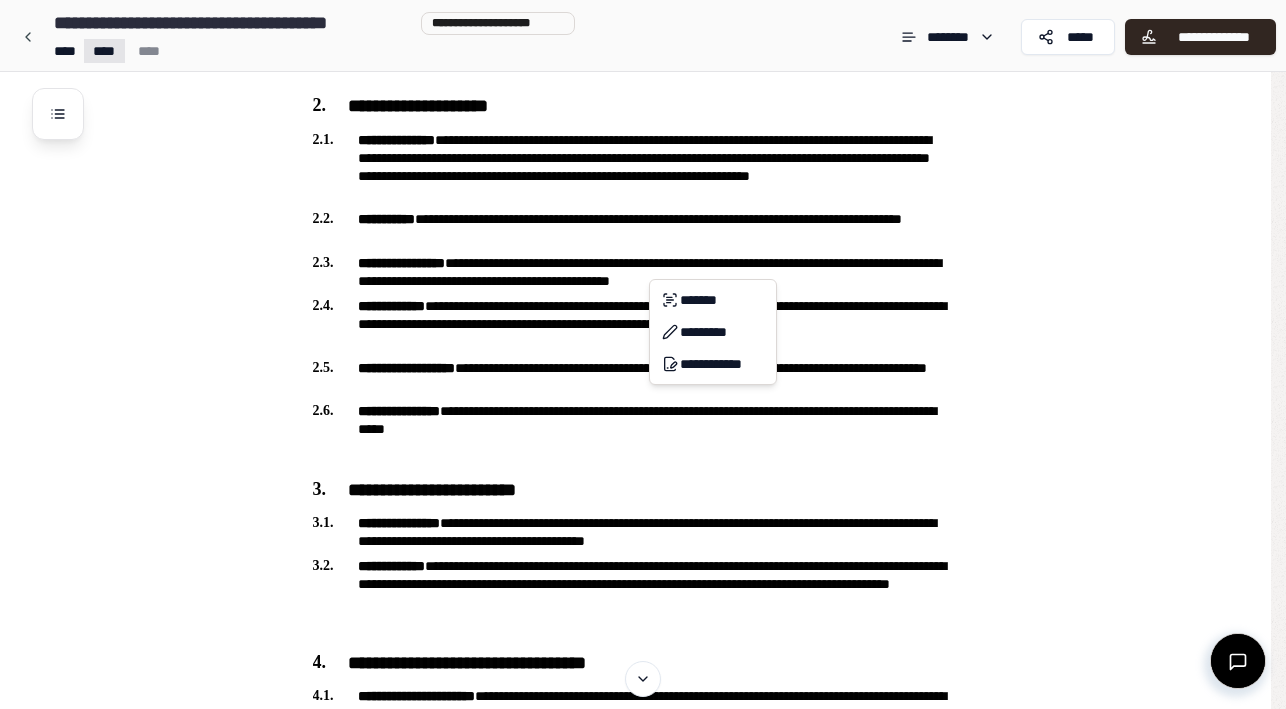 click on "**********" at bounding box center (643, 824) 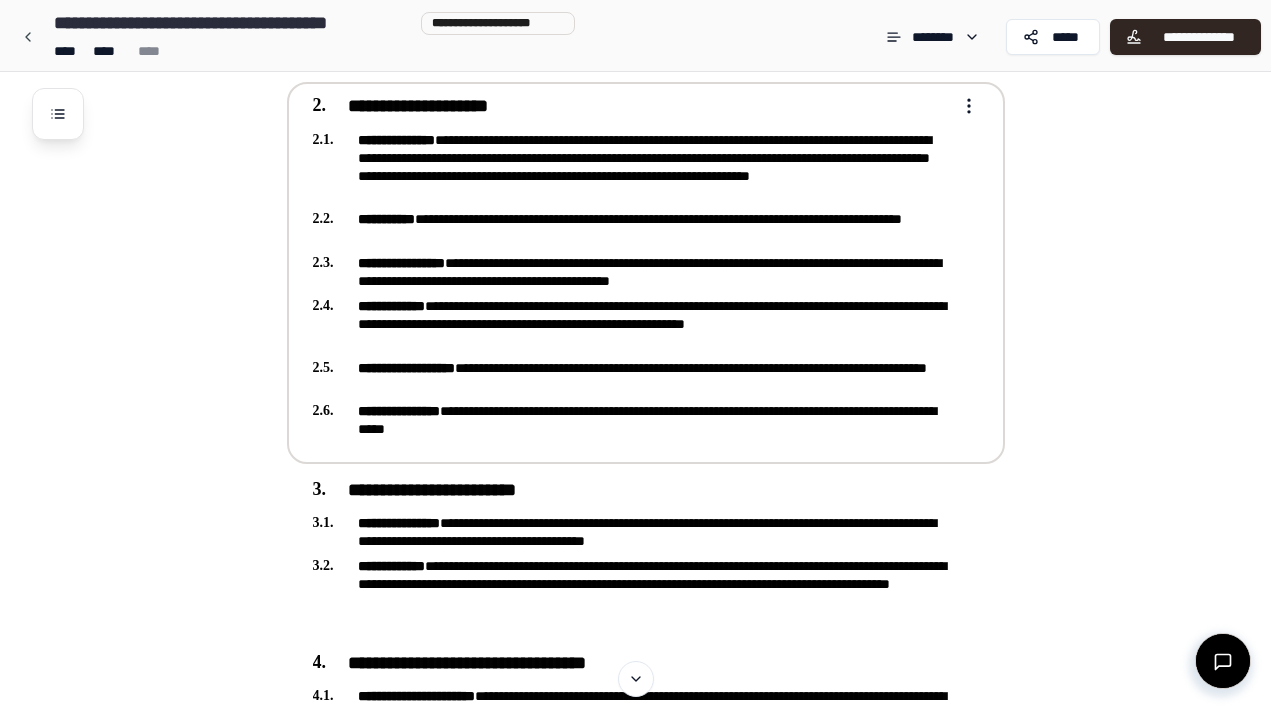 click on "**********" at bounding box center [632, 270] 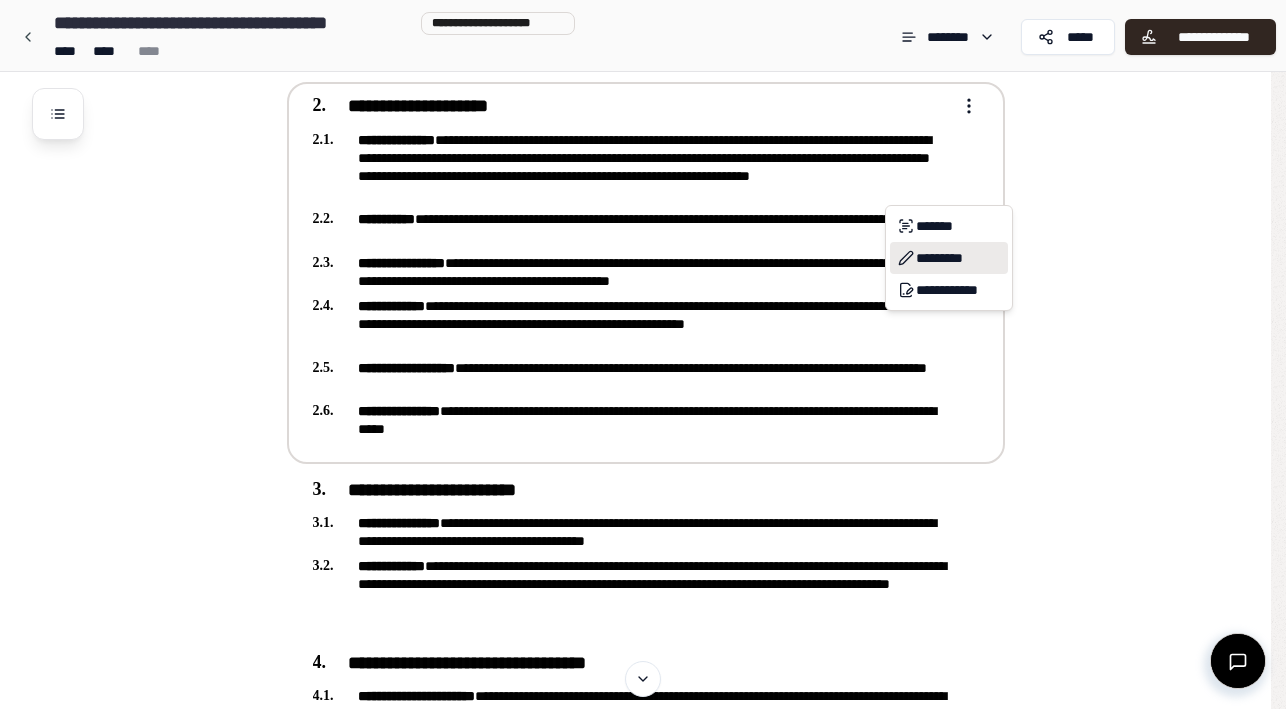 click on "*********" at bounding box center [949, 258] 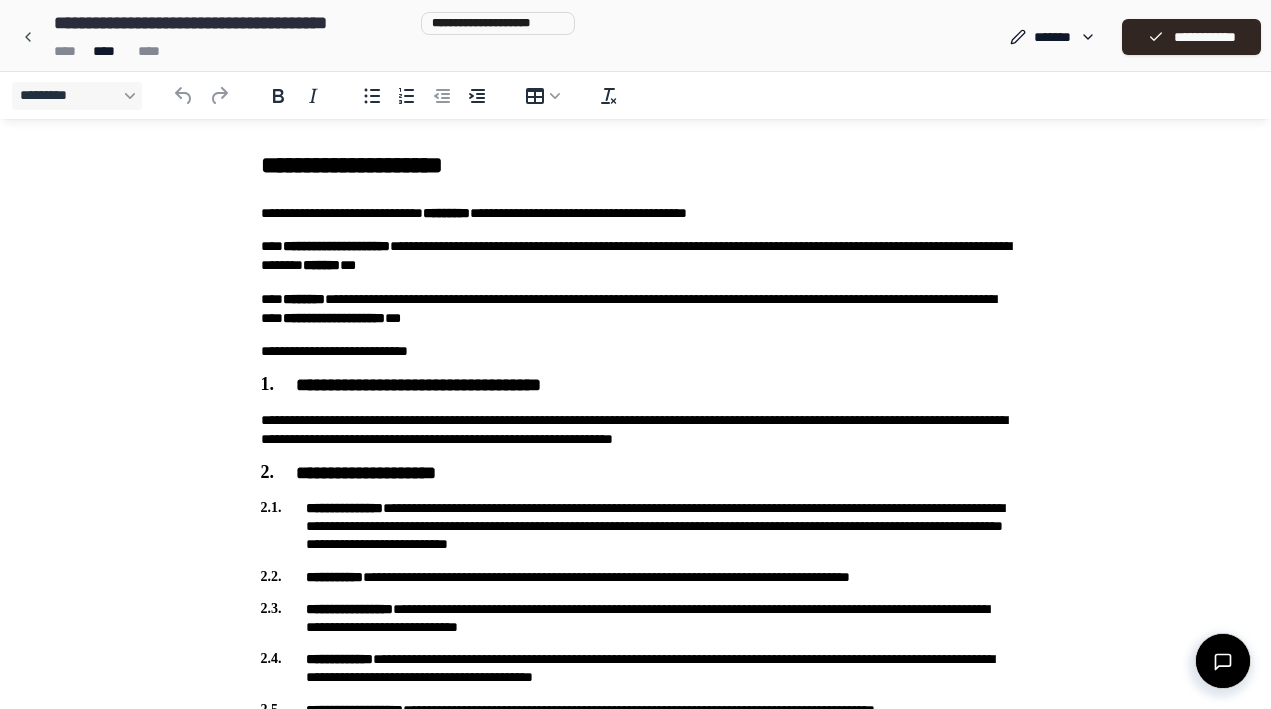 scroll, scrollTop: 0, scrollLeft: 0, axis: both 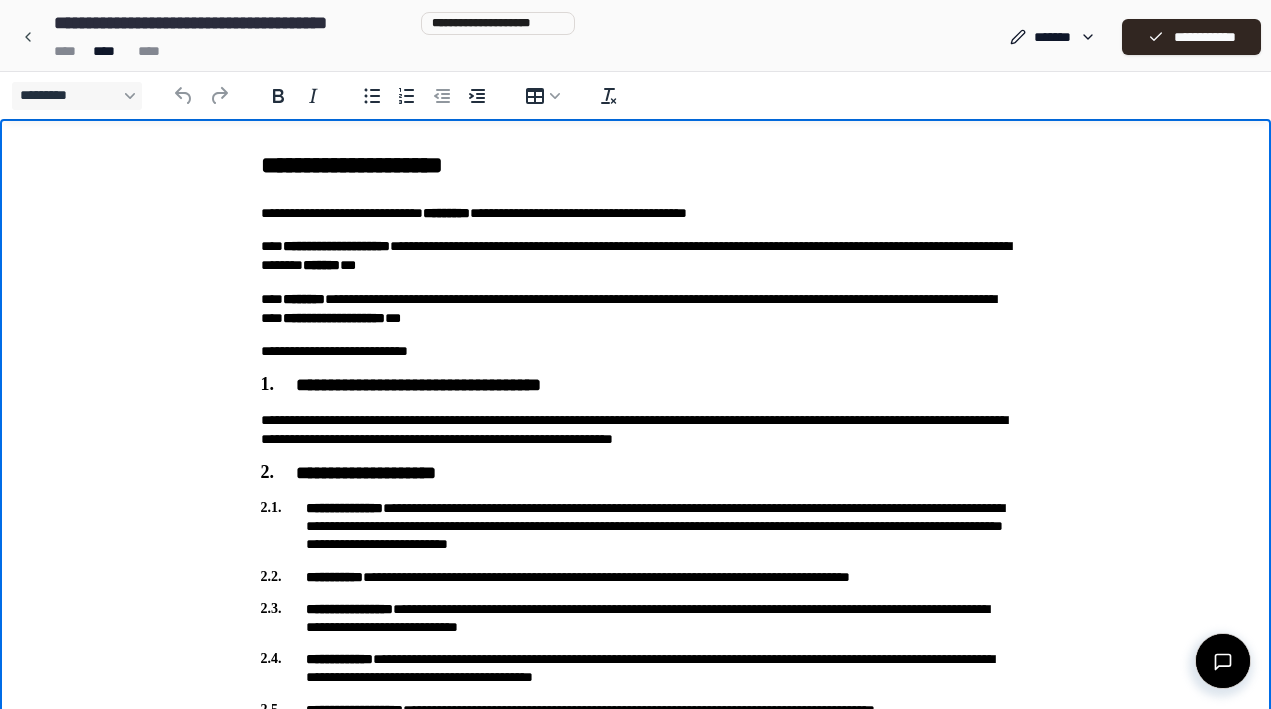 click on "**********" at bounding box center (636, 526) 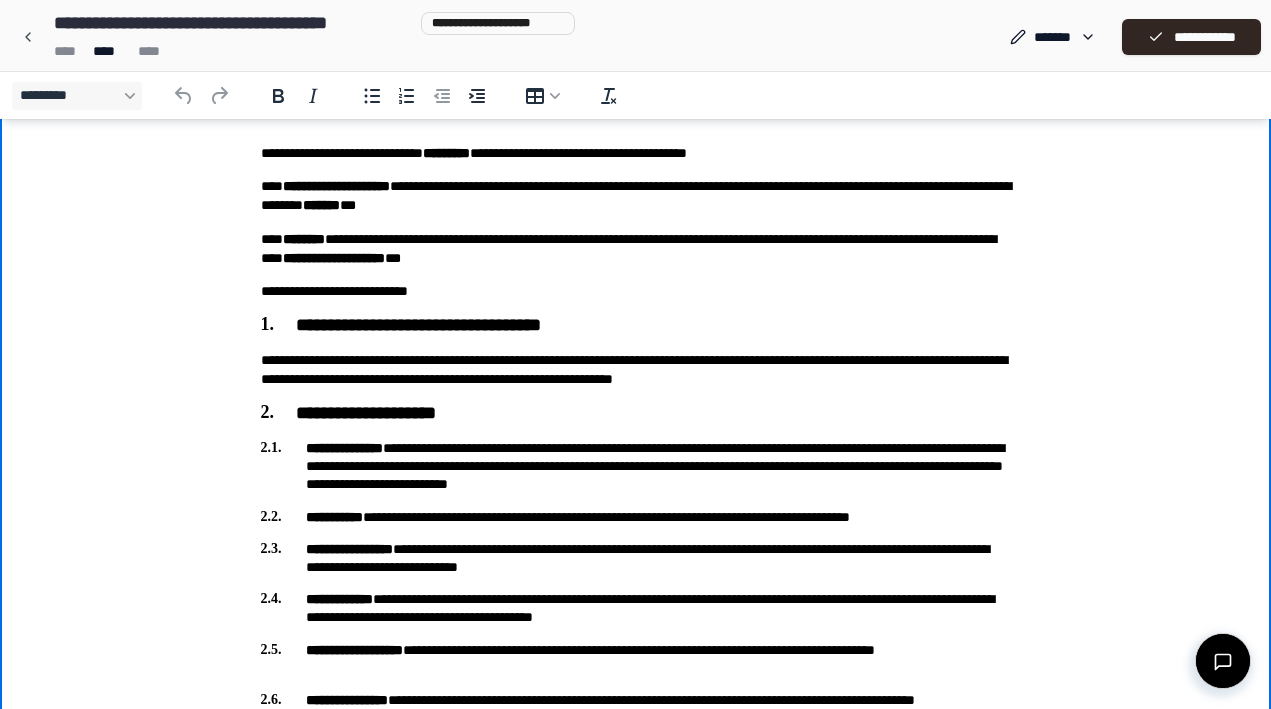 scroll, scrollTop: 0, scrollLeft: 0, axis: both 